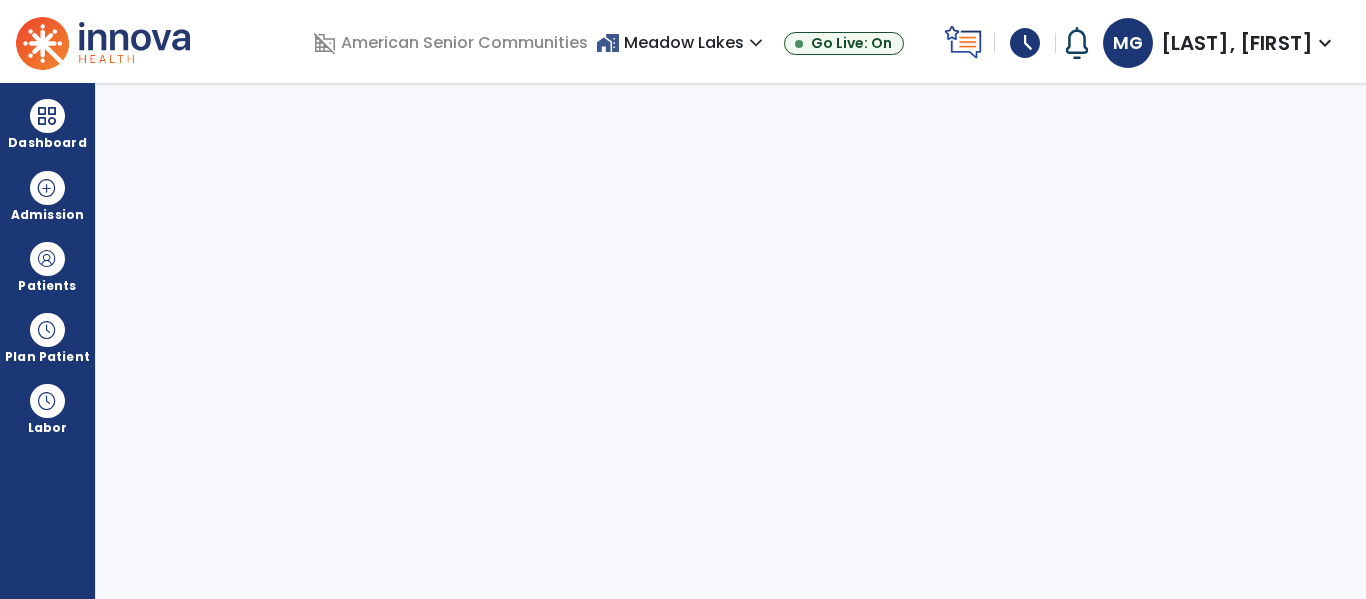 select on "****" 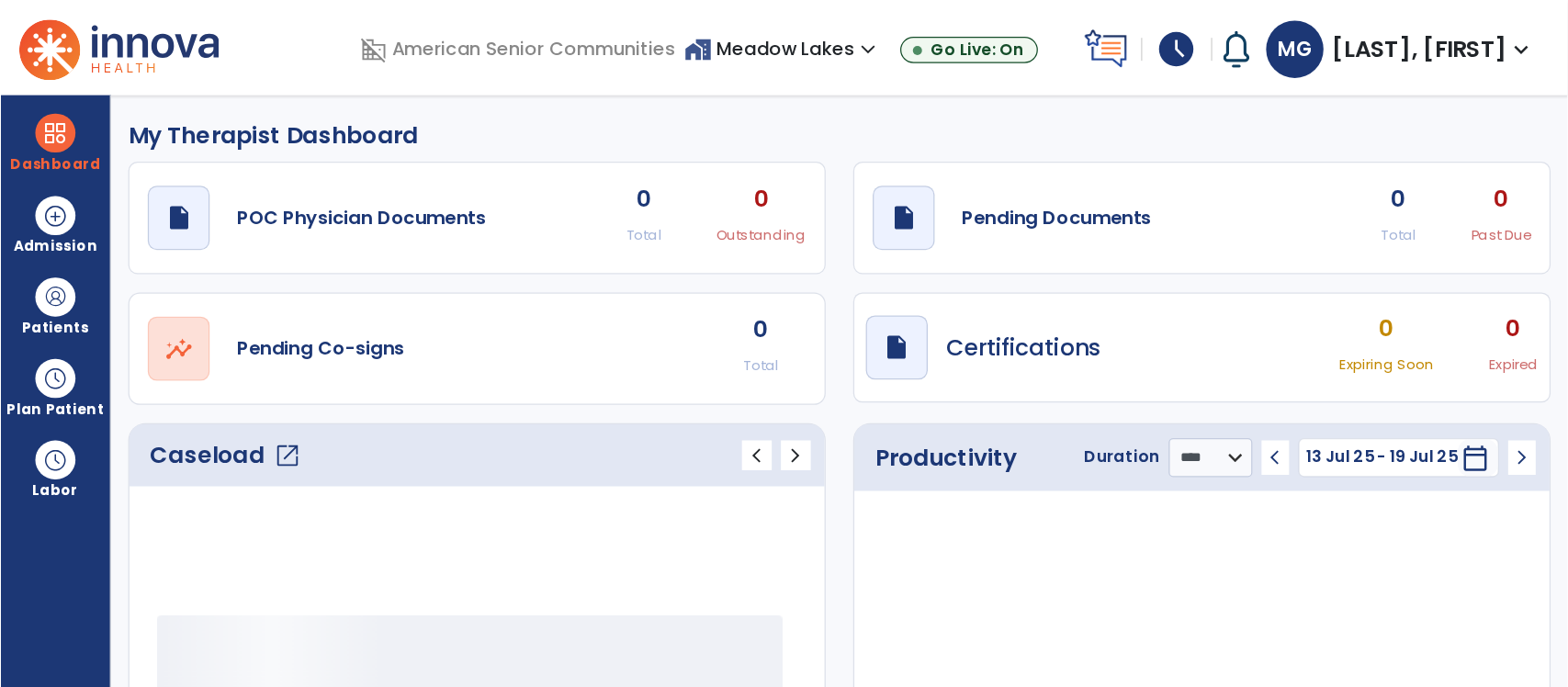 scroll, scrollTop: 0, scrollLeft: 0, axis: both 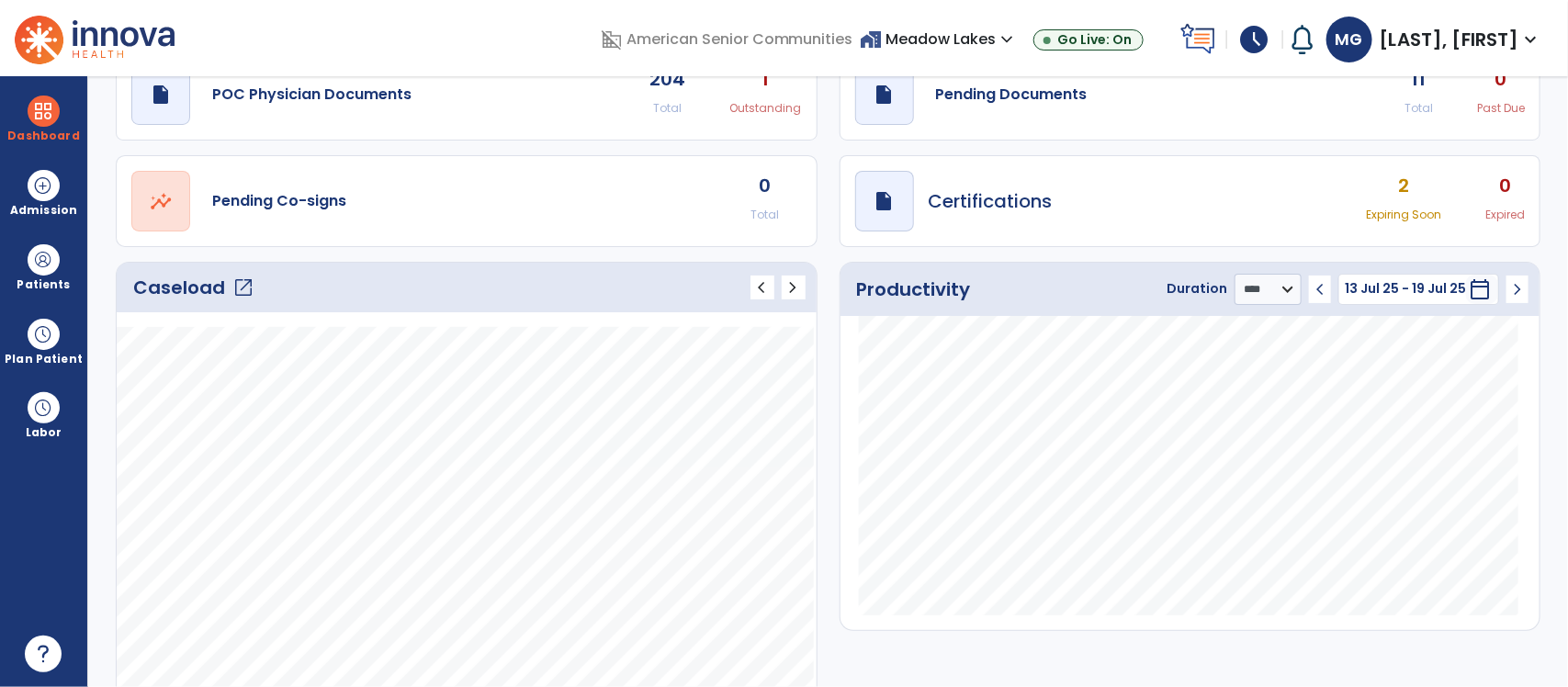 click on "open_in_new" 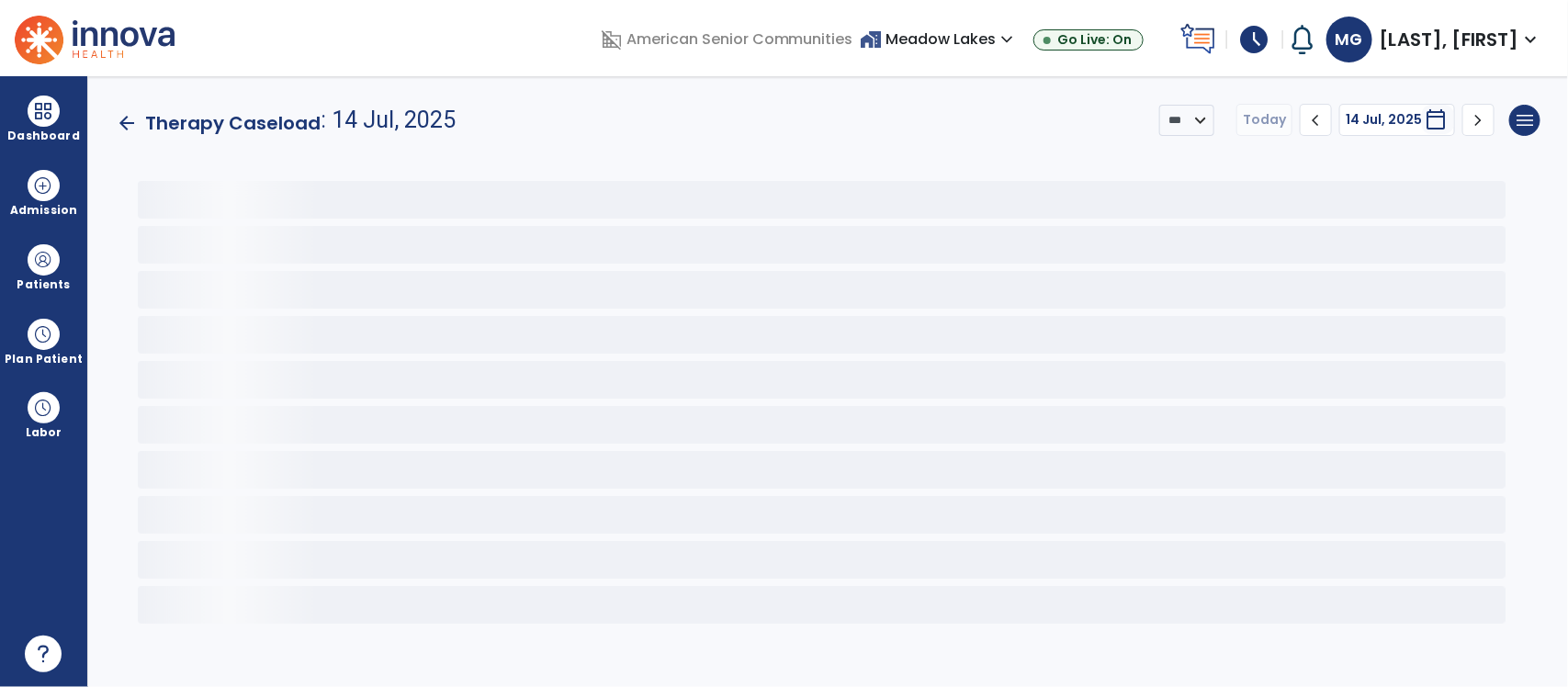 scroll, scrollTop: 0, scrollLeft: 0, axis: both 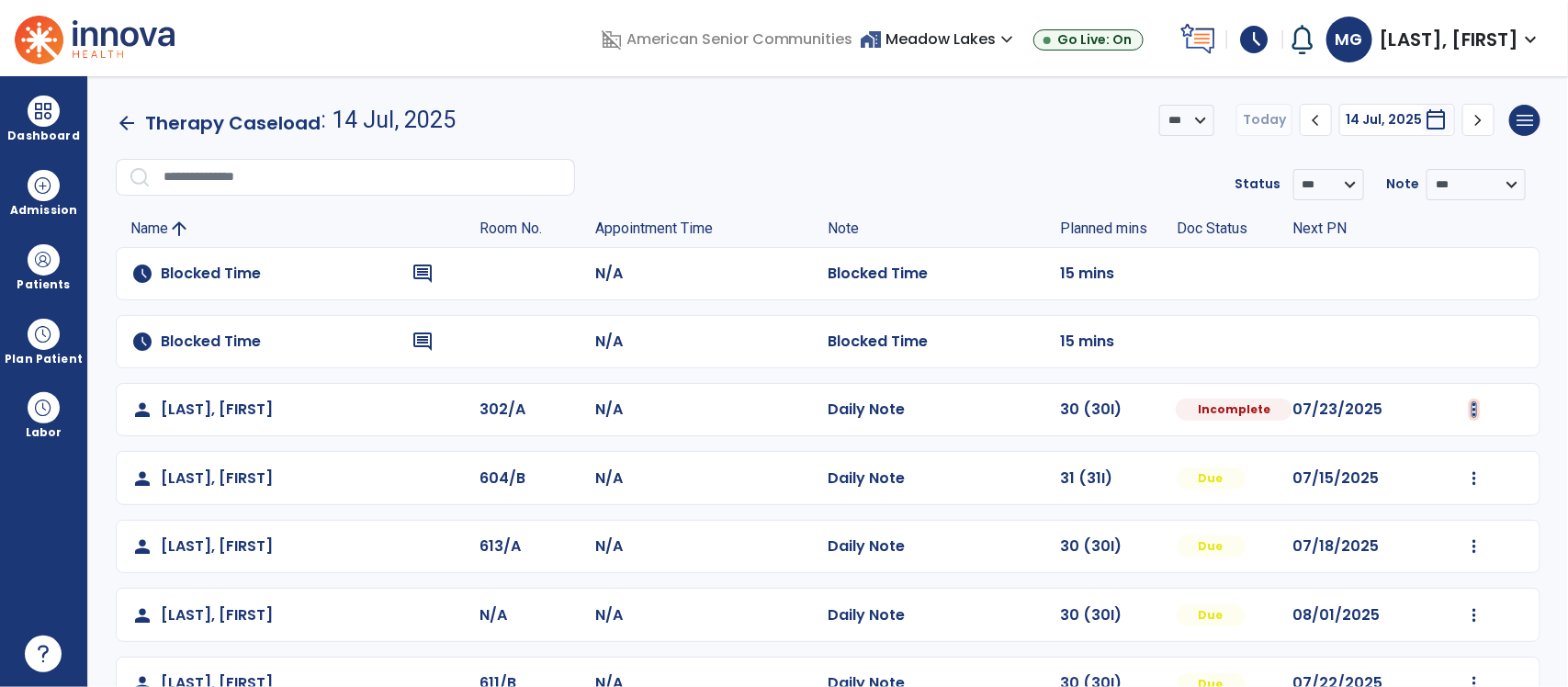 click at bounding box center [1474, 410] 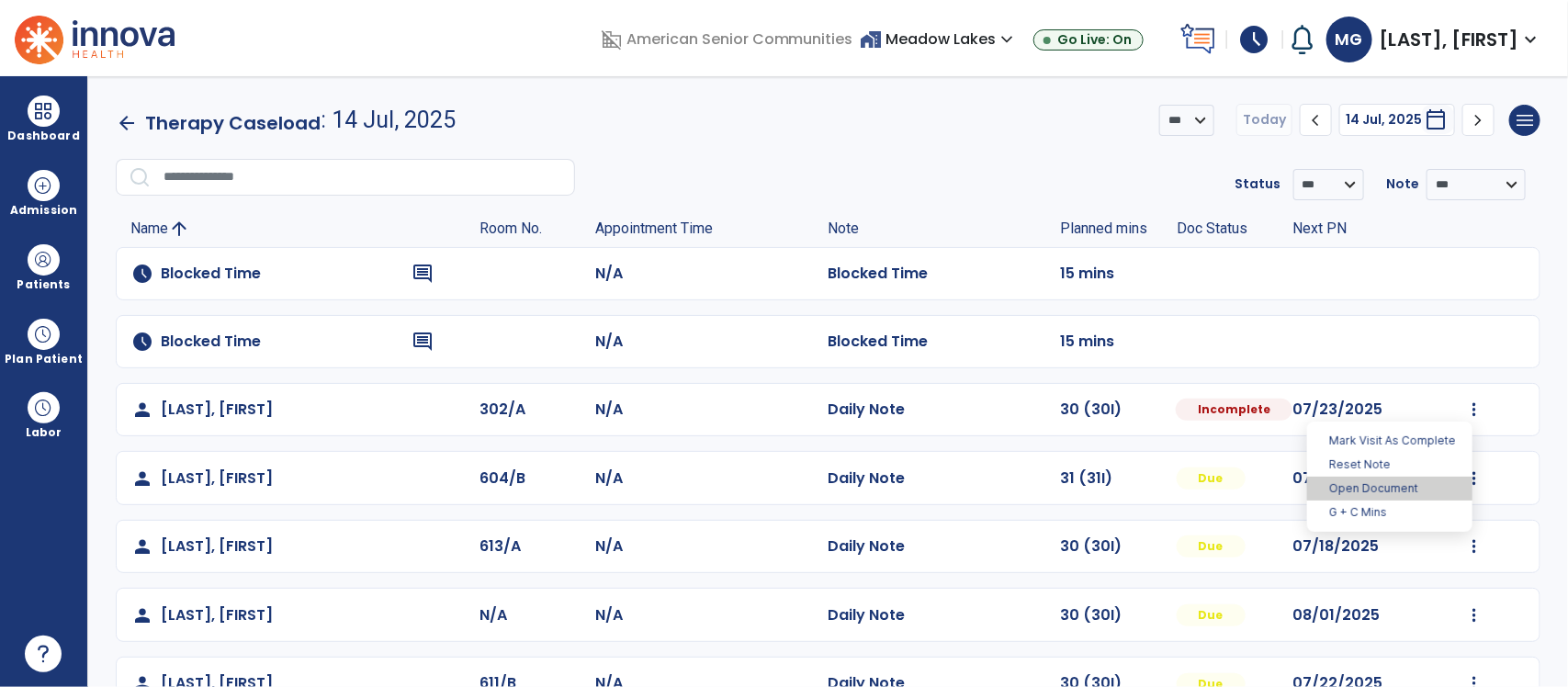 click on "Open Document" at bounding box center (1390, 489) 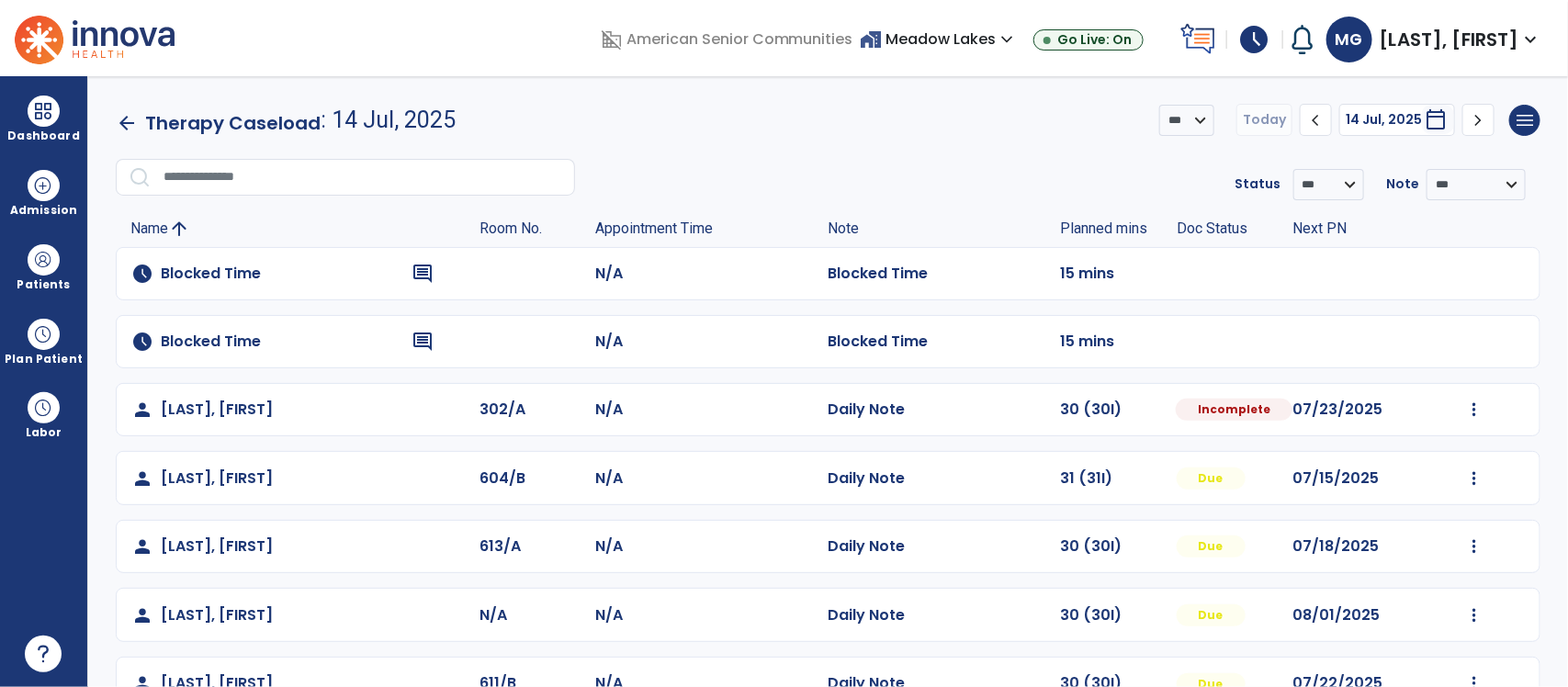 select on "*" 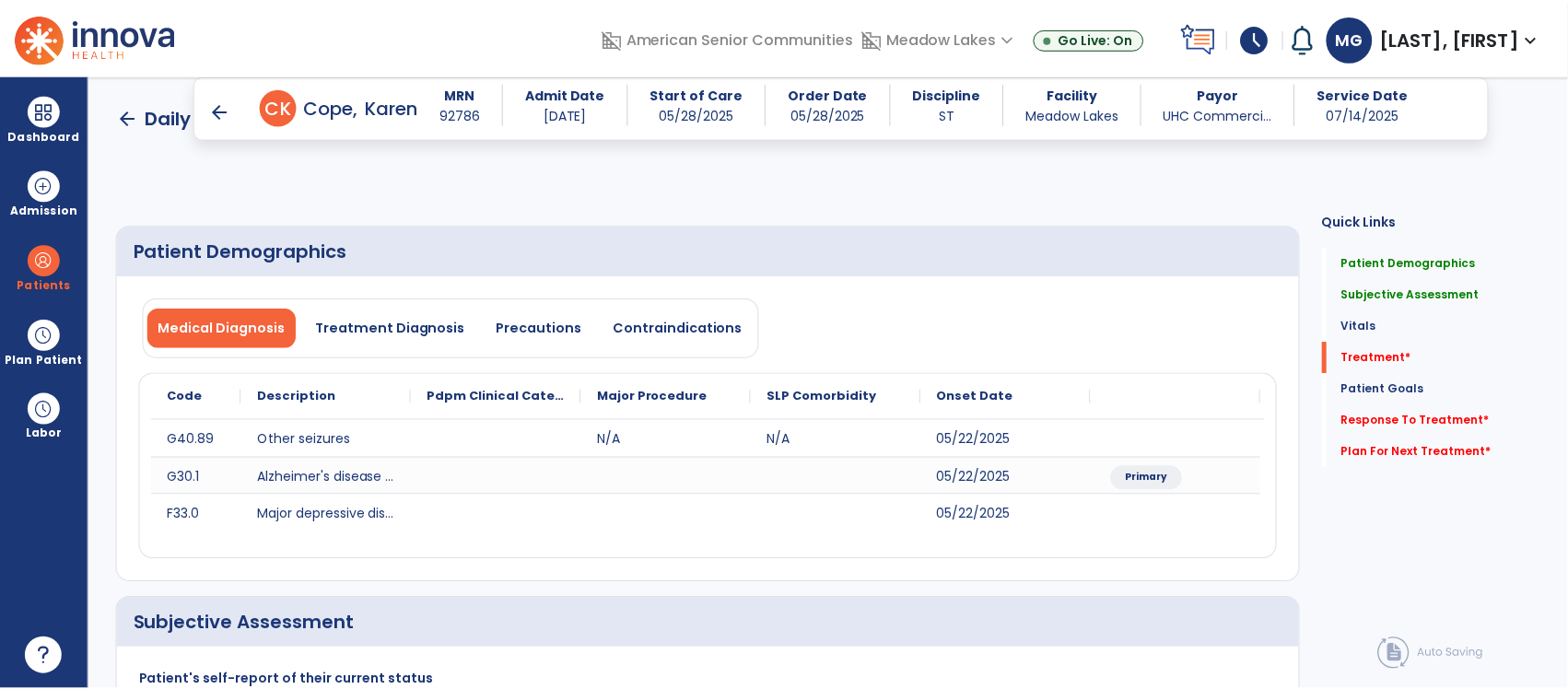 scroll, scrollTop: 935, scrollLeft: 0, axis: vertical 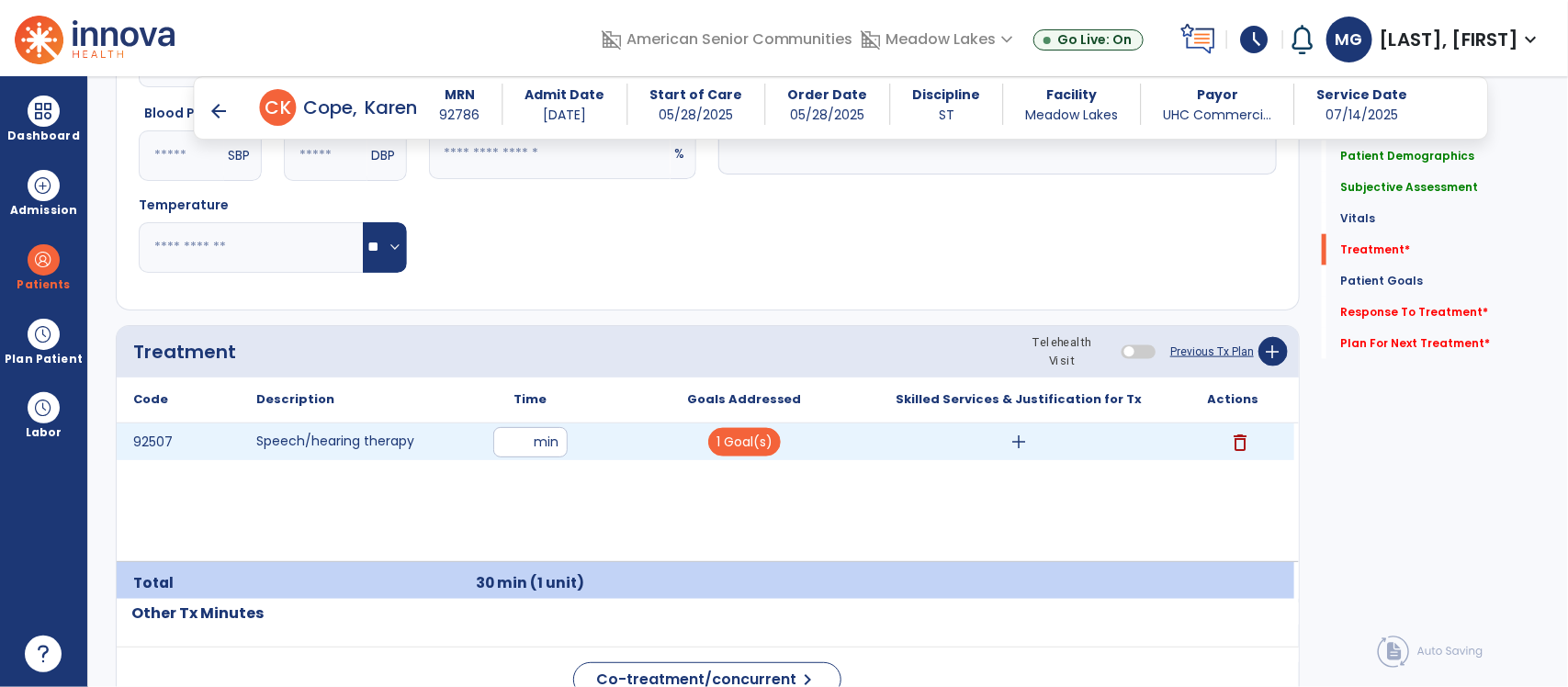 click on "add" at bounding box center (1020, 442) 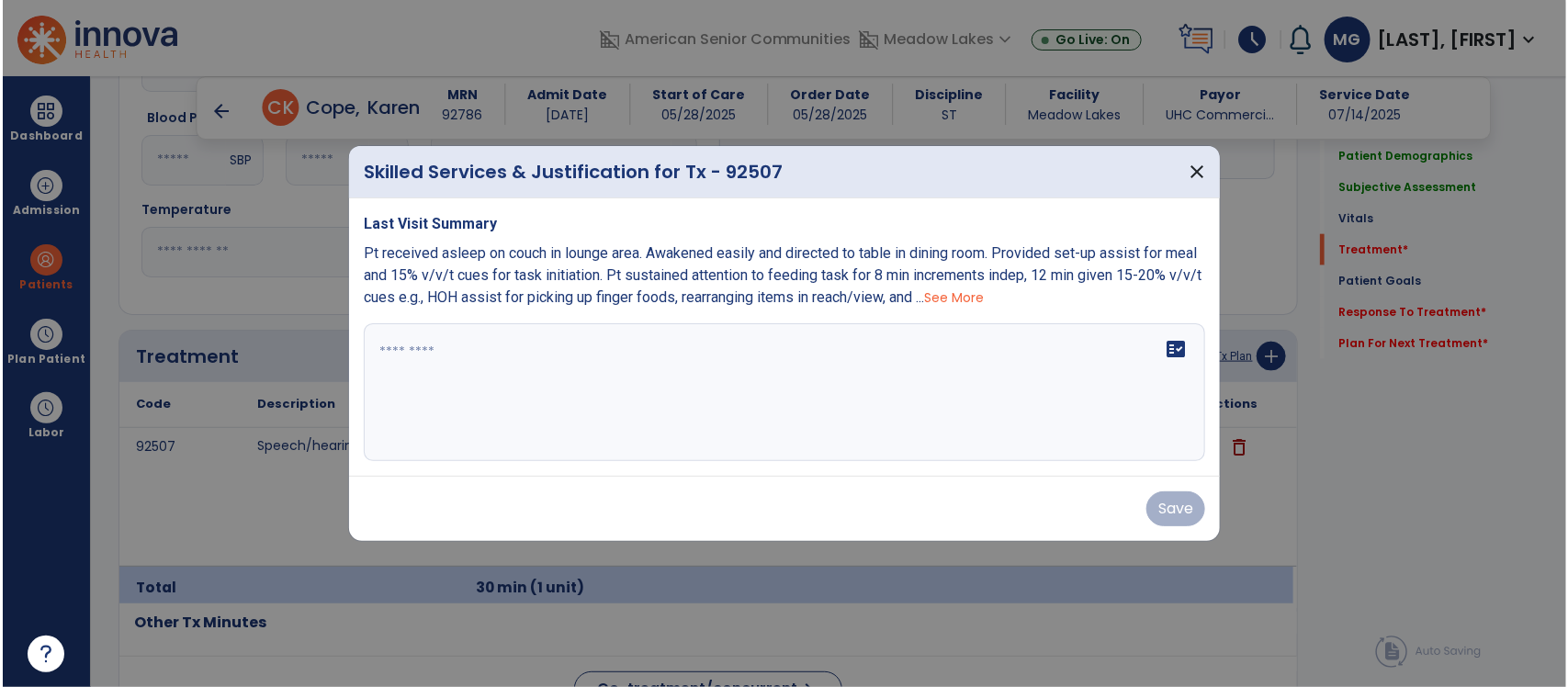 scroll, scrollTop: 932, scrollLeft: 0, axis: vertical 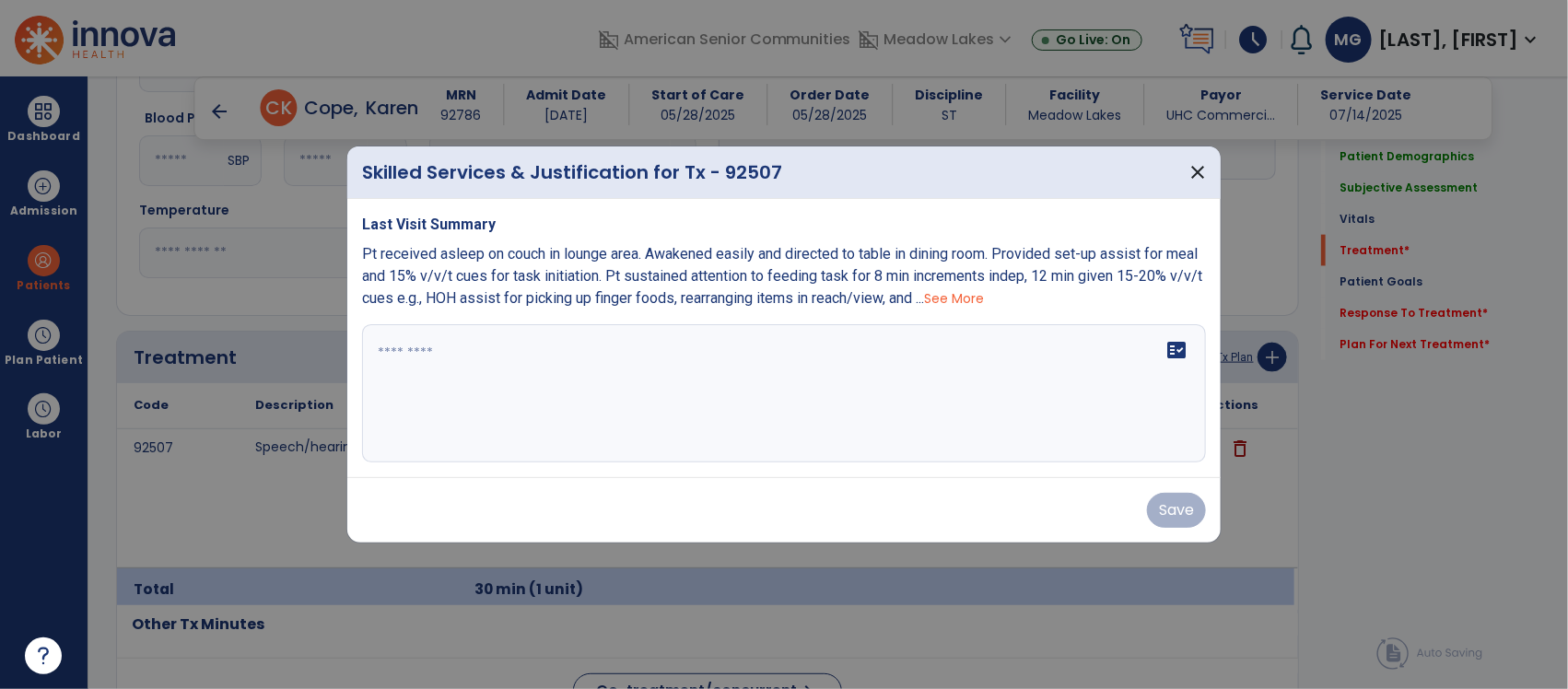 click on "fact_check" at bounding box center (784, 393) 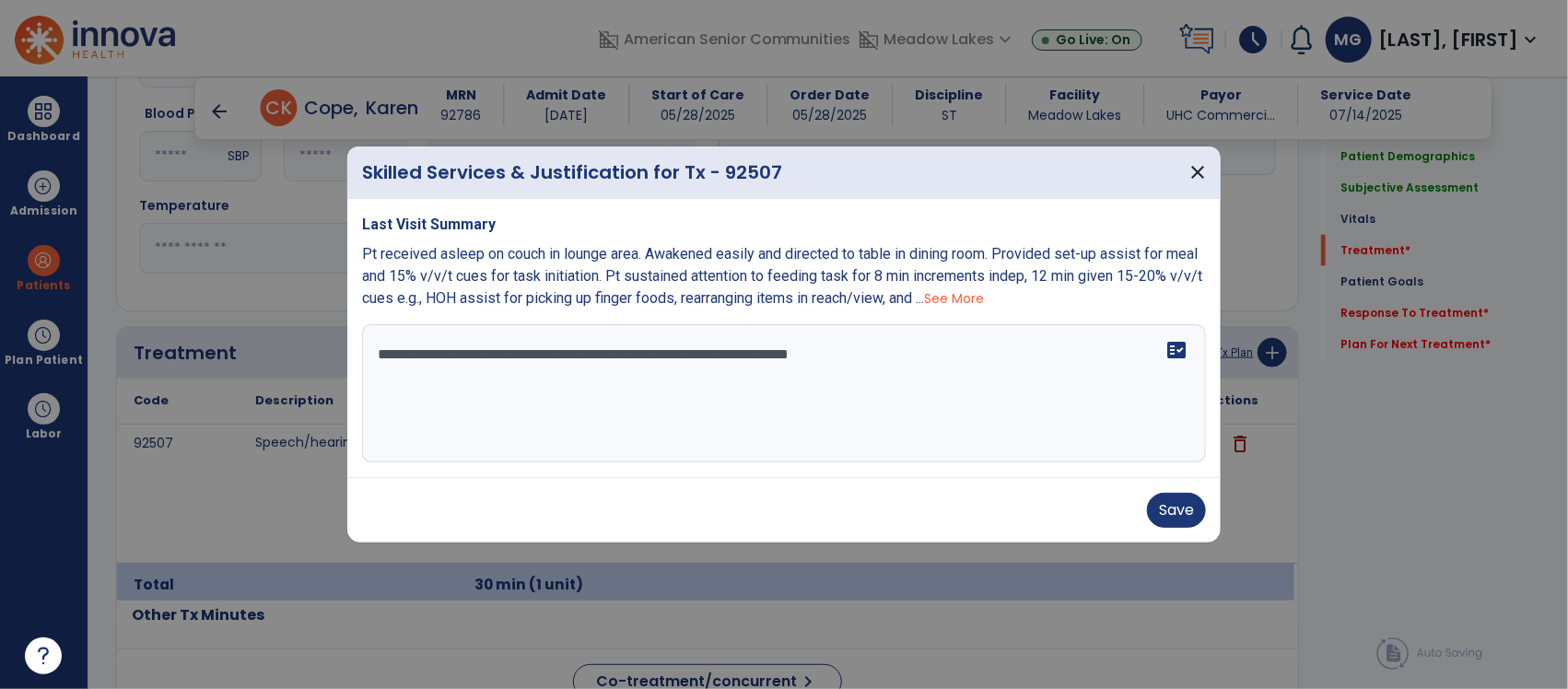 click on "**********" at bounding box center (783, 393) 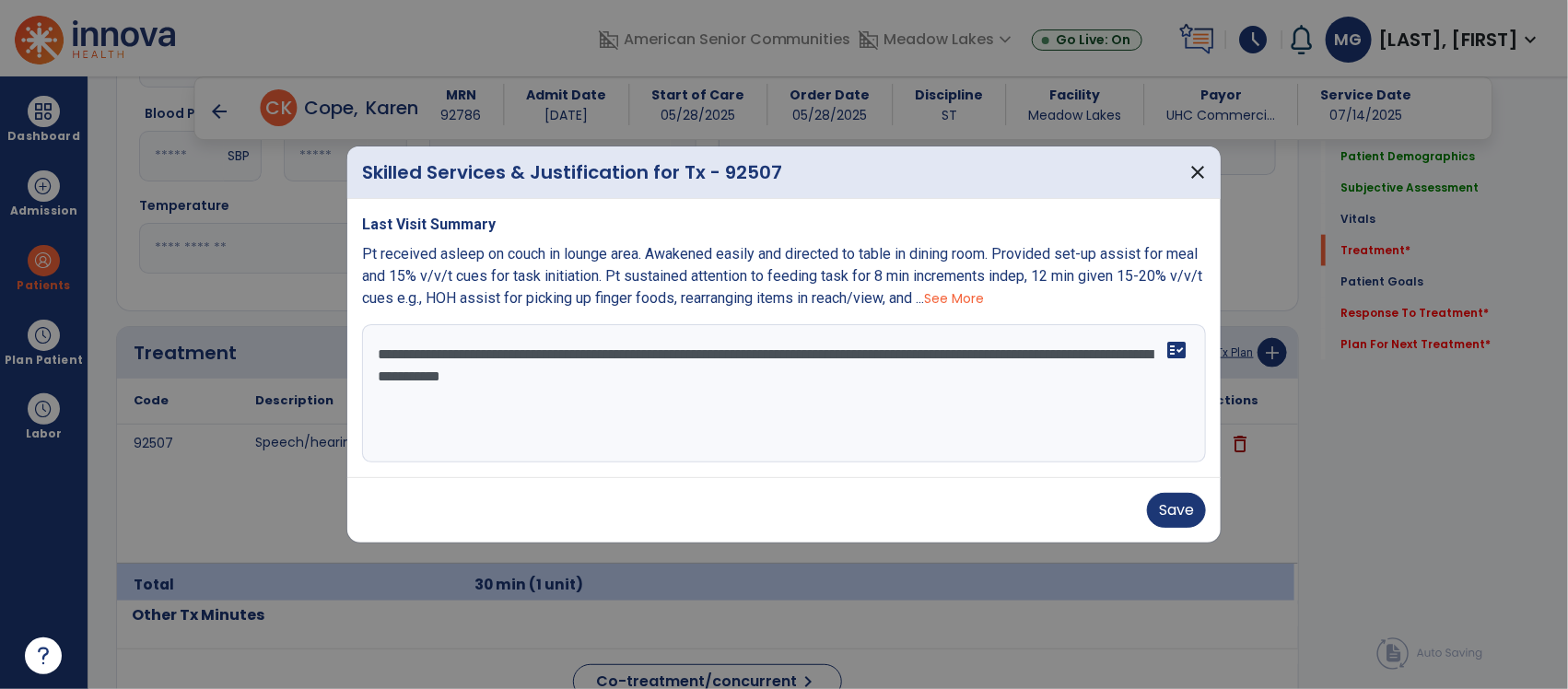 click on "**********" at bounding box center [783, 393] 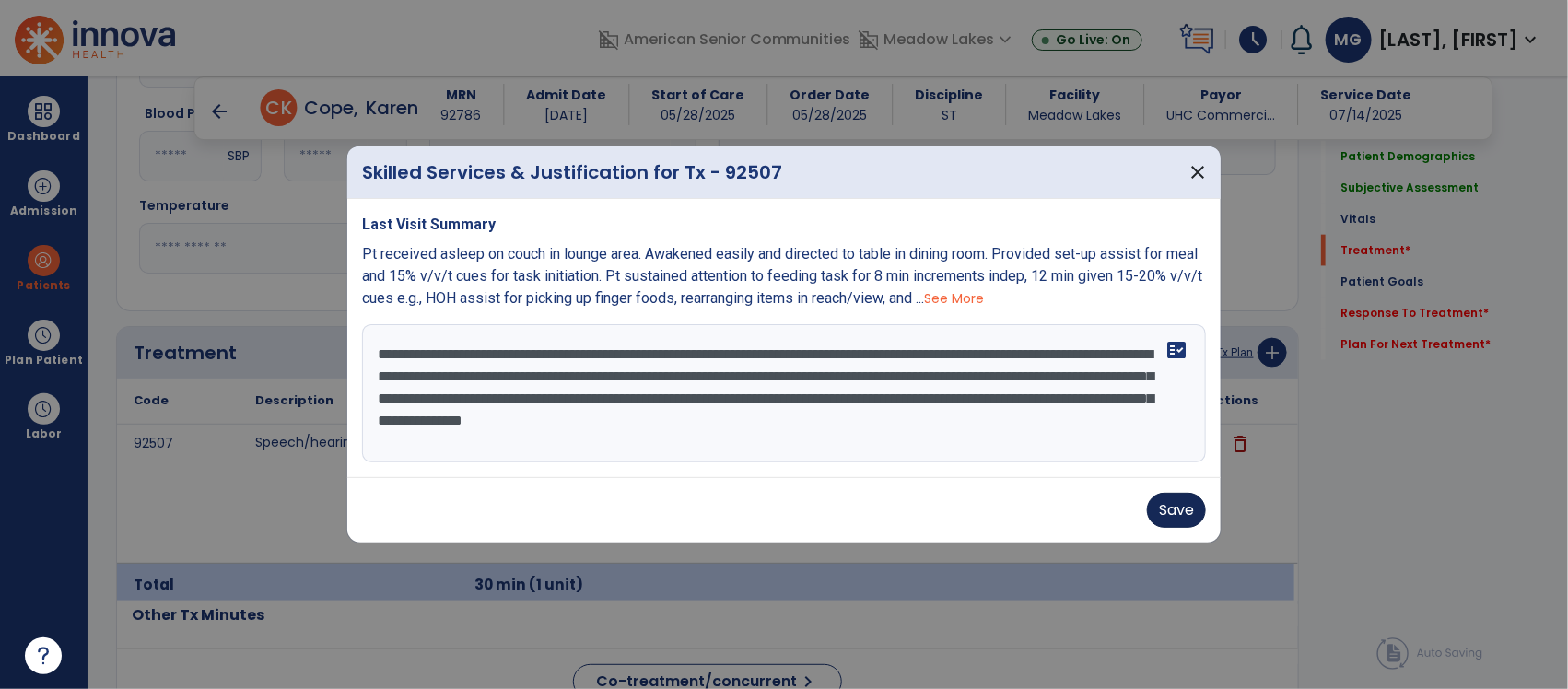 type on "**********" 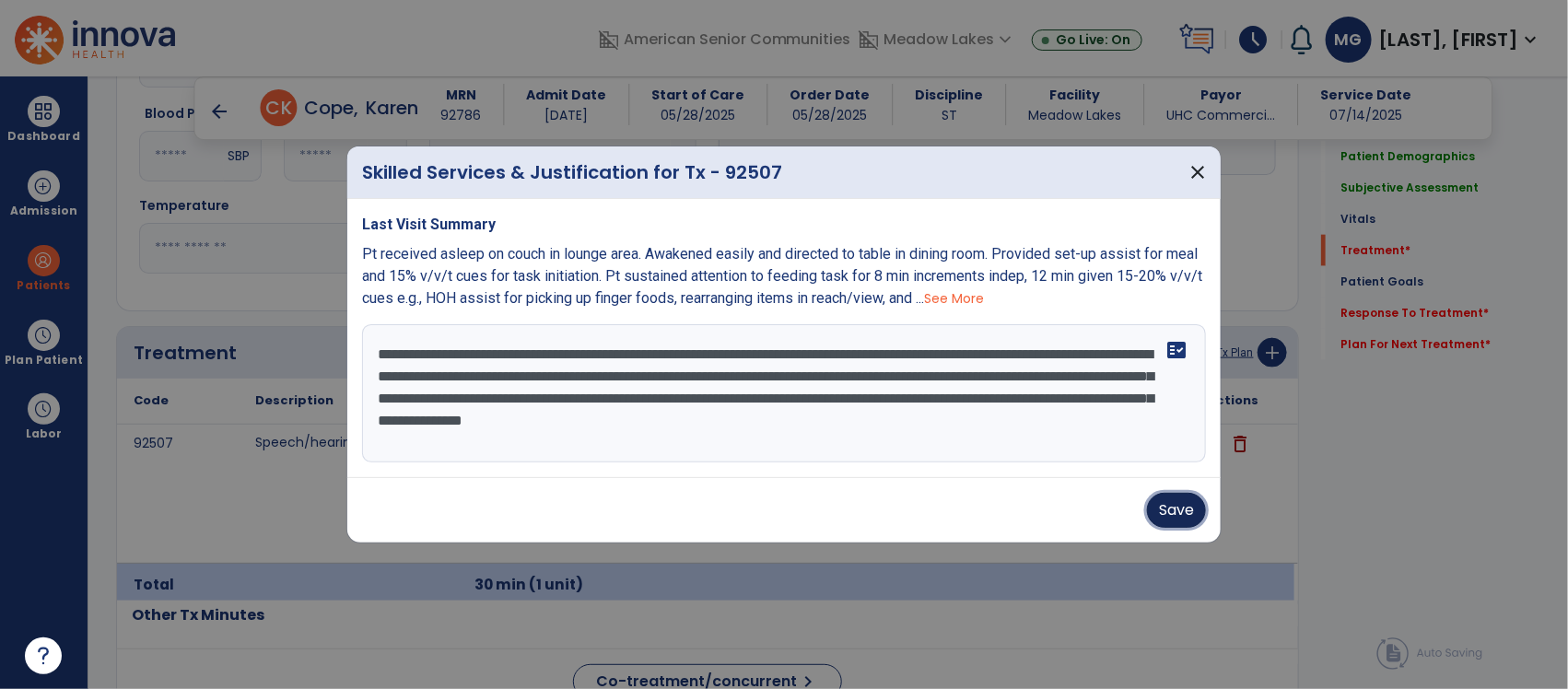 click on "Save" at bounding box center [1176, 510] 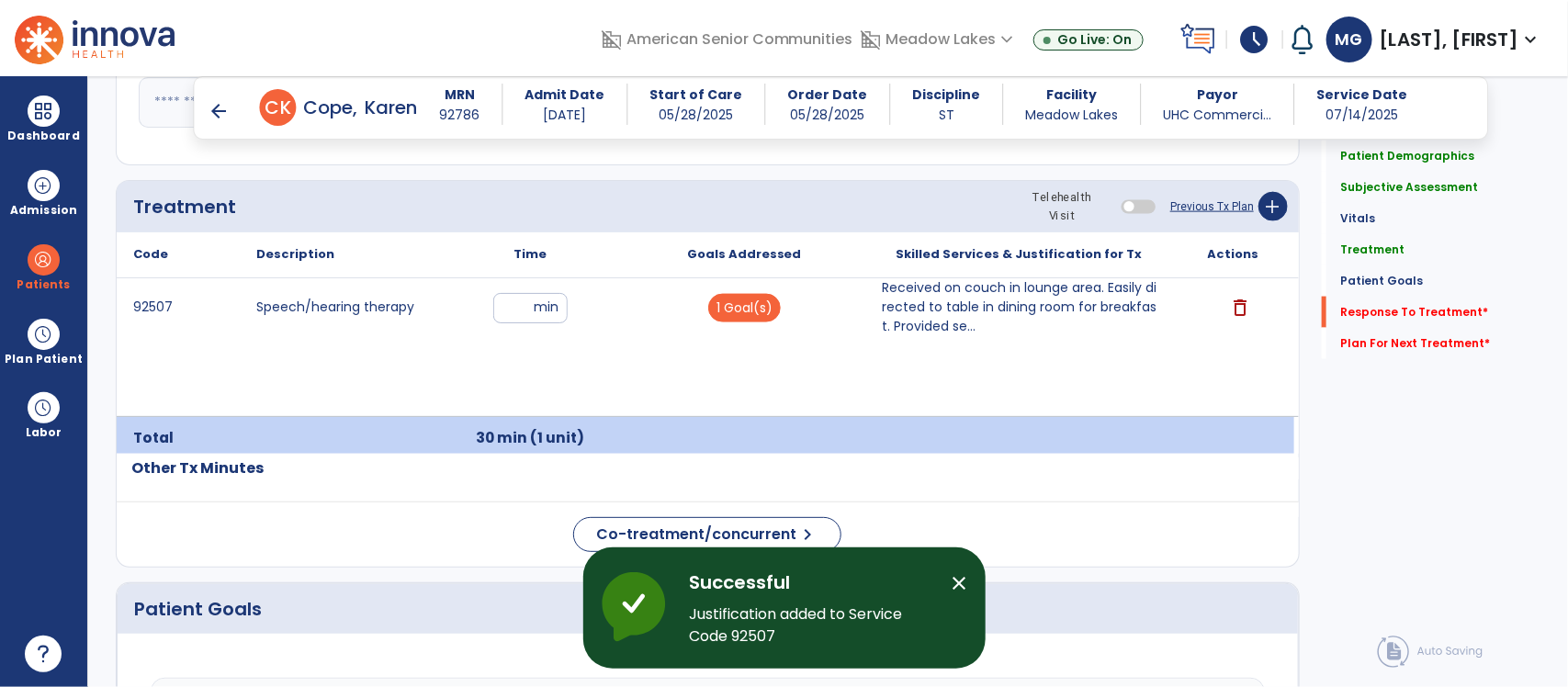 scroll, scrollTop: 2117, scrollLeft: 0, axis: vertical 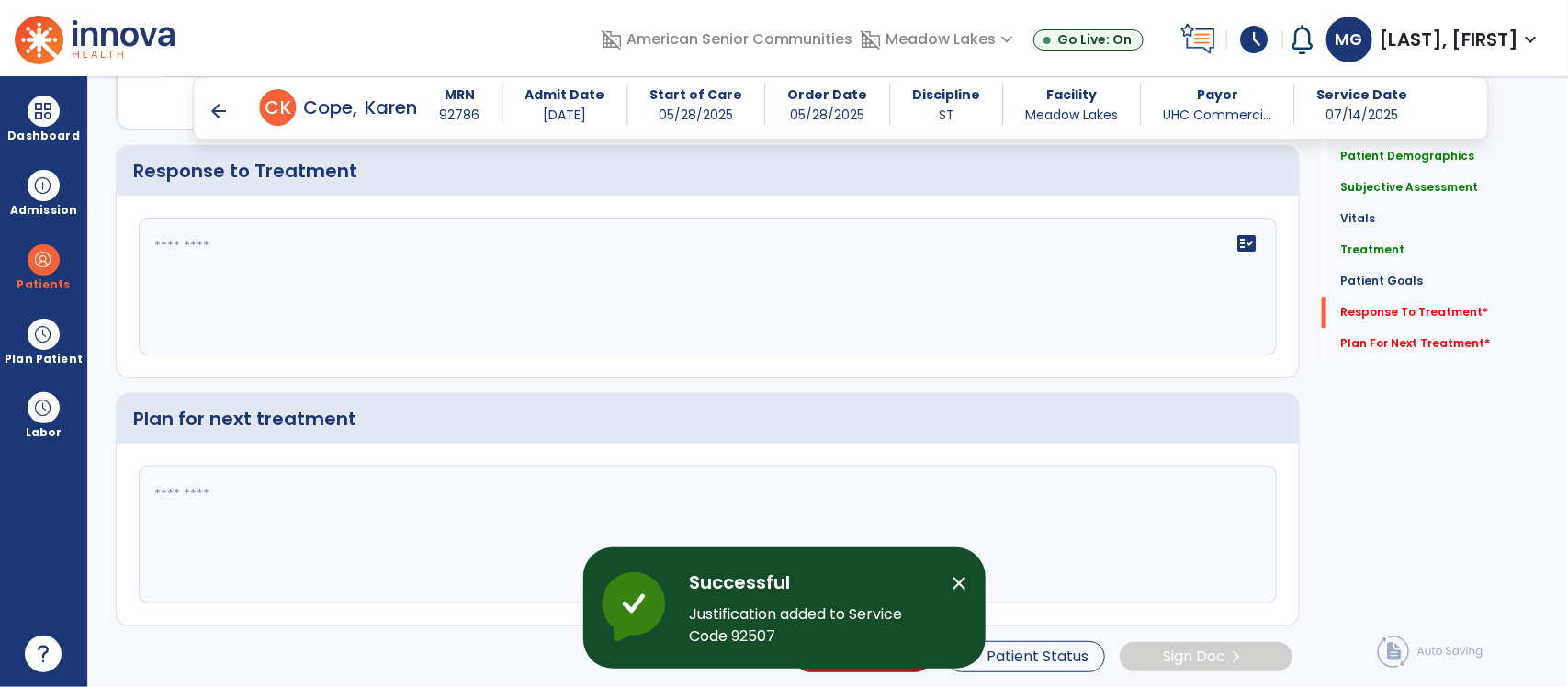 click on "fact_check" 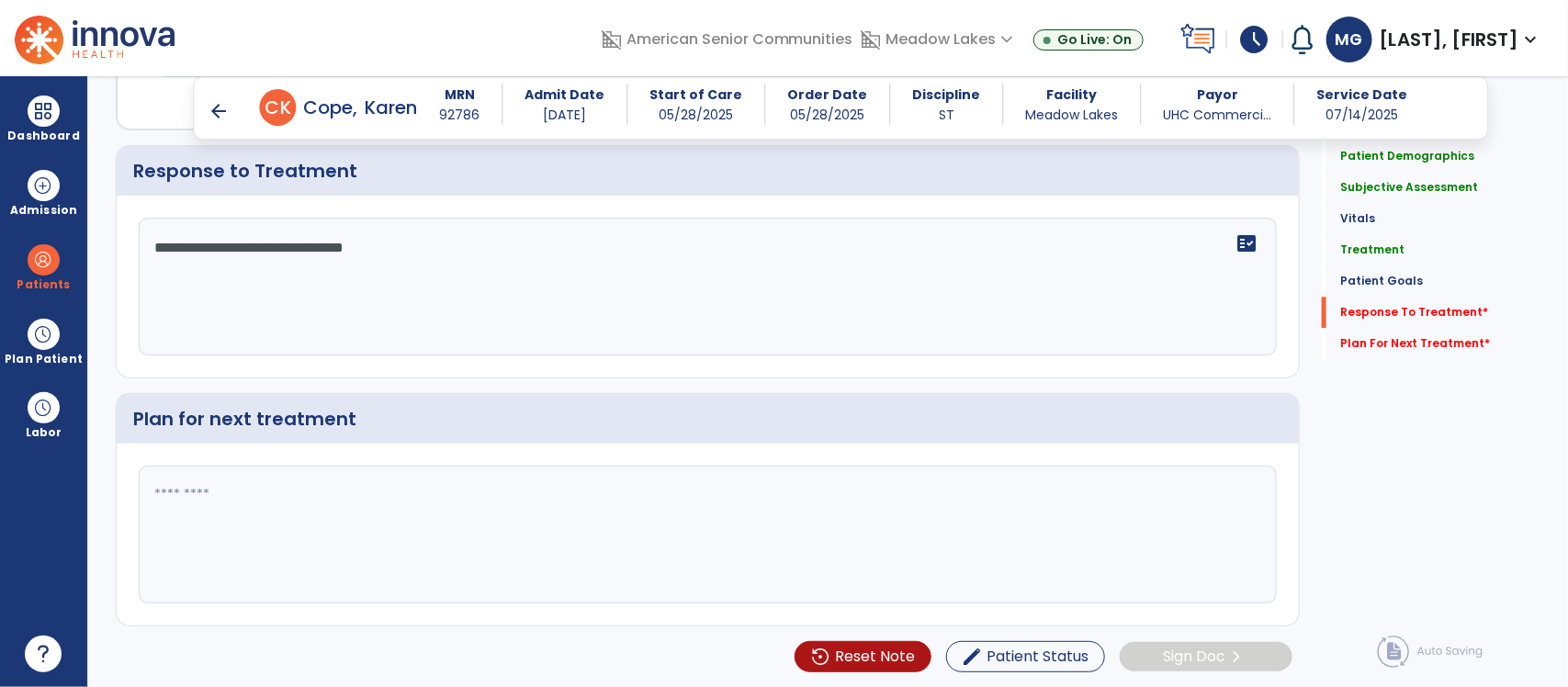 type on "**********" 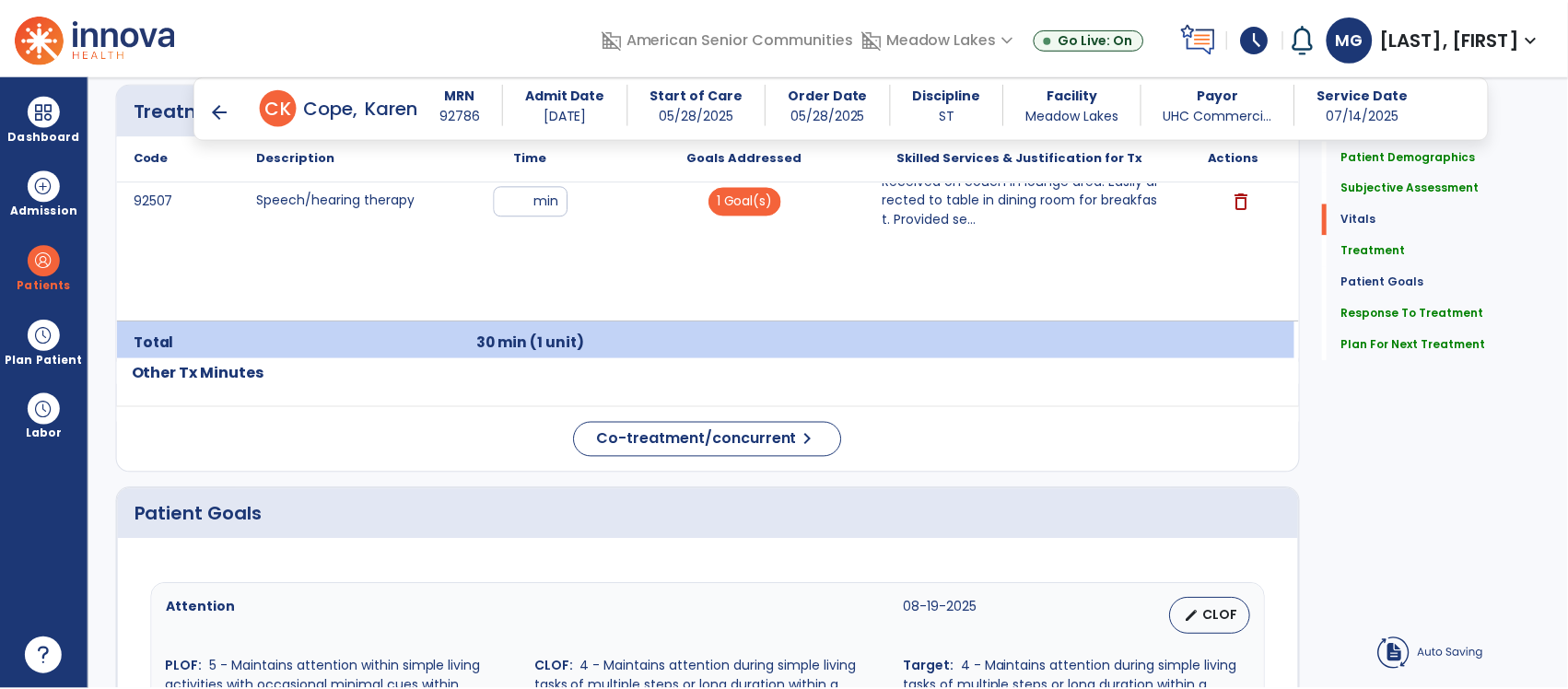 scroll, scrollTop: 2123, scrollLeft: 0, axis: vertical 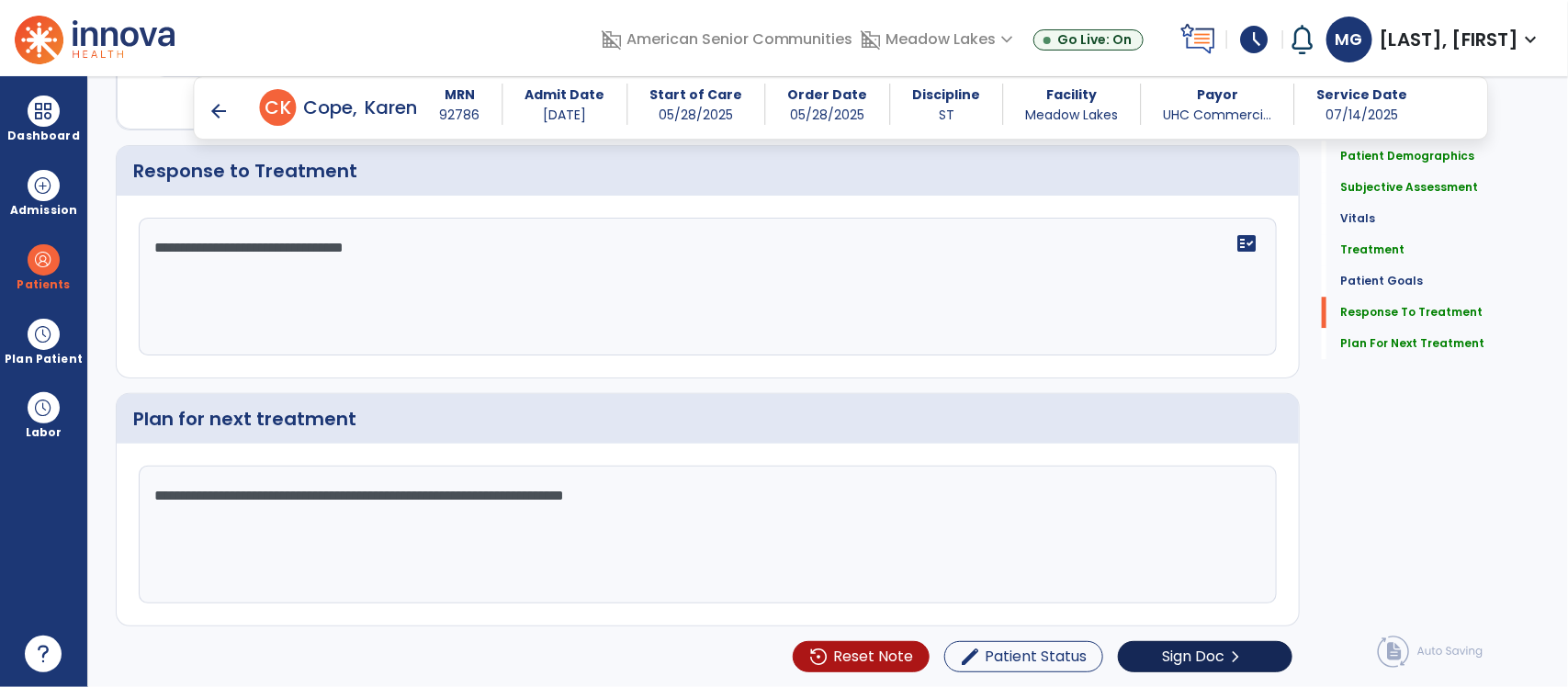 type on "**********" 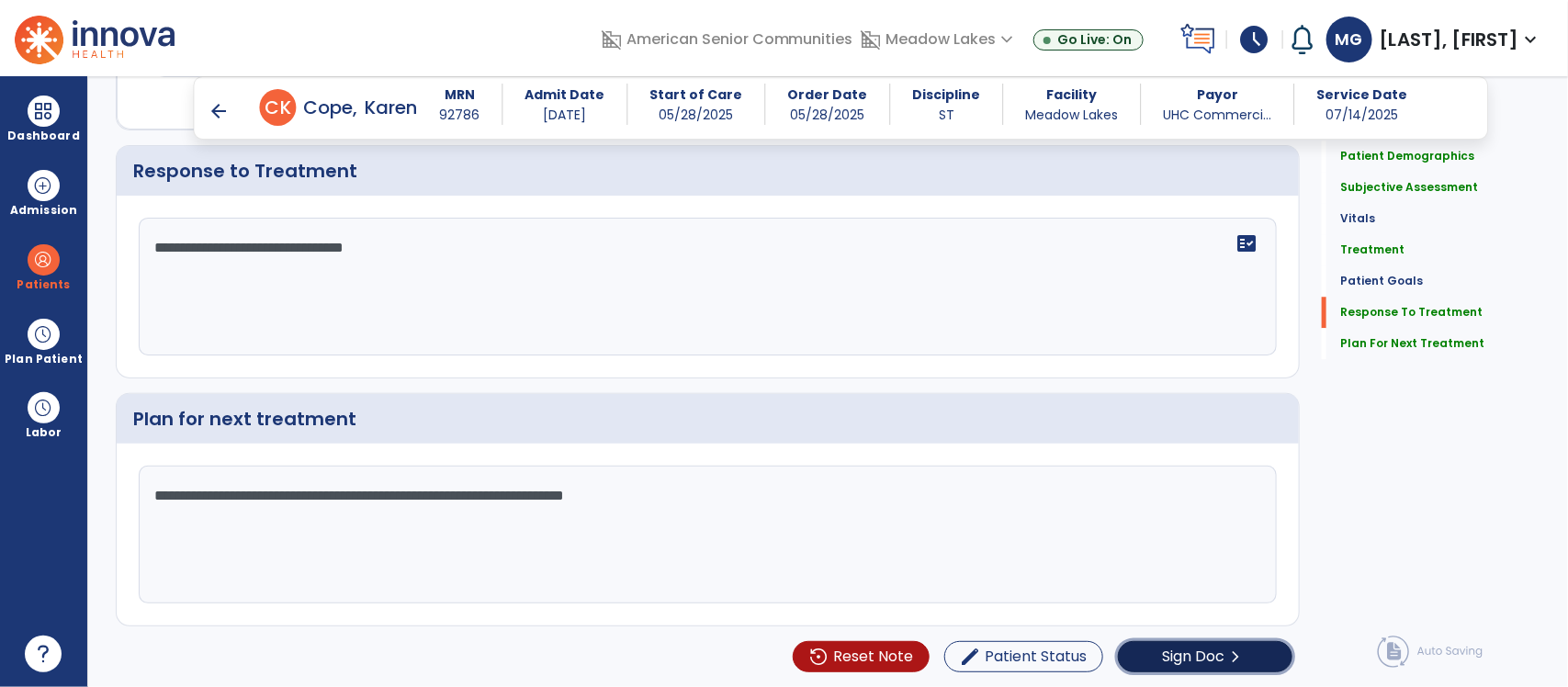 click on "Sign Doc" 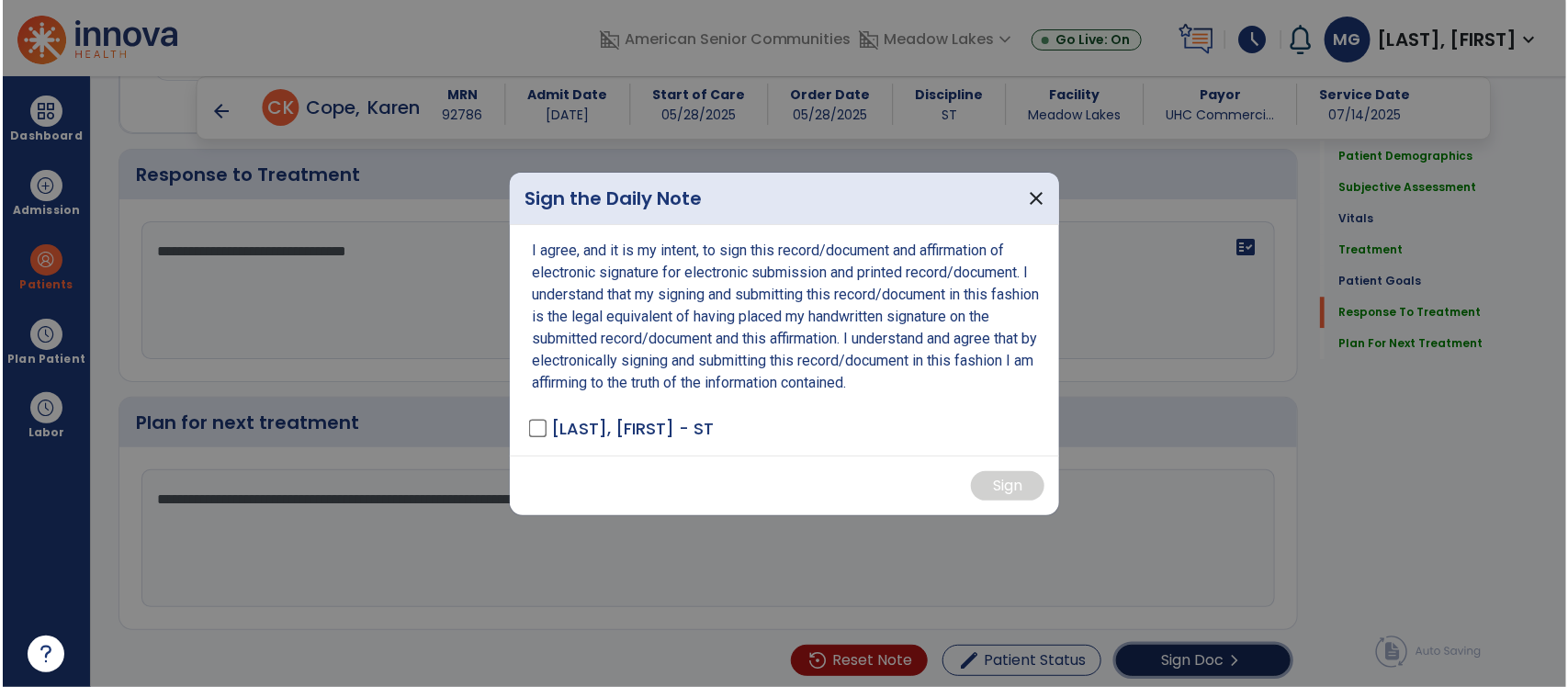 scroll, scrollTop: 2117, scrollLeft: 0, axis: vertical 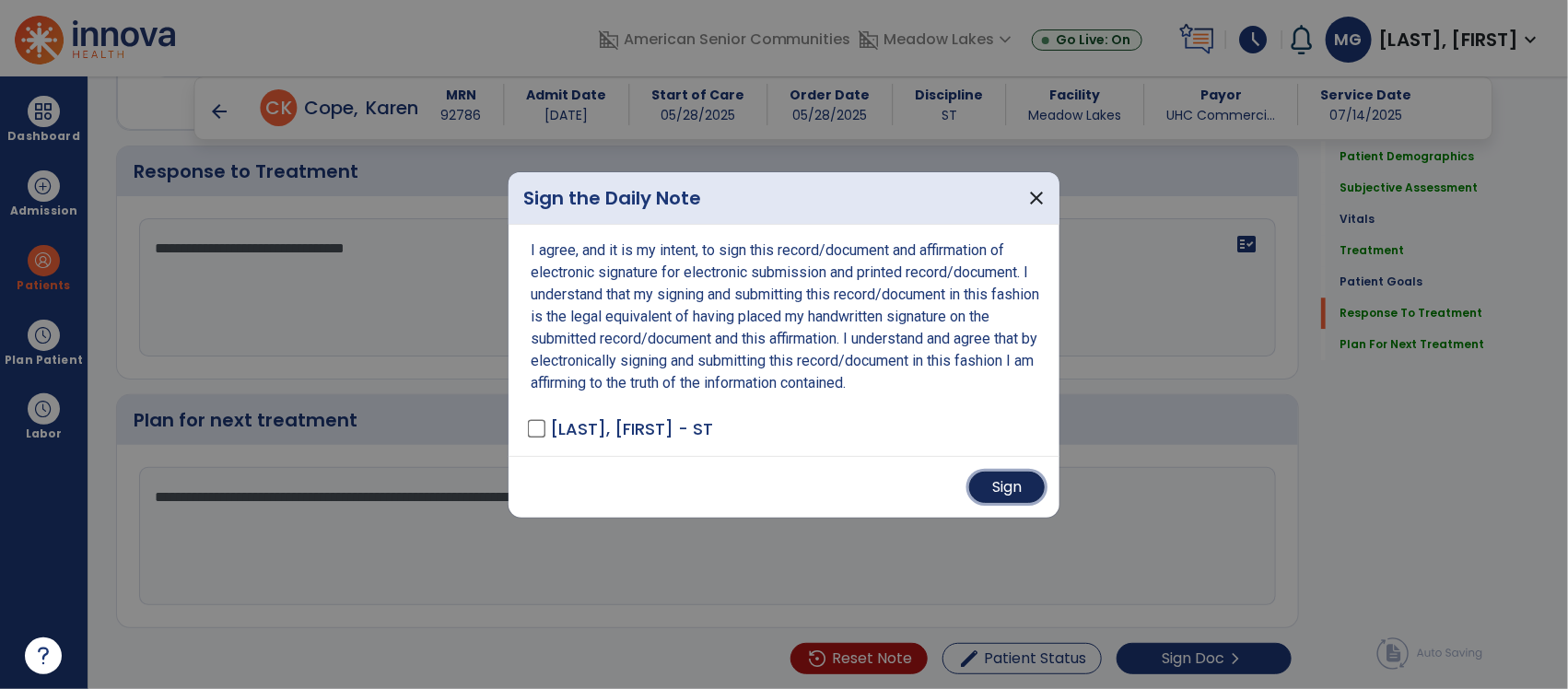 click on "Sign" at bounding box center [1007, 487] 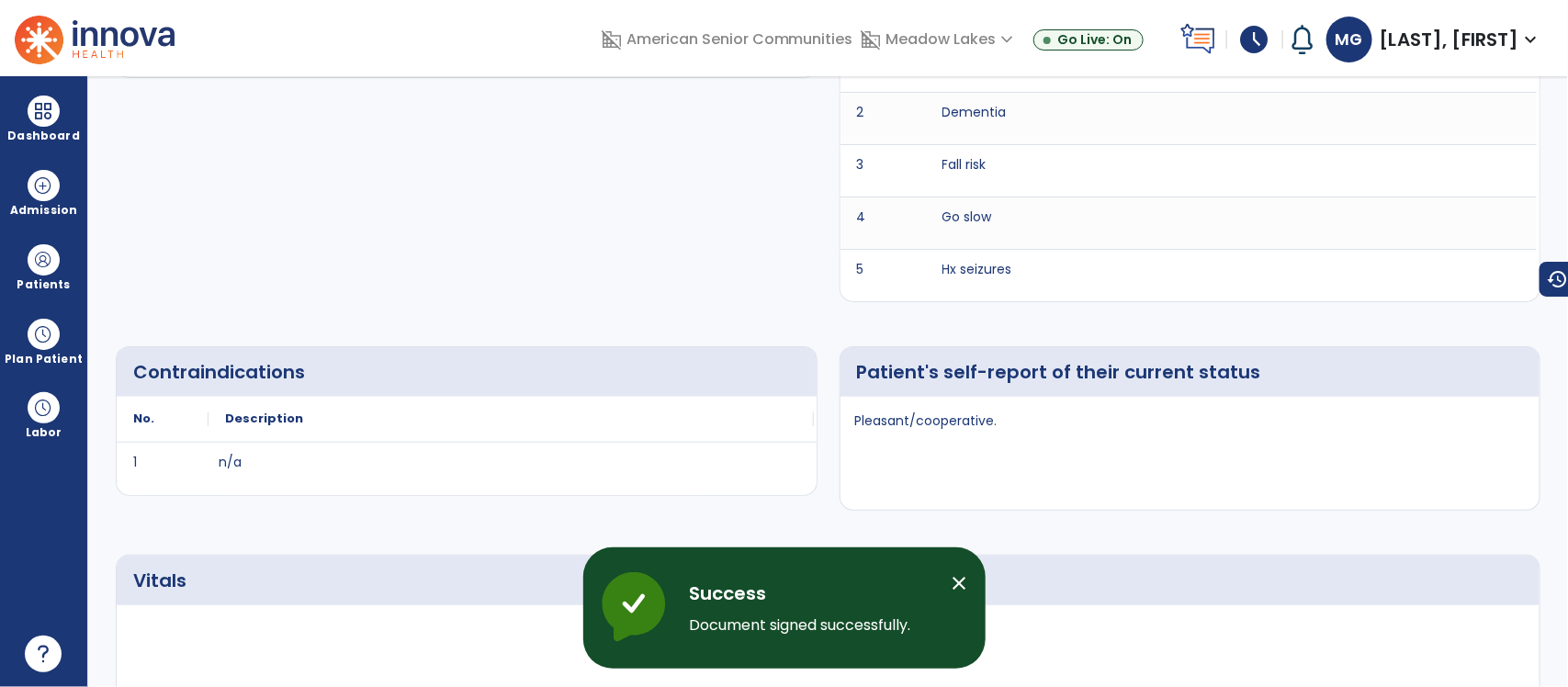 scroll, scrollTop: 0, scrollLeft: 0, axis: both 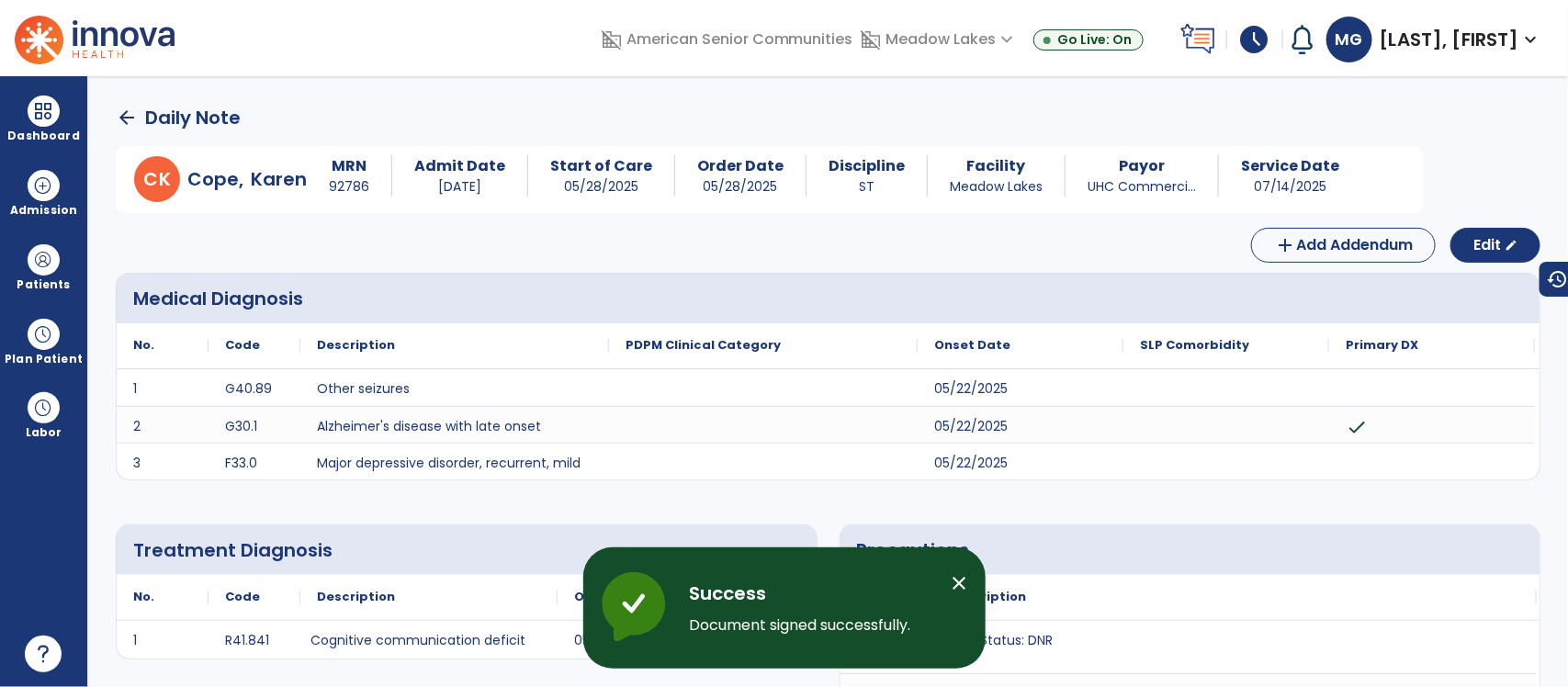 click on "arrow_back" 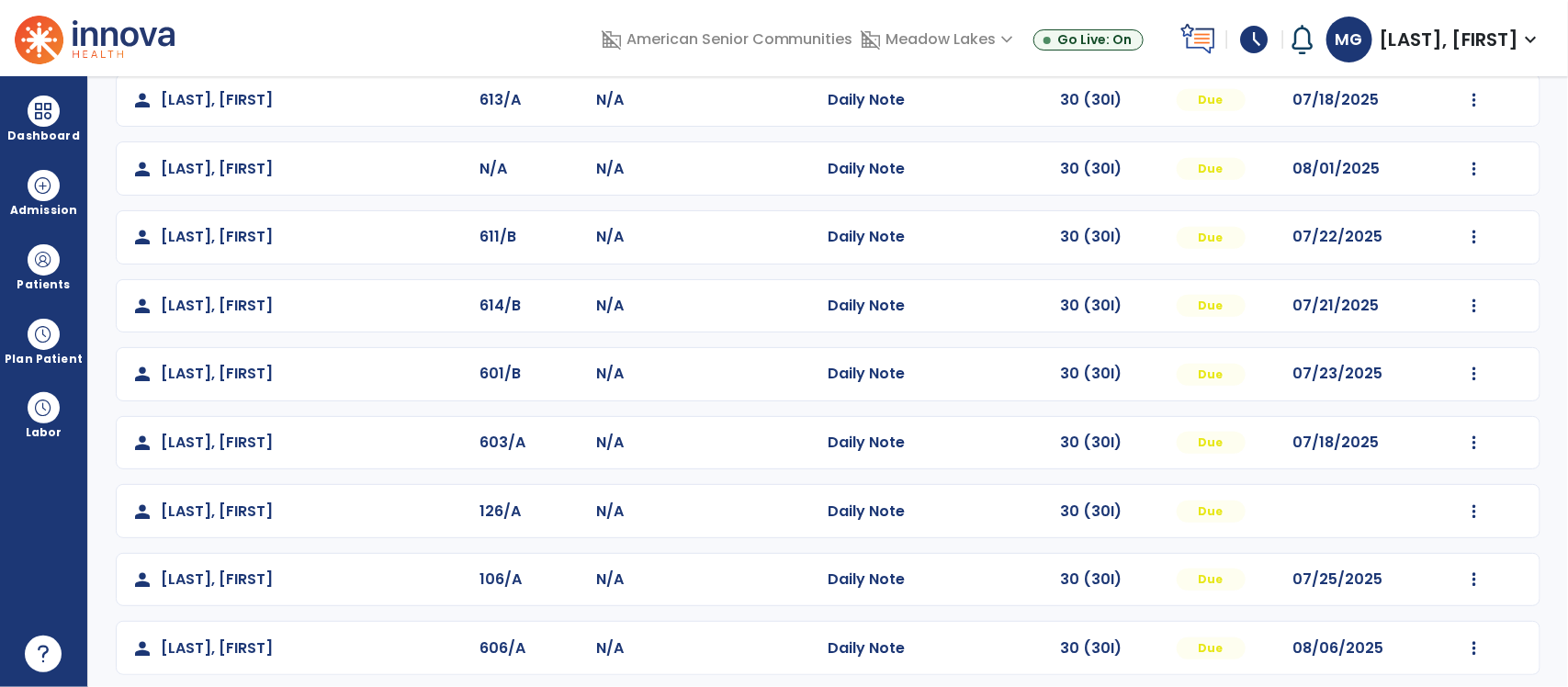 scroll, scrollTop: 447, scrollLeft: 0, axis: vertical 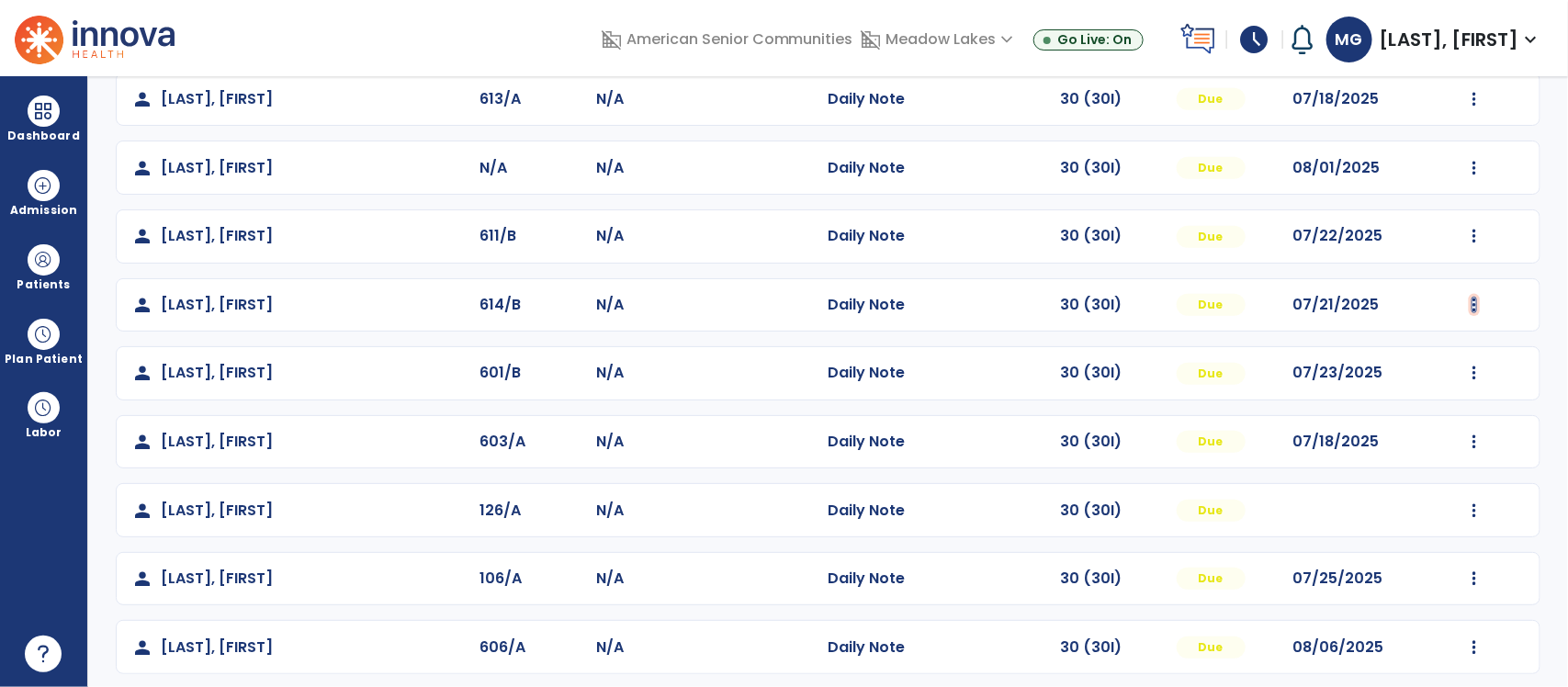 click at bounding box center [1474, -38] 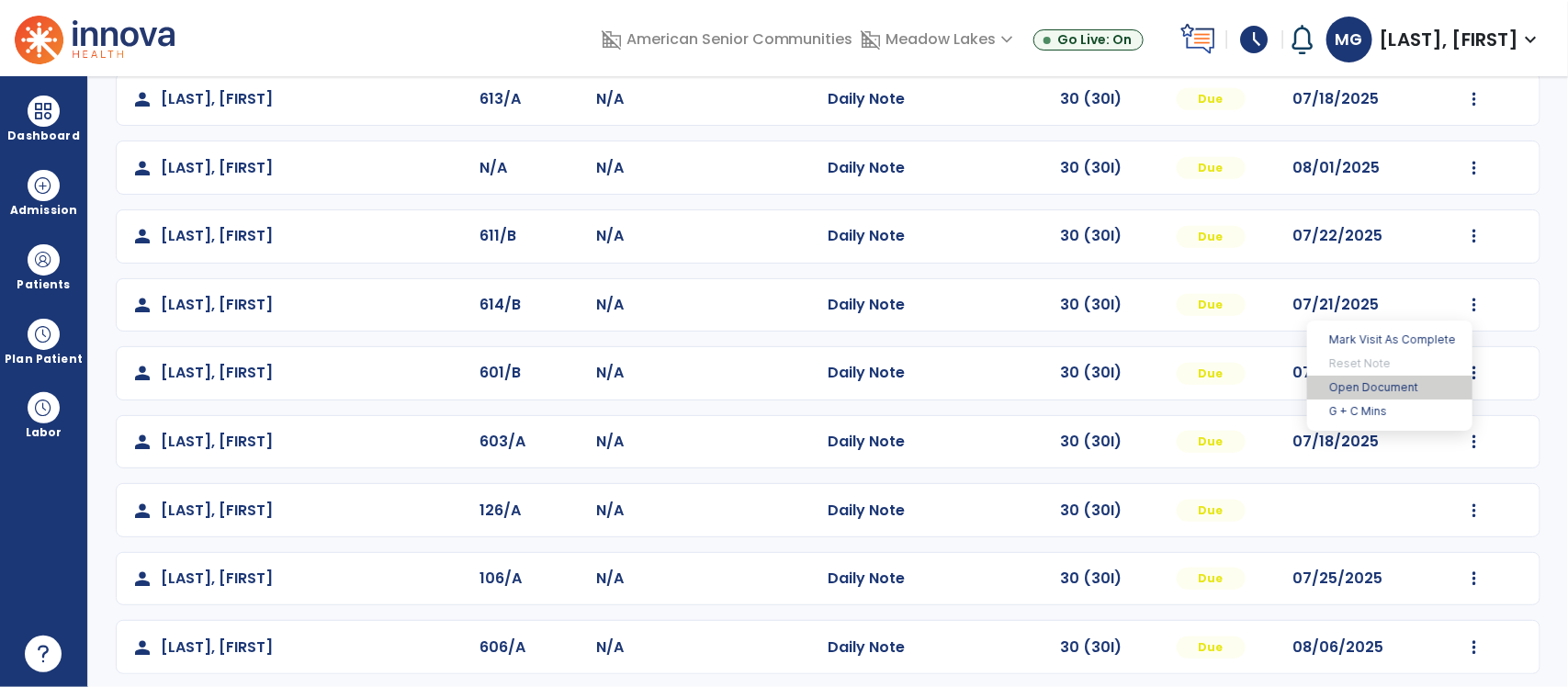 click on "Open Document" at bounding box center (1390, 388) 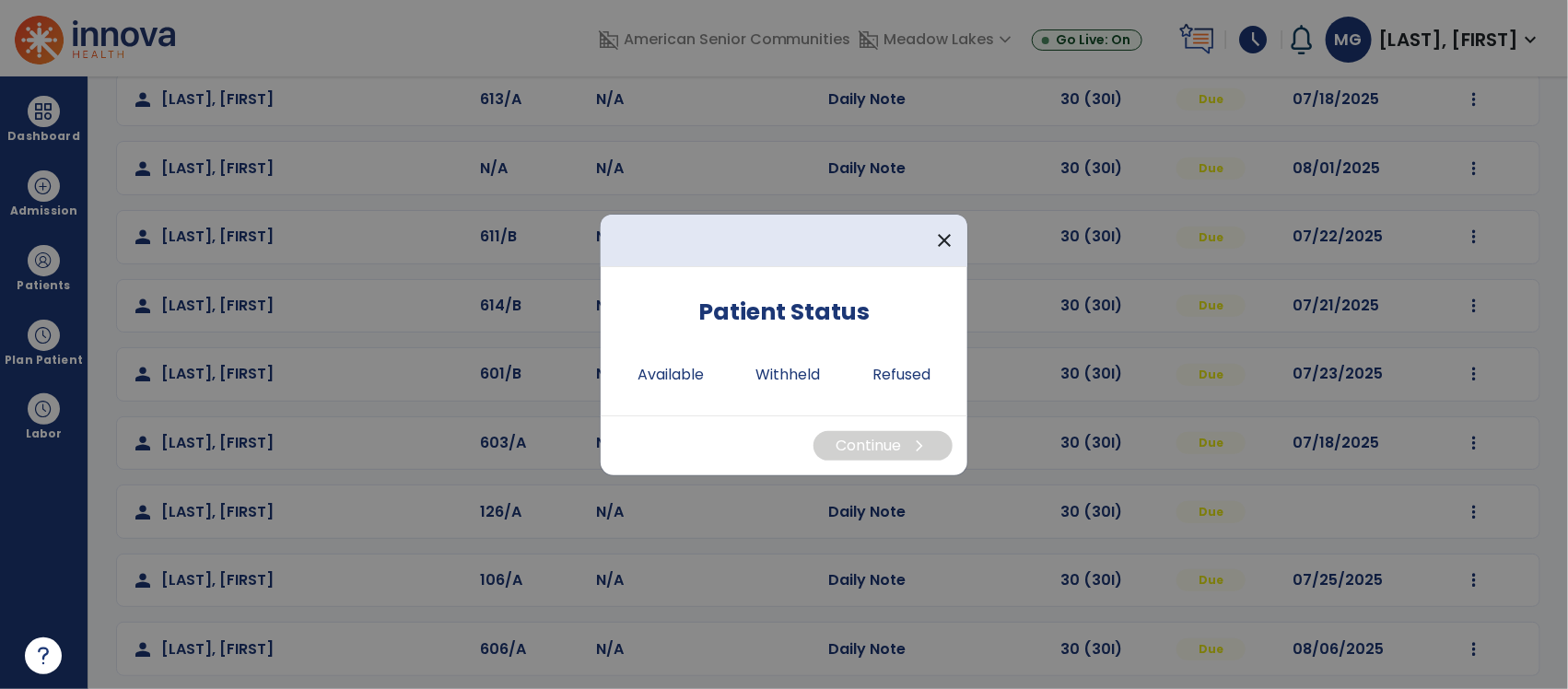 click on "Patient Status  Available   Withheld   Refused" at bounding box center (784, 348) 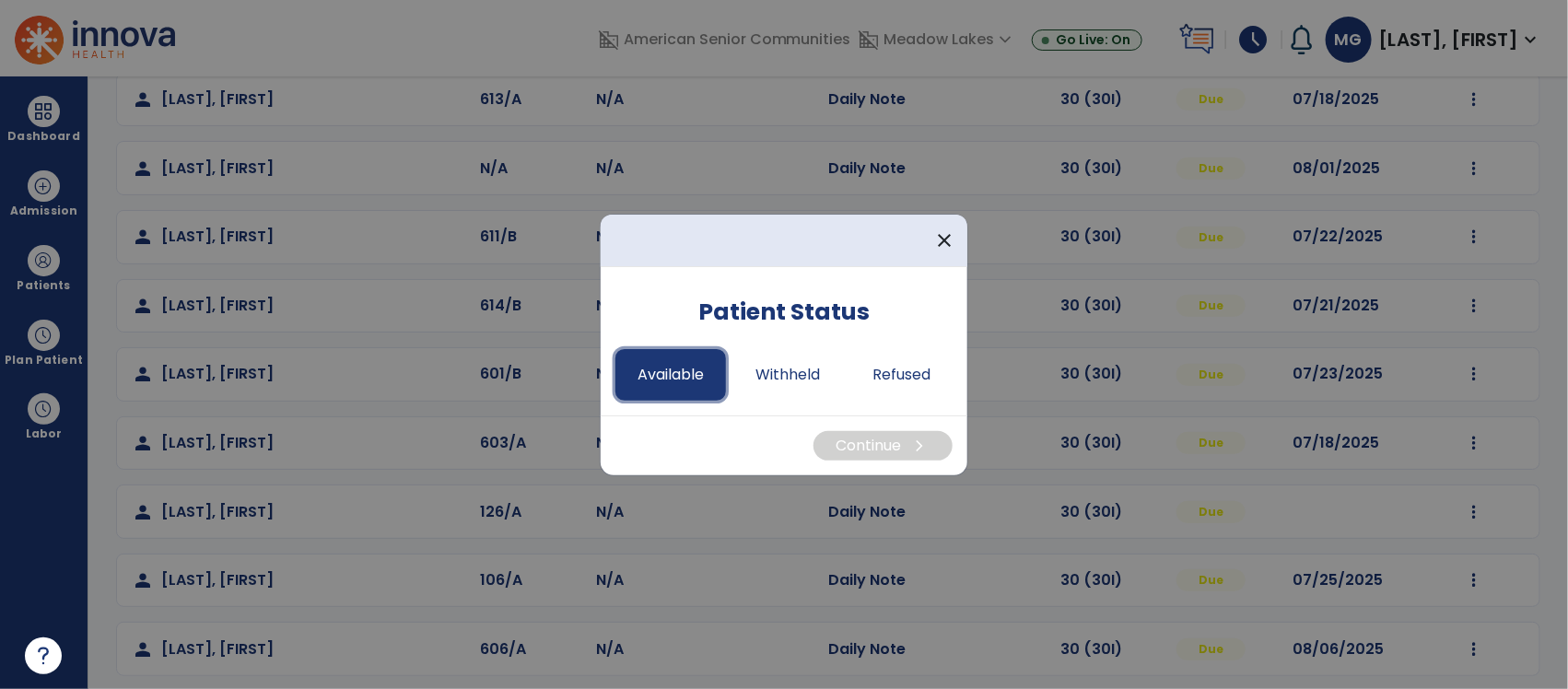 click on "Available" at bounding box center [671, 375] 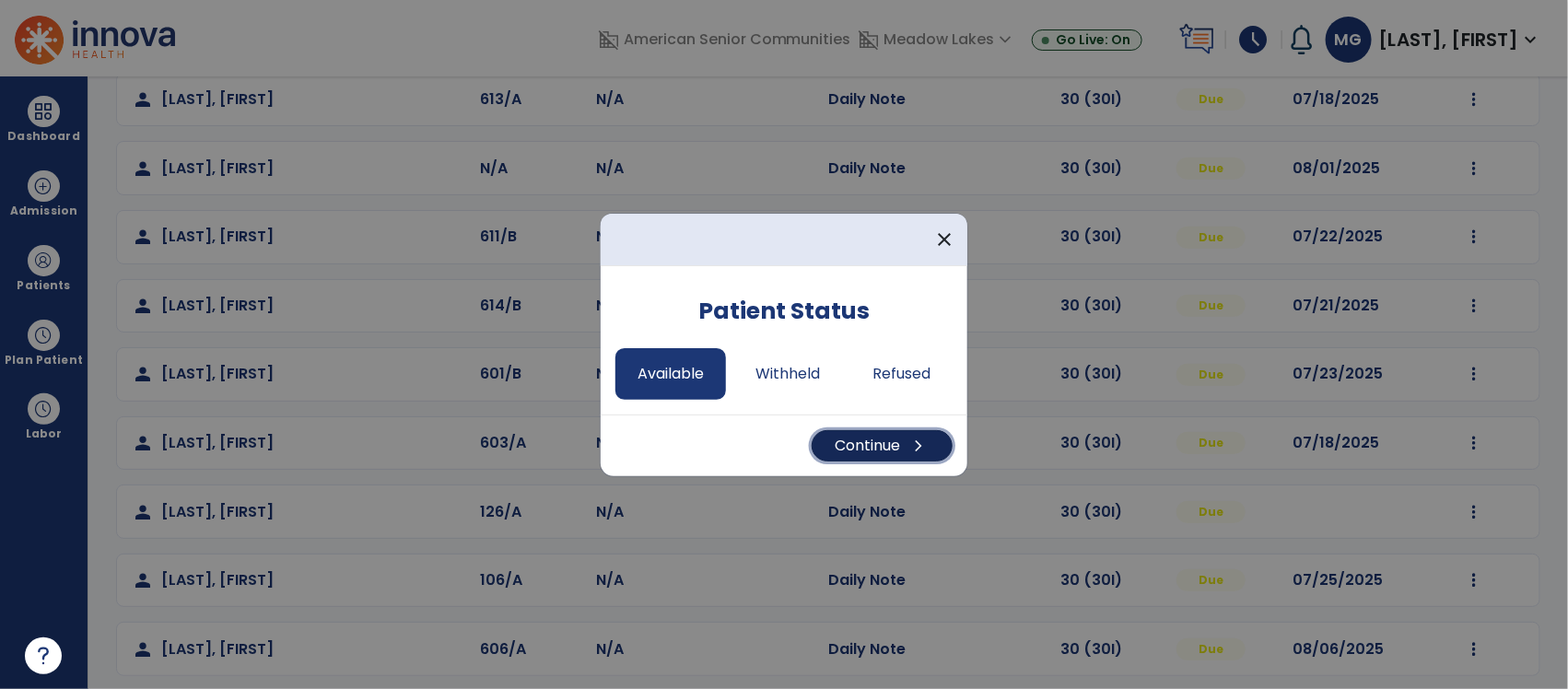 click on "Continue   chevron_right" at bounding box center (882, 446) 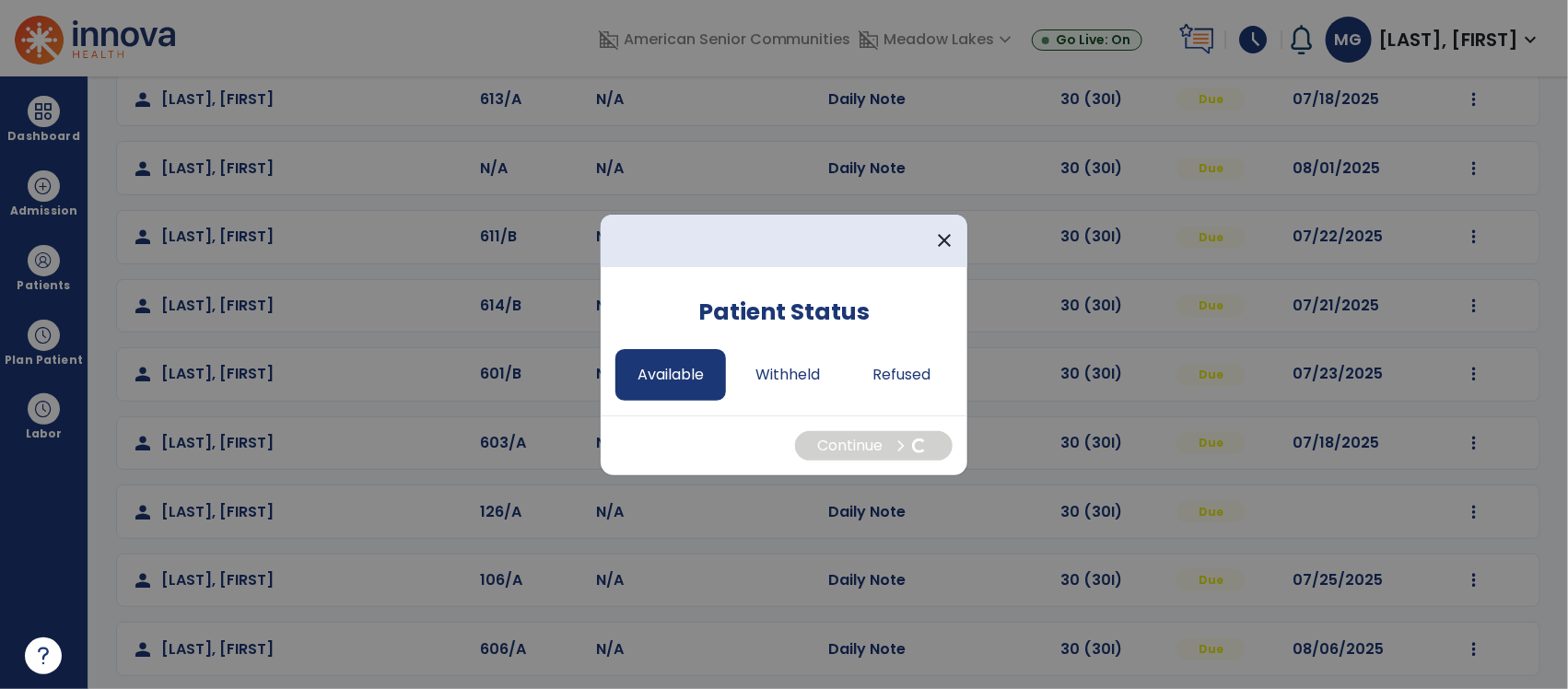 select on "*" 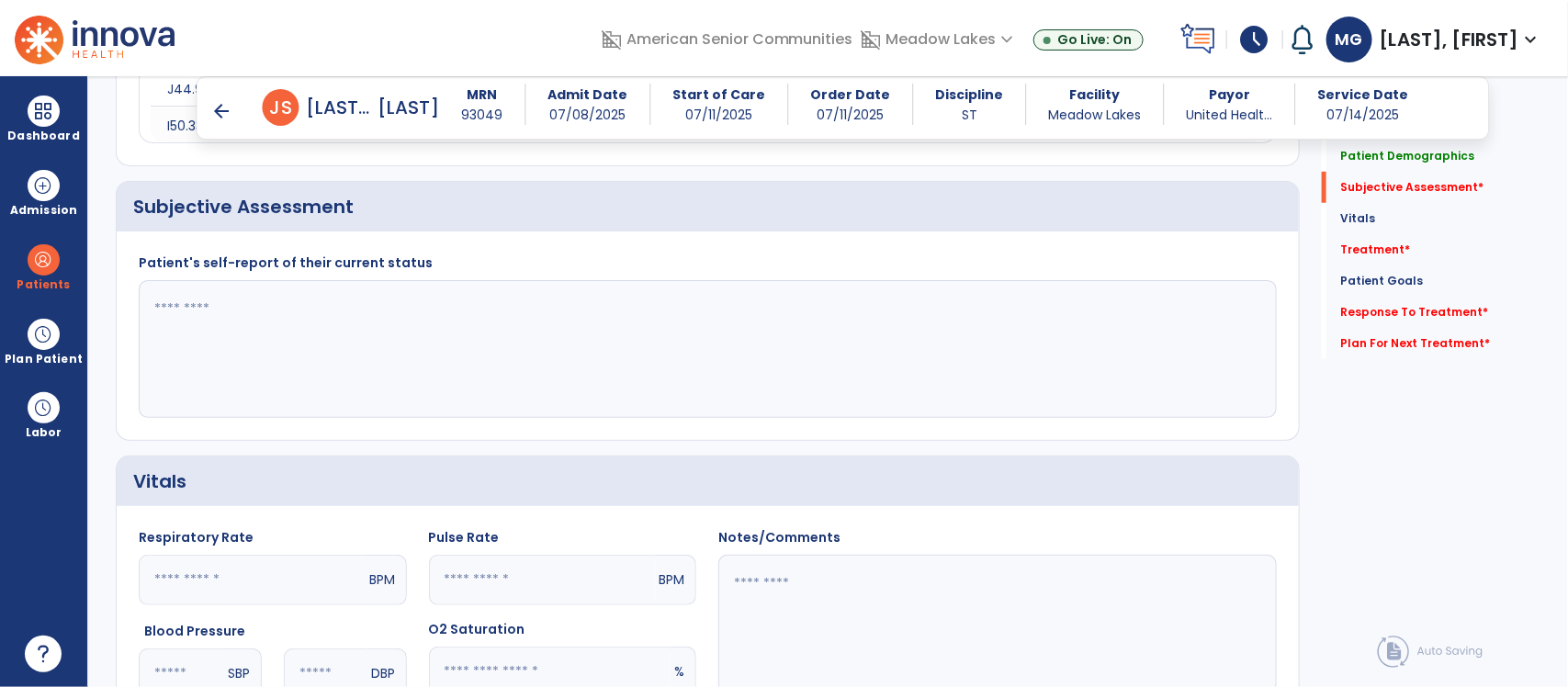 scroll, scrollTop: 425, scrollLeft: 0, axis: vertical 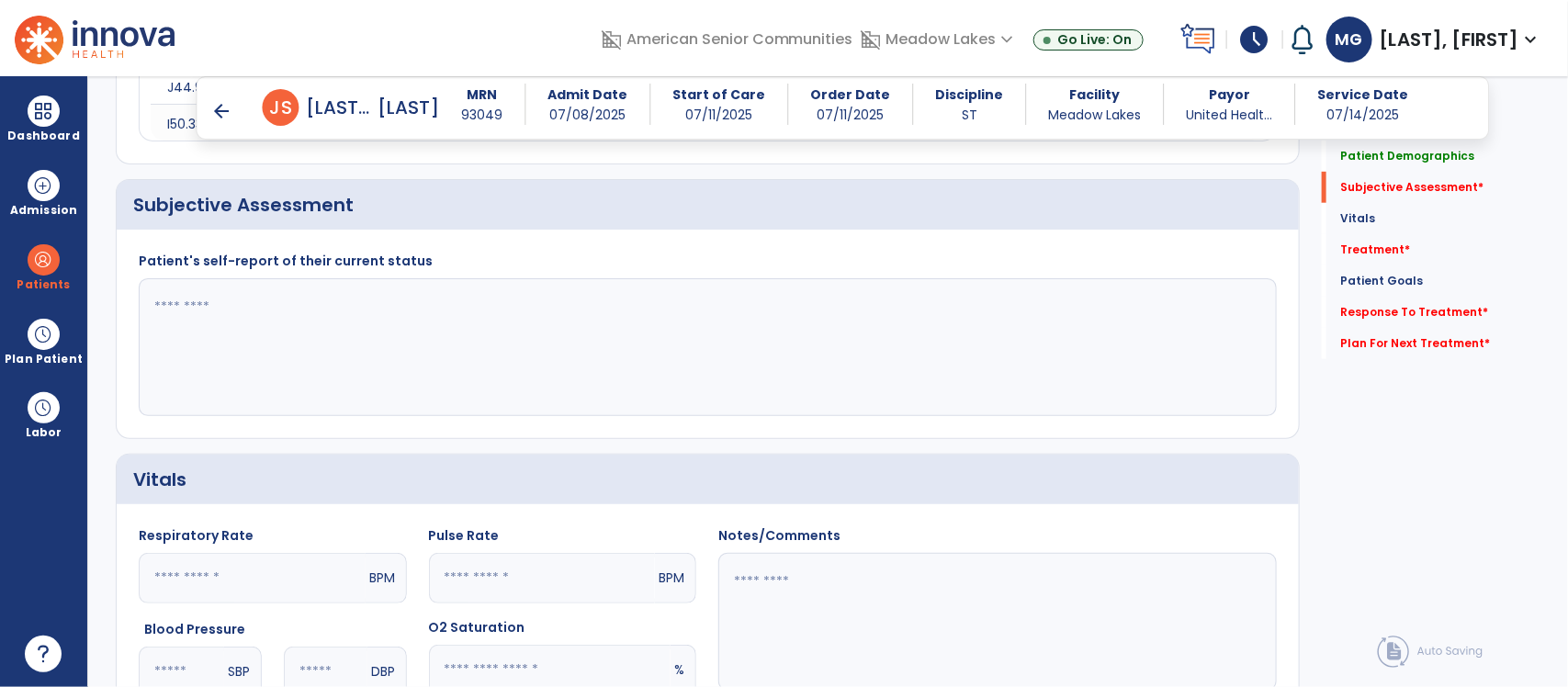click 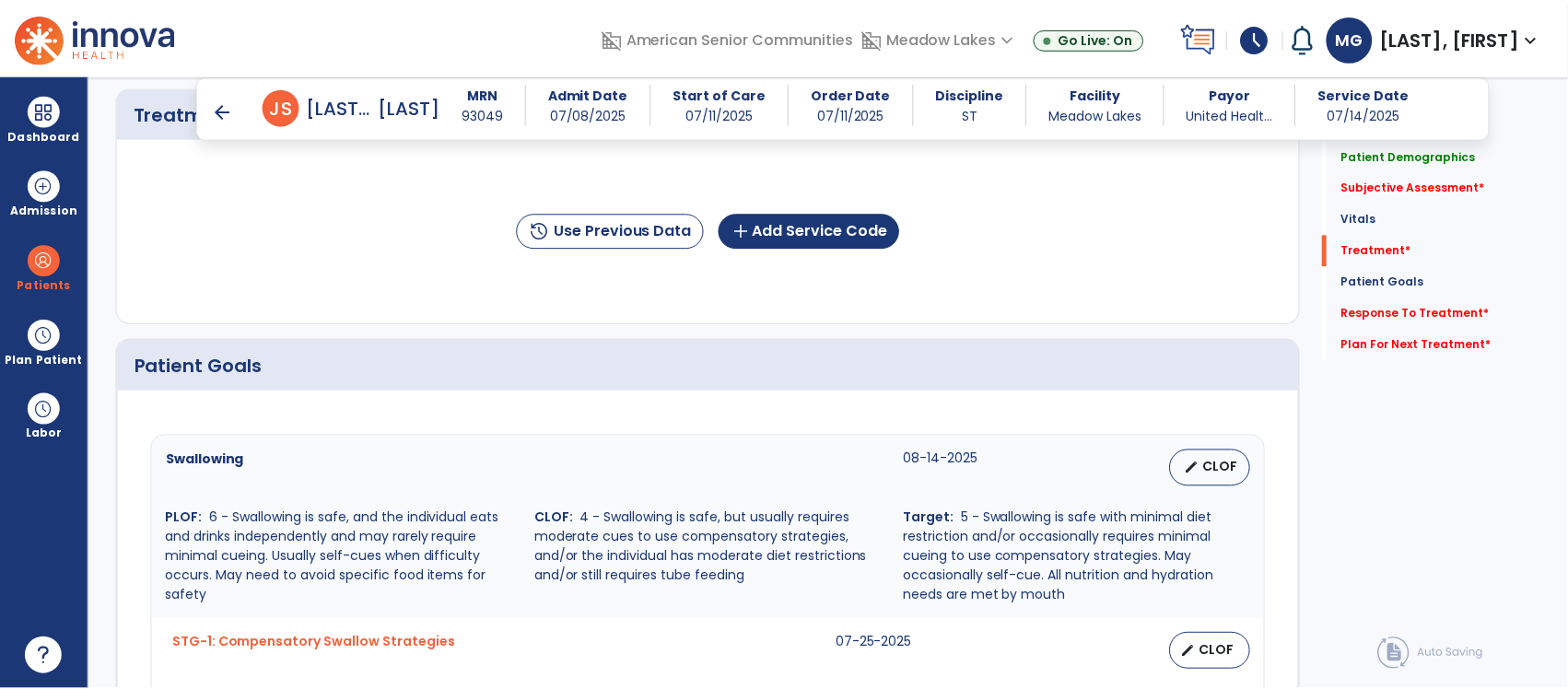 scroll, scrollTop: 1211, scrollLeft: 0, axis: vertical 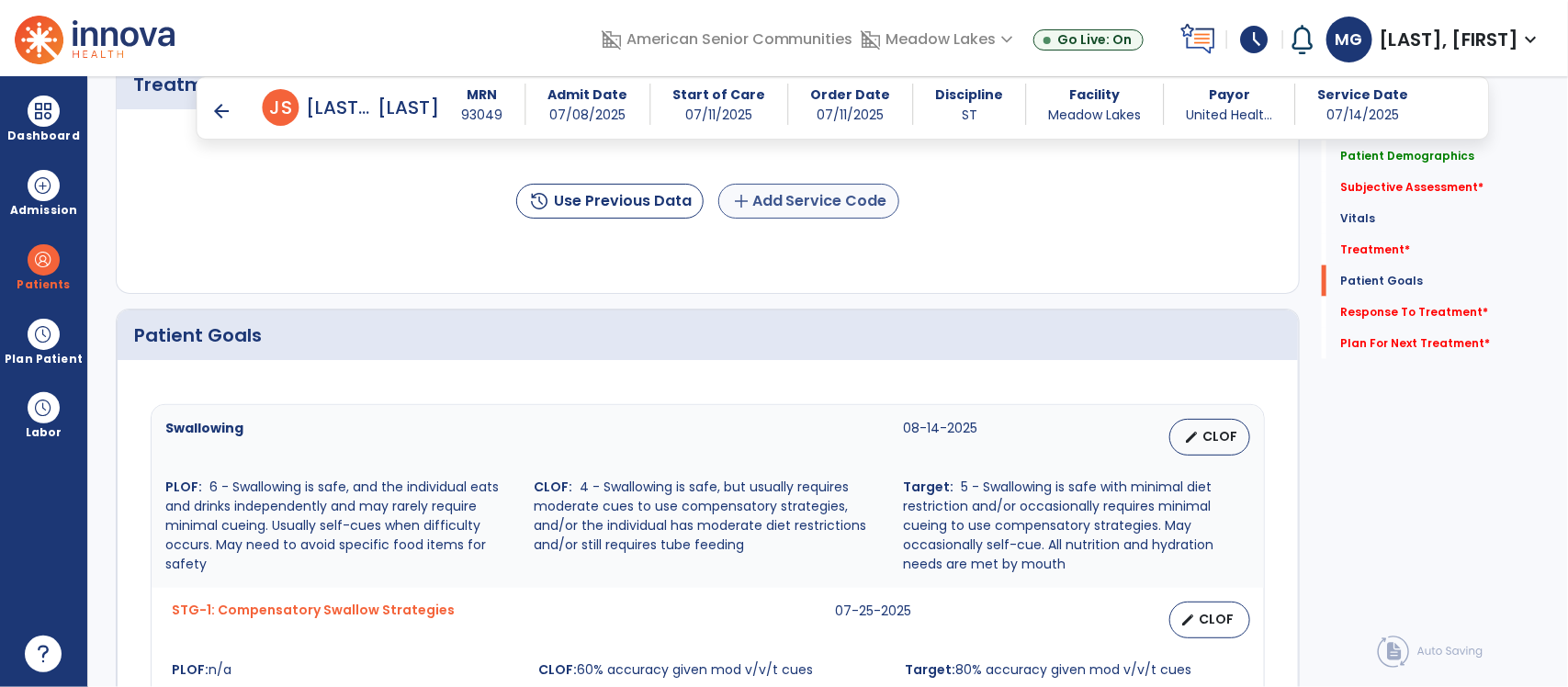 type on "**********" 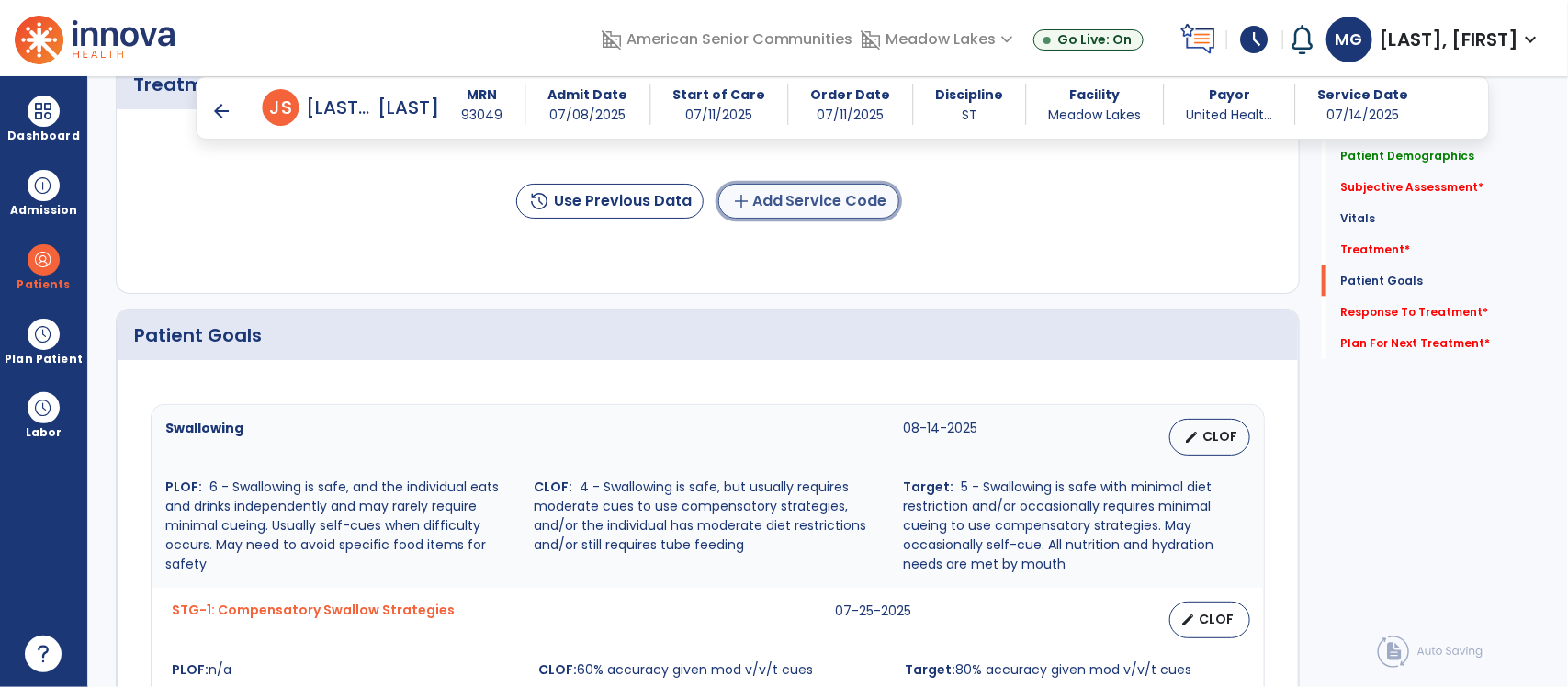 click on "add  Add Service Code" 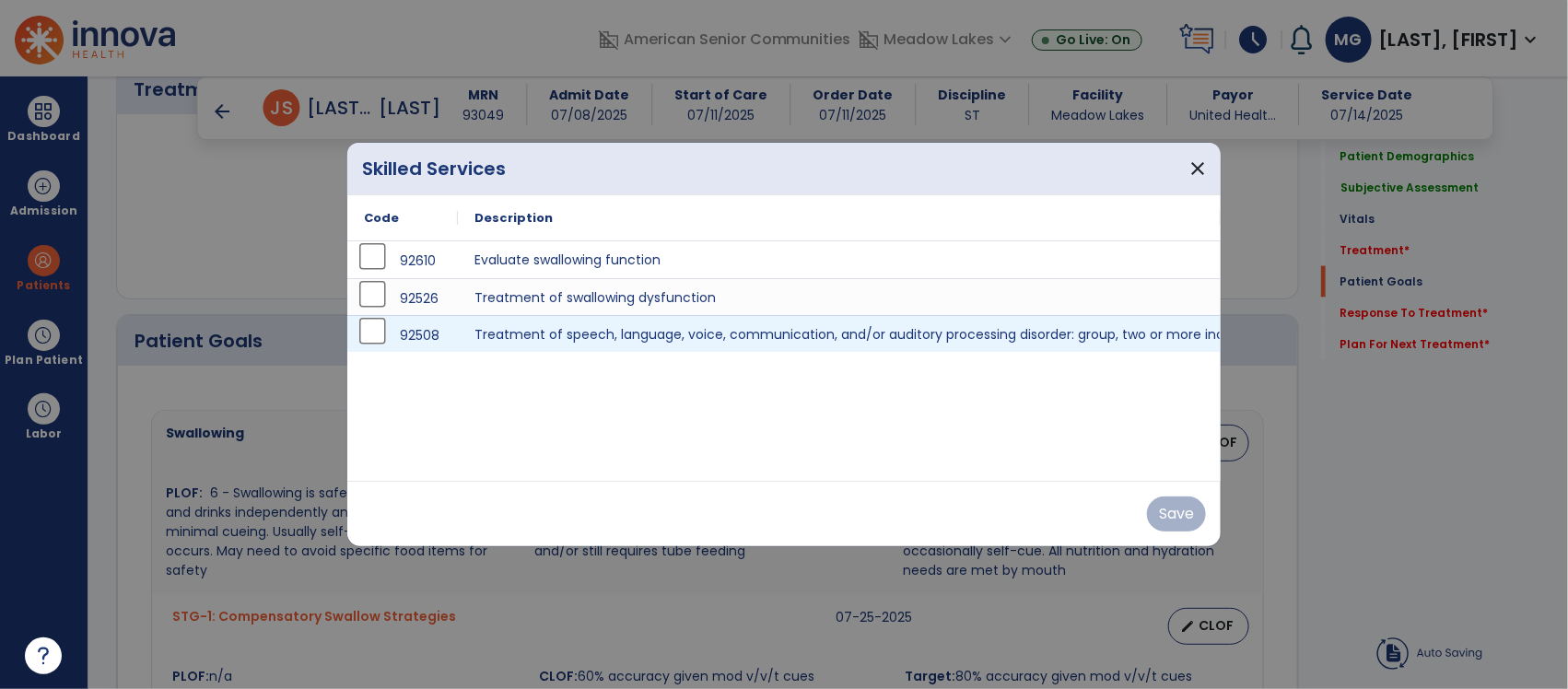 scroll, scrollTop: 1211, scrollLeft: 0, axis: vertical 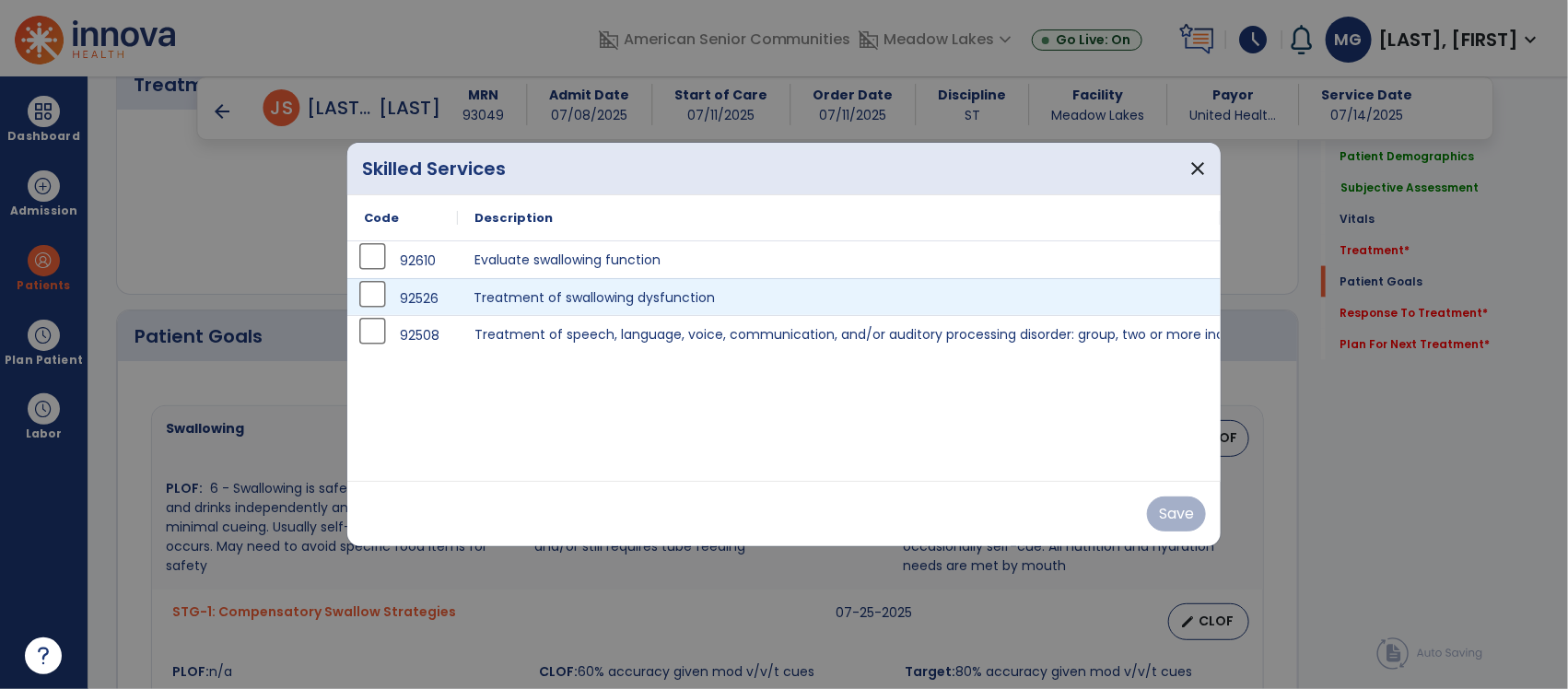 click on "Treatment of swallowing dysfunction" at bounding box center [839, 297] 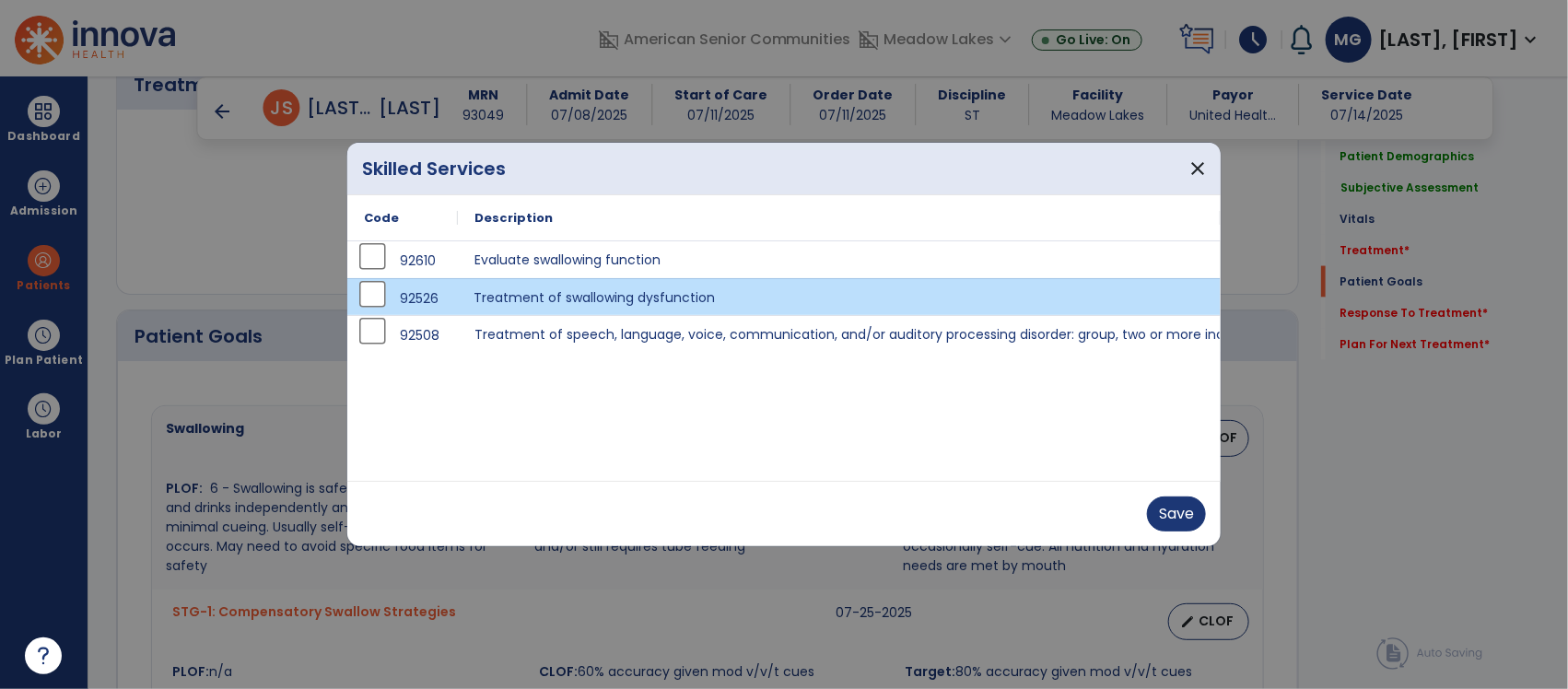 click on "Treatment of swallowing dysfunction" at bounding box center (839, 297) 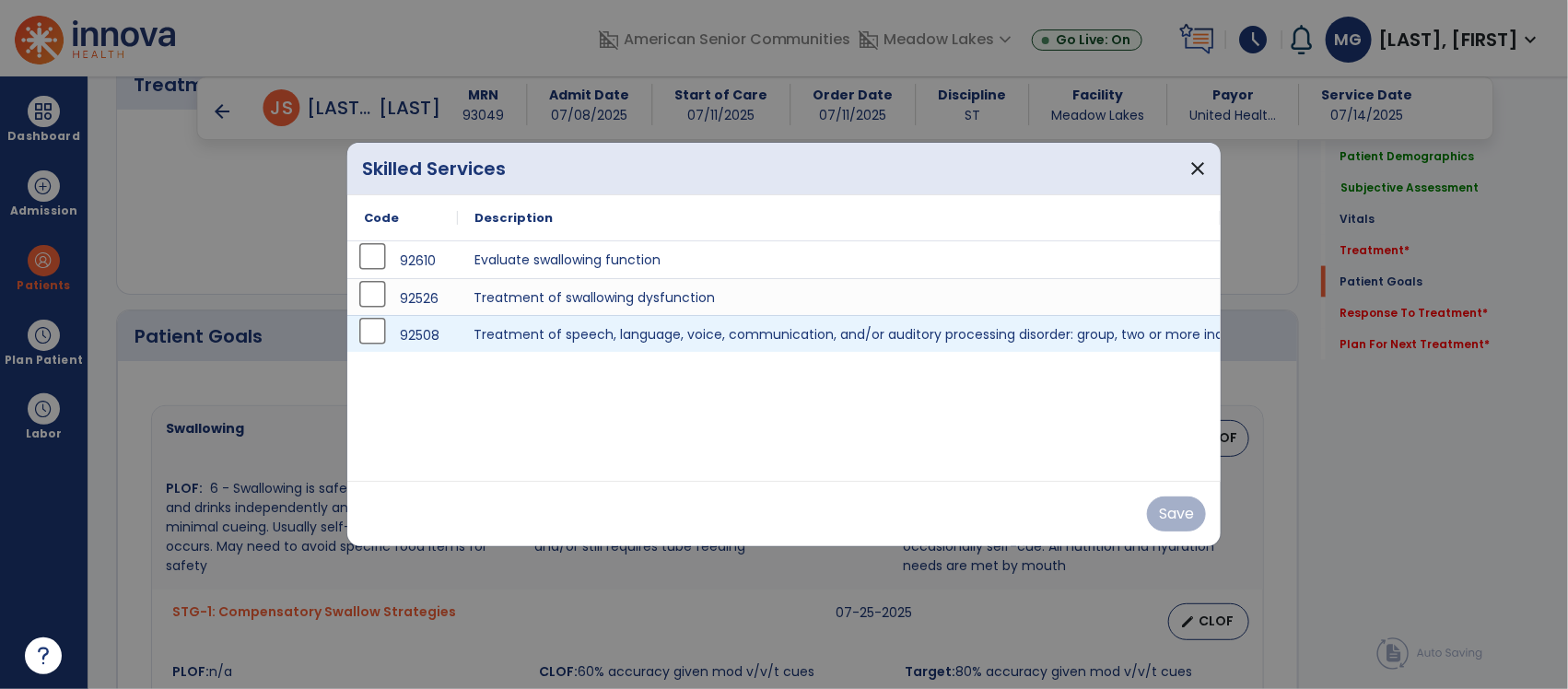 click on "Treatment of speech, language, voice, communication, and/or auditory processing disorder: group, two or more individuals." at bounding box center [839, 333] 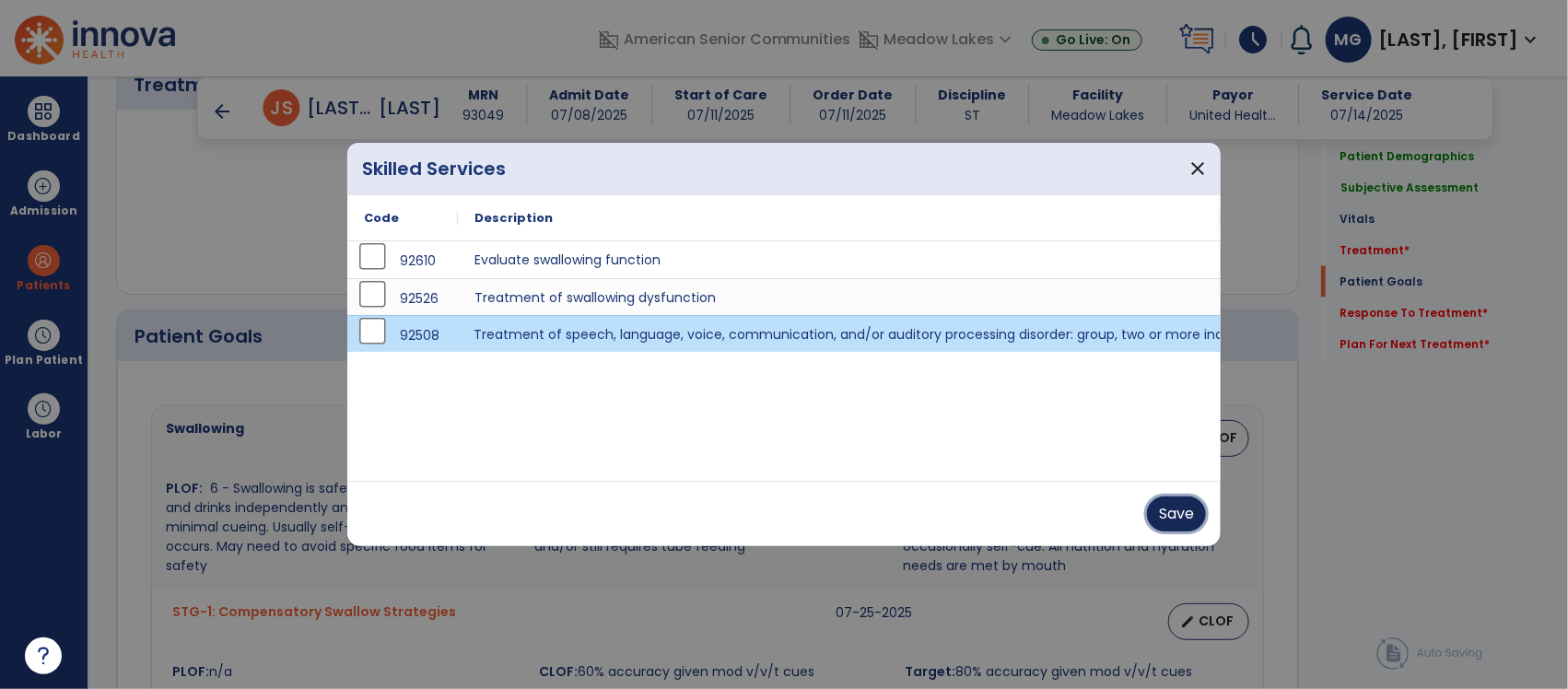 click on "Save" at bounding box center [1176, 514] 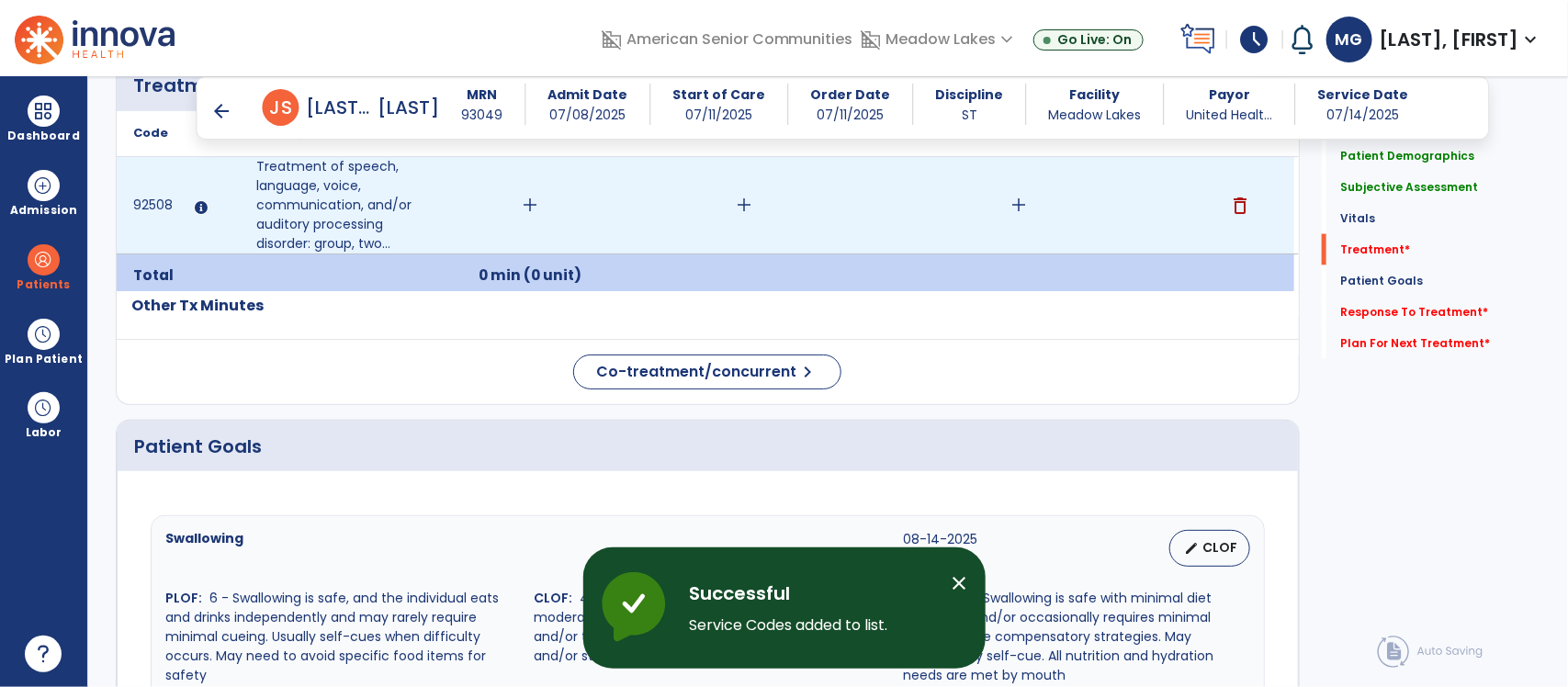 click on "add" at bounding box center [530, 205] 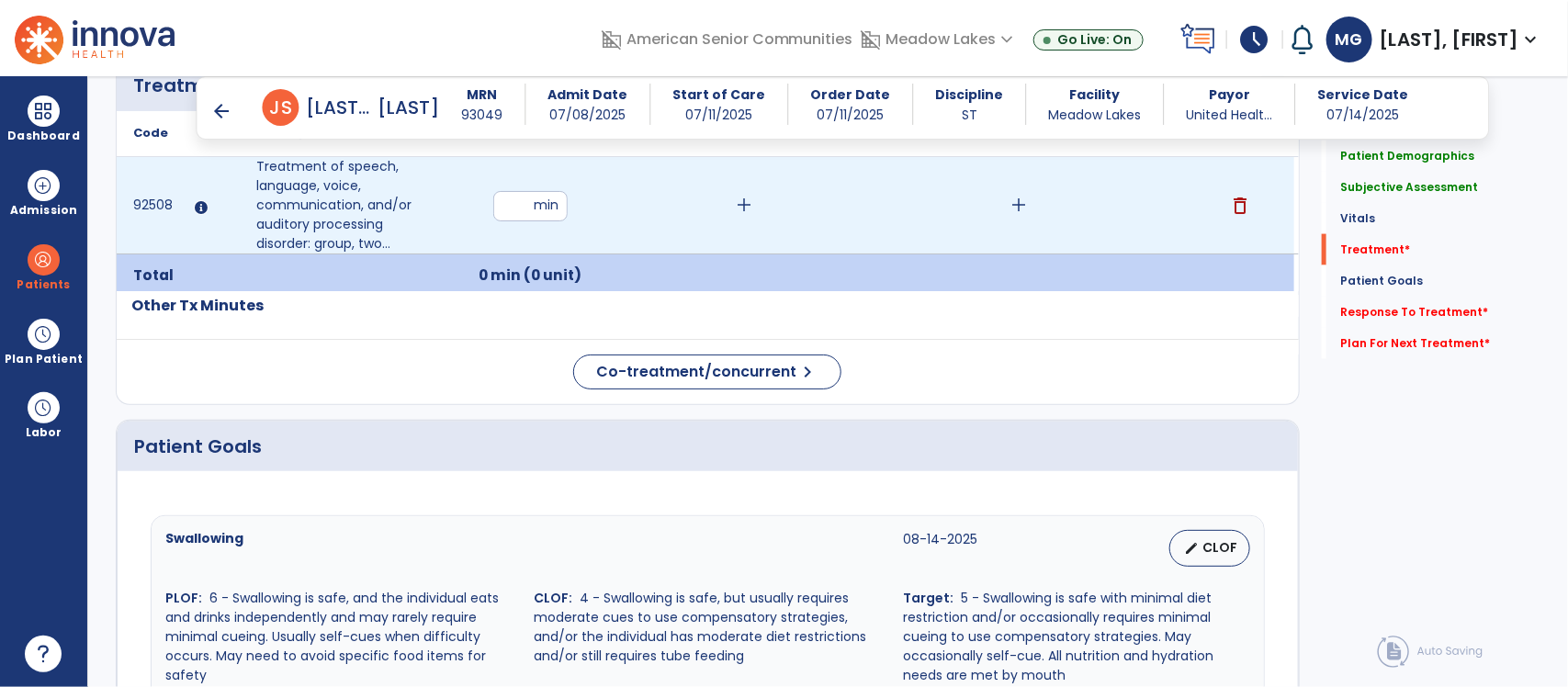 type on "**" 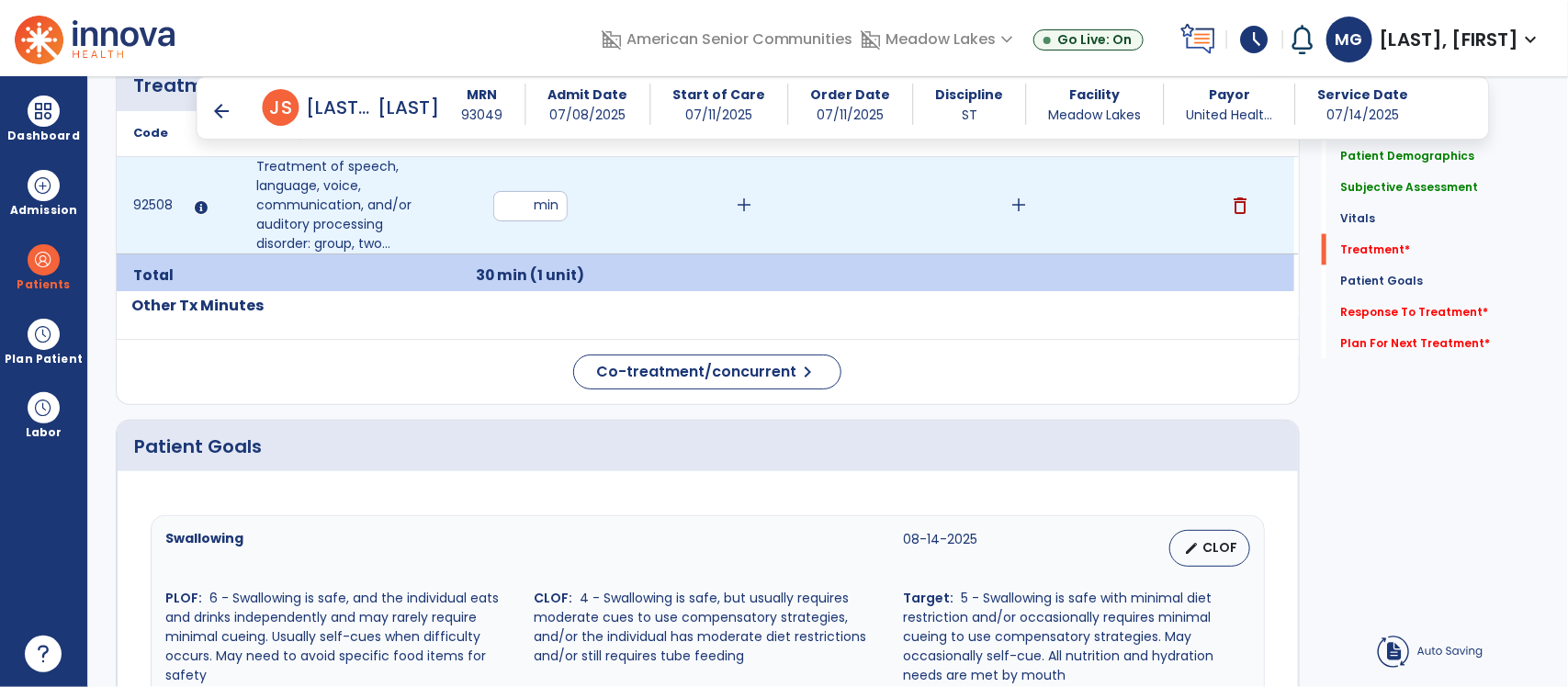 click on "add" at bounding box center (744, 205) 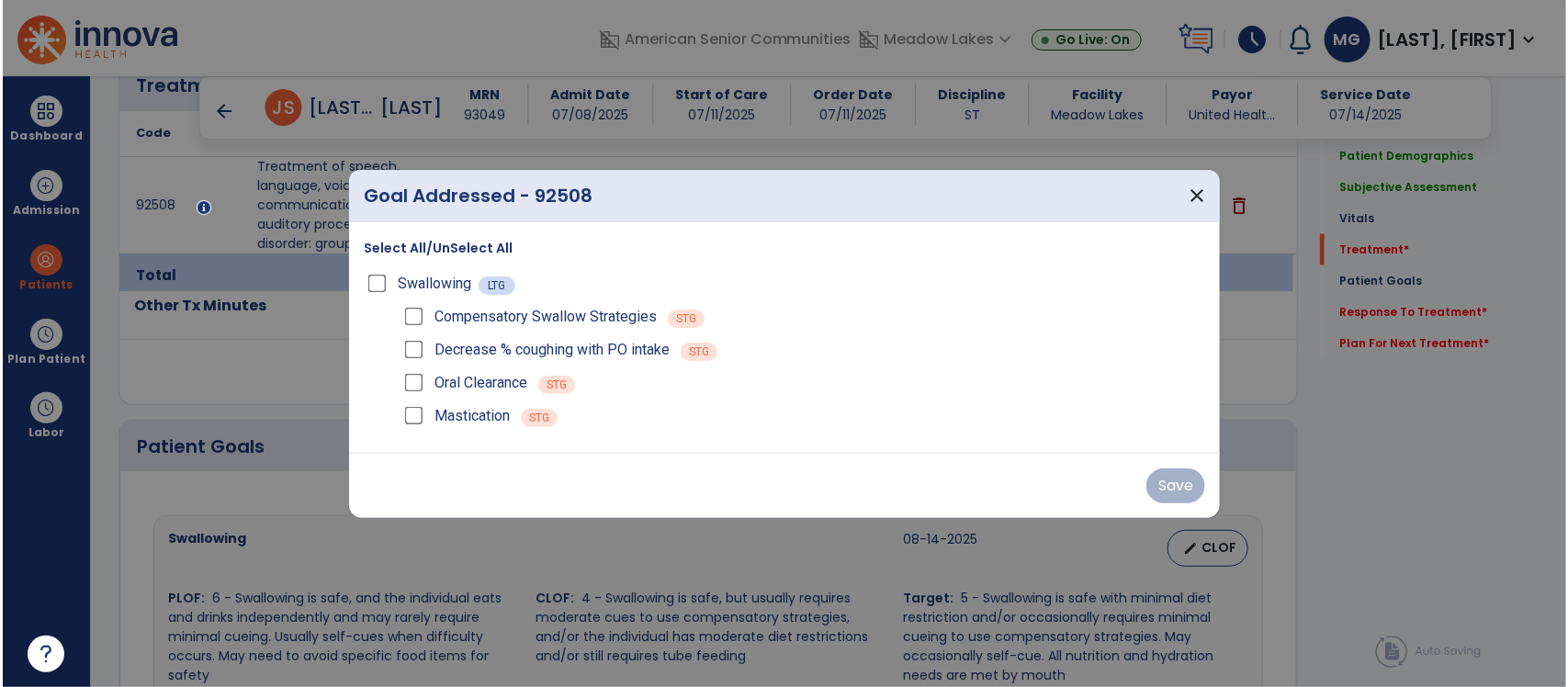 scroll, scrollTop: 1208, scrollLeft: 0, axis: vertical 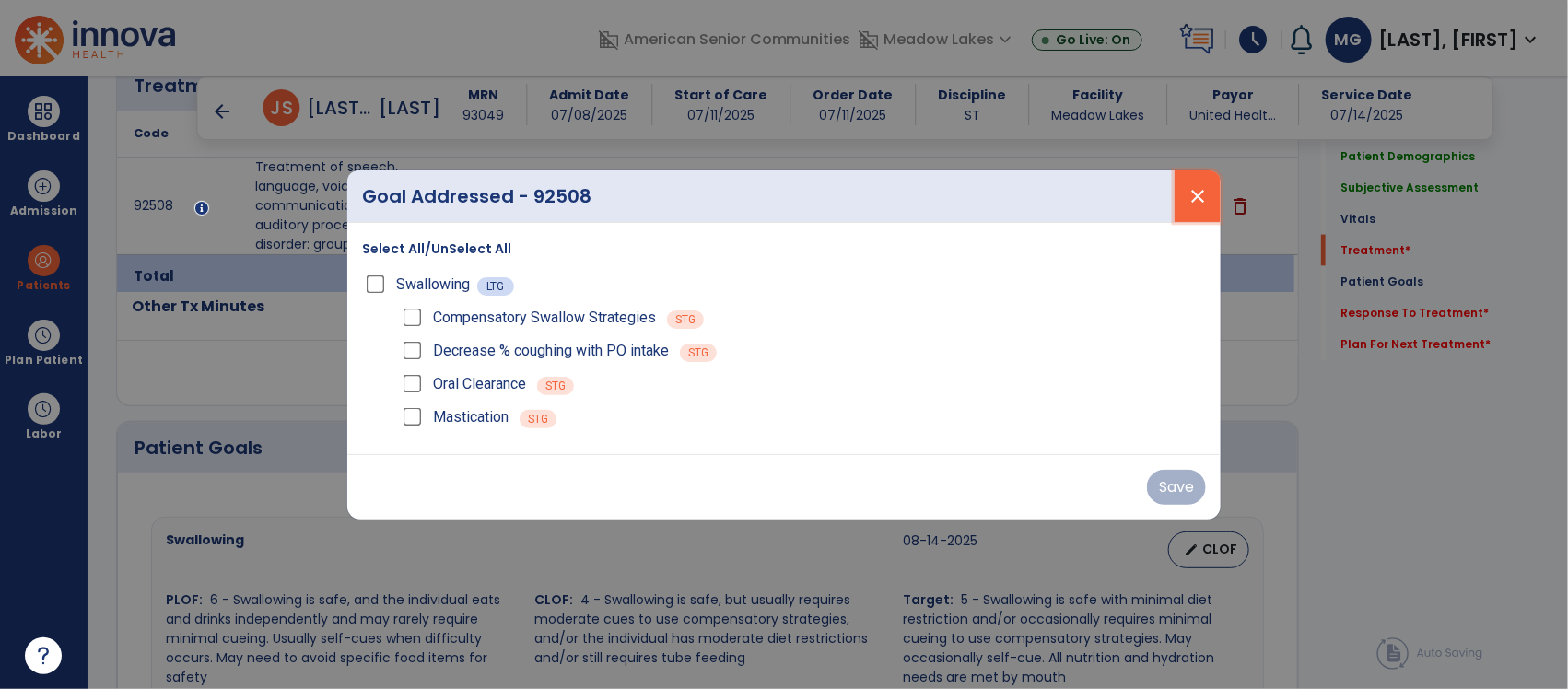 click on "close" at bounding box center (1198, 196) 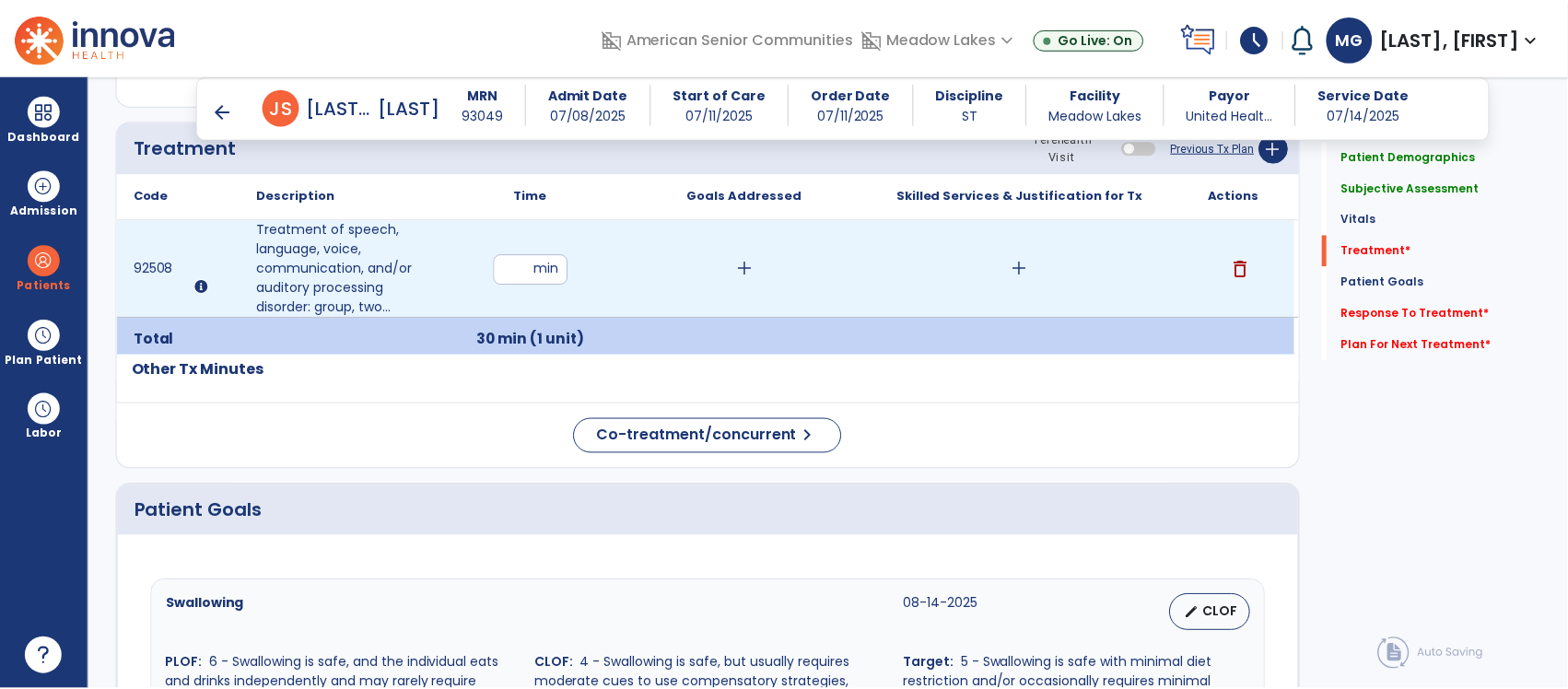 scroll, scrollTop: 1055, scrollLeft: 0, axis: vertical 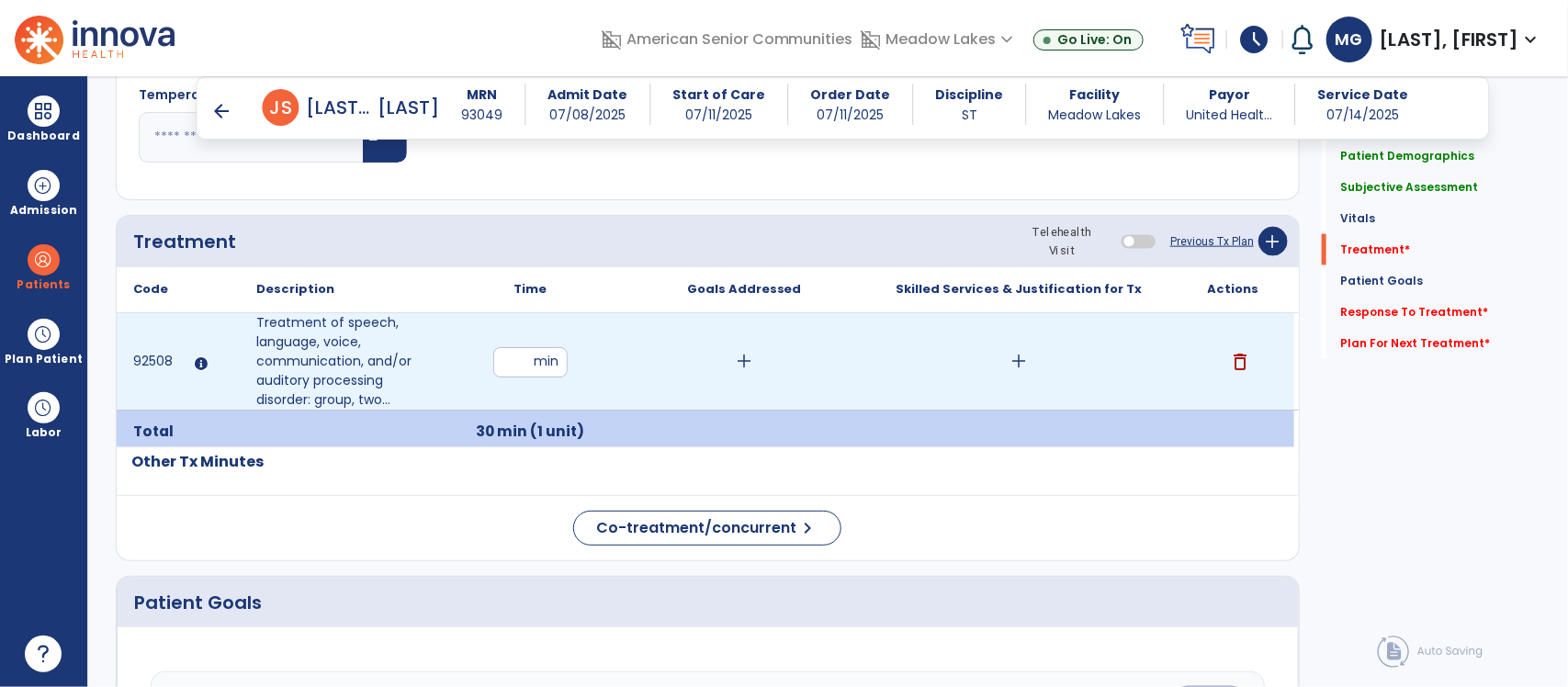 click on "add" at bounding box center [744, 361] 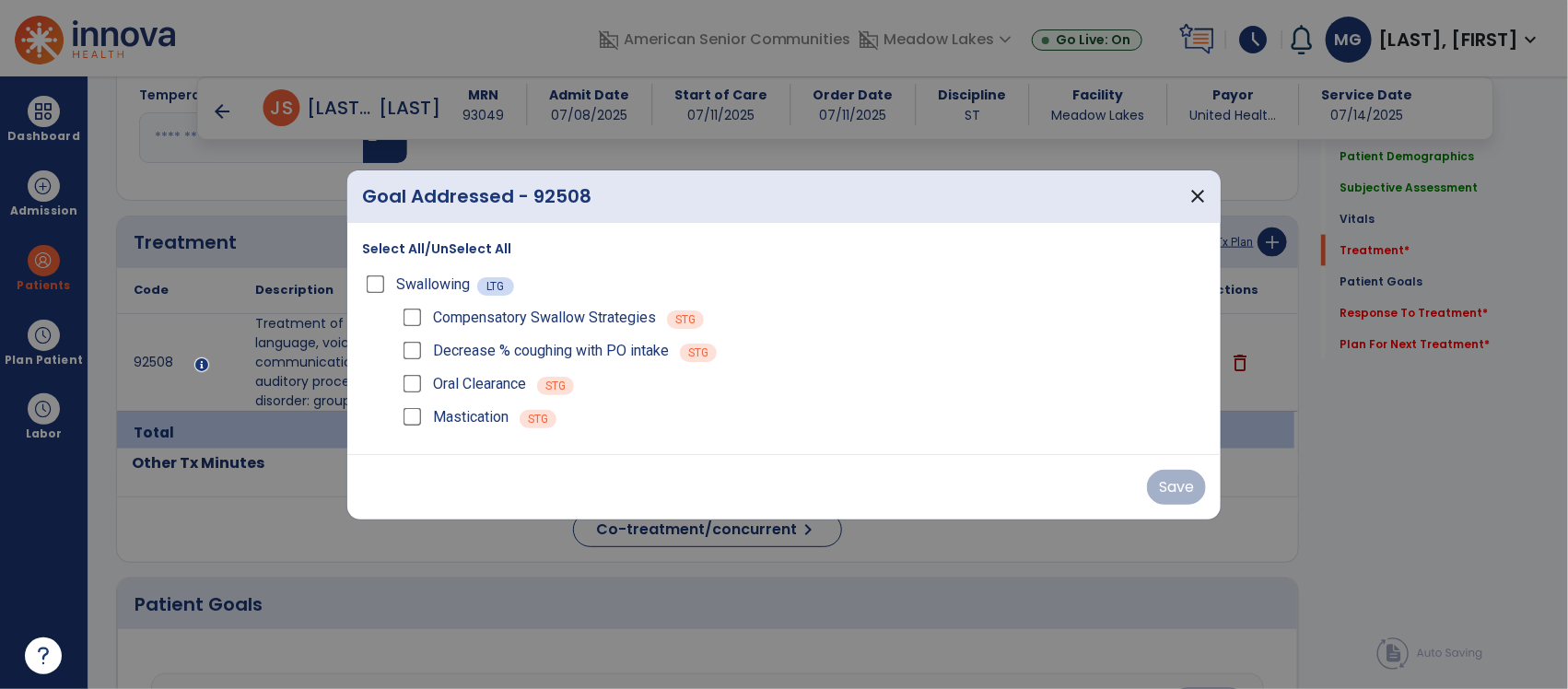 scroll, scrollTop: 1055, scrollLeft: 0, axis: vertical 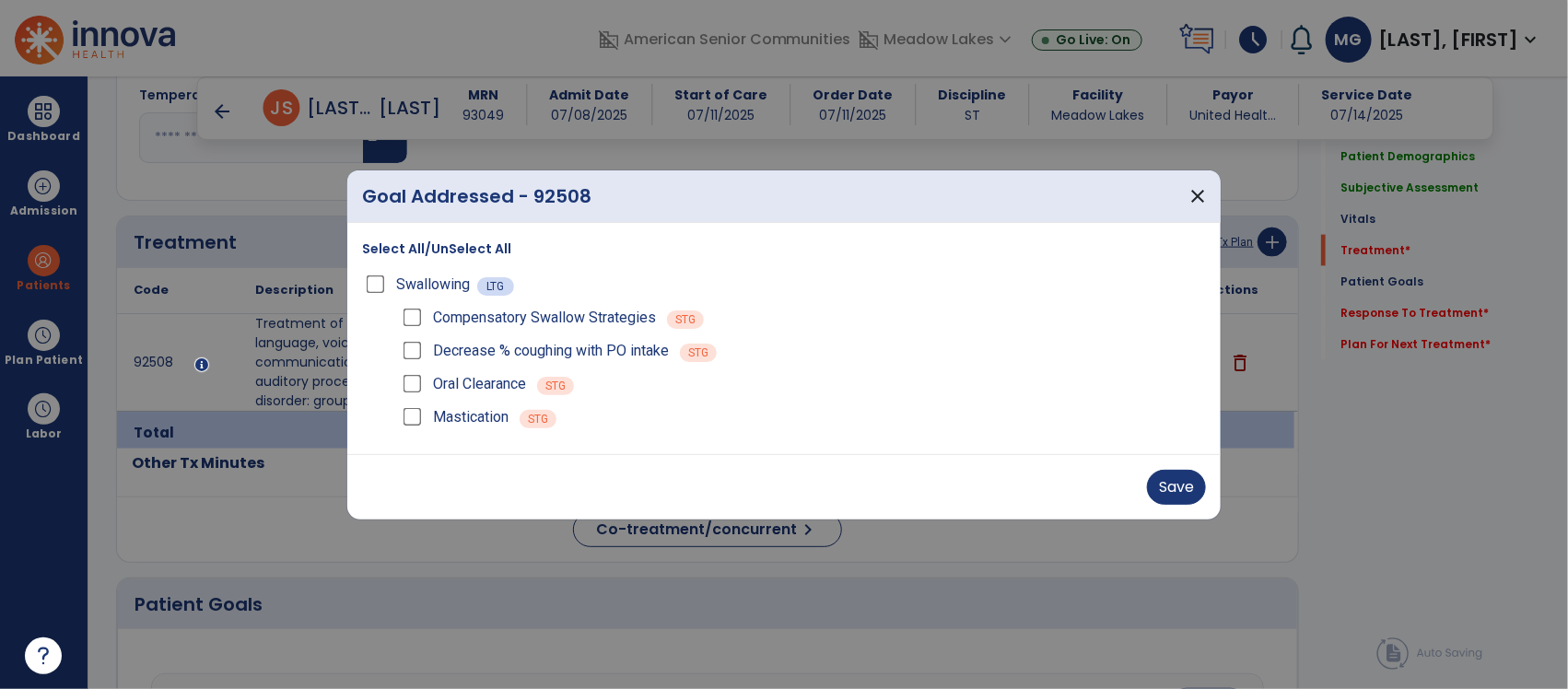 click on "Mastication  STG" at bounding box center [802, 417] 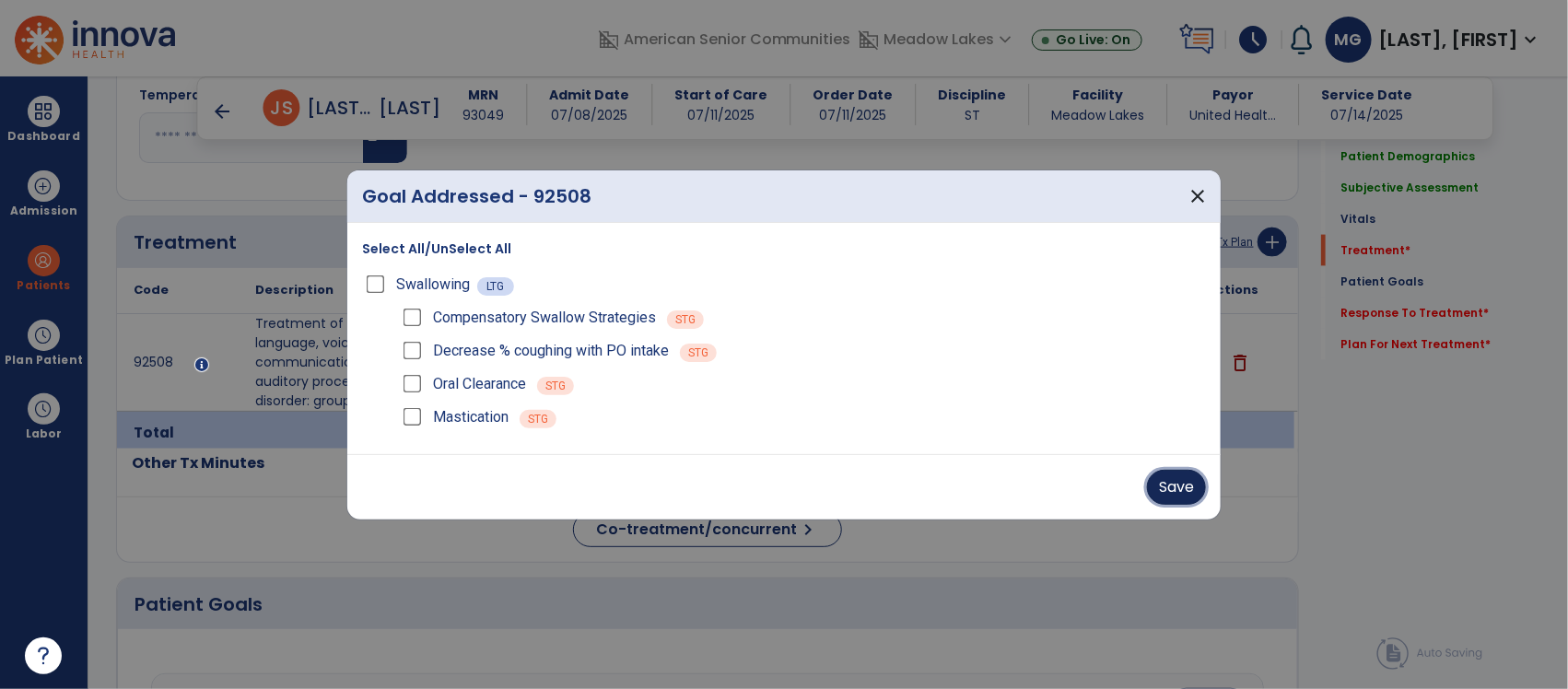 click on "Save" at bounding box center [1176, 487] 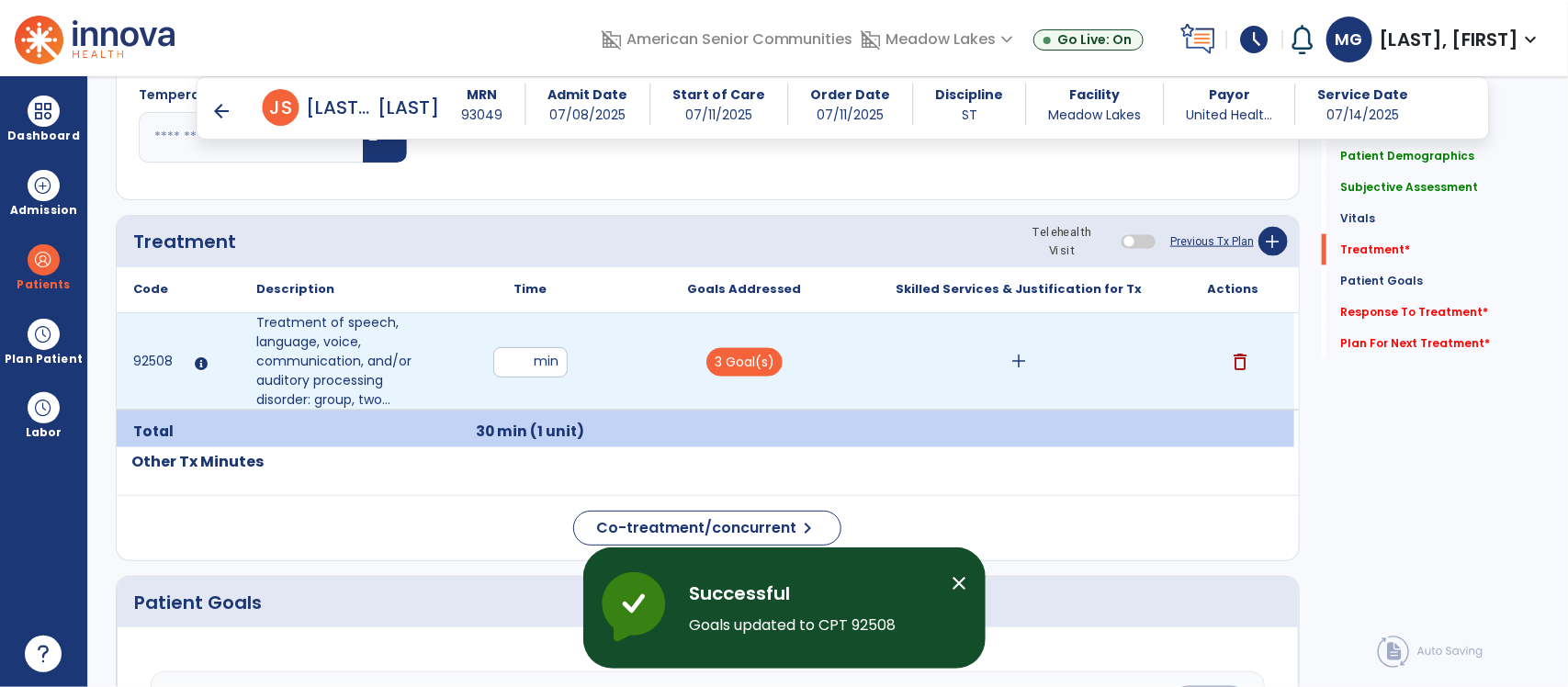 click on "add" at bounding box center [1019, 361] 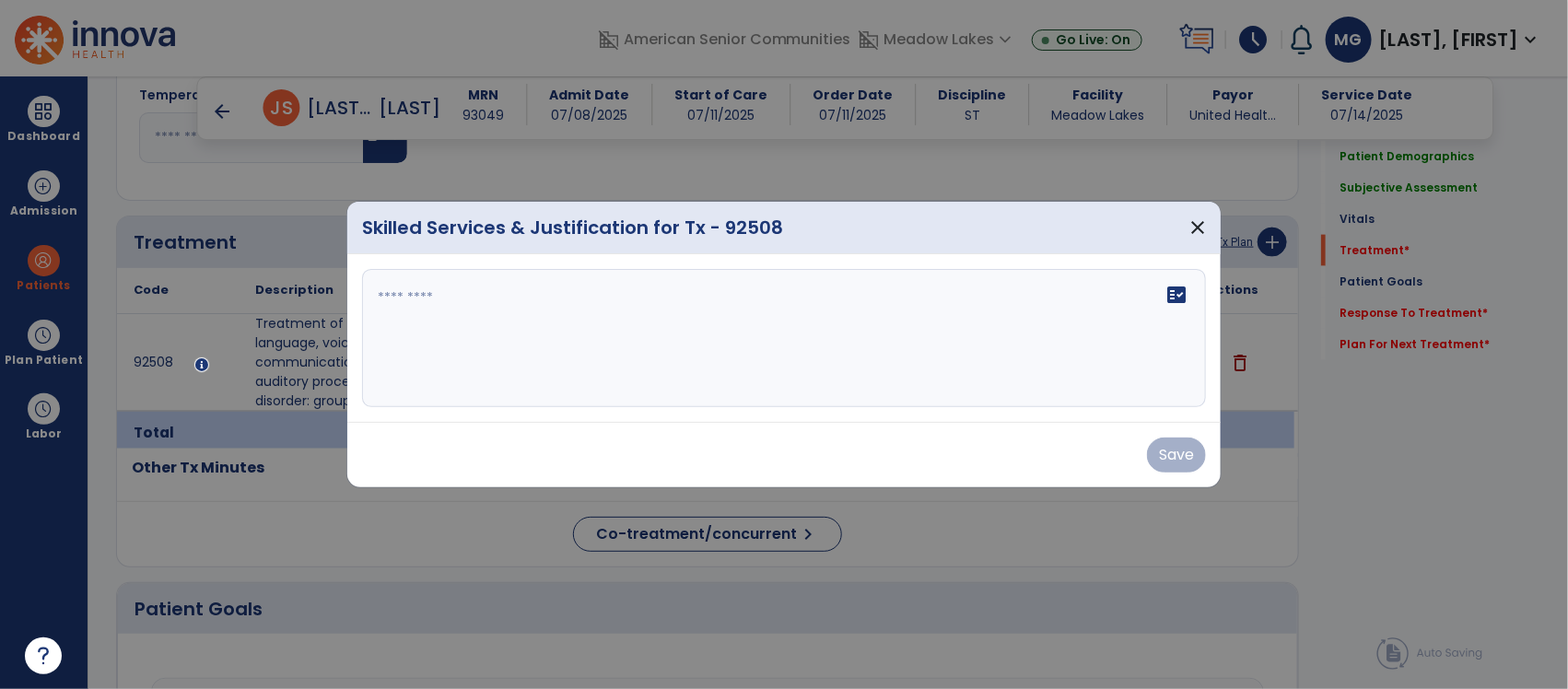 click on "fact_check" at bounding box center [784, 338] 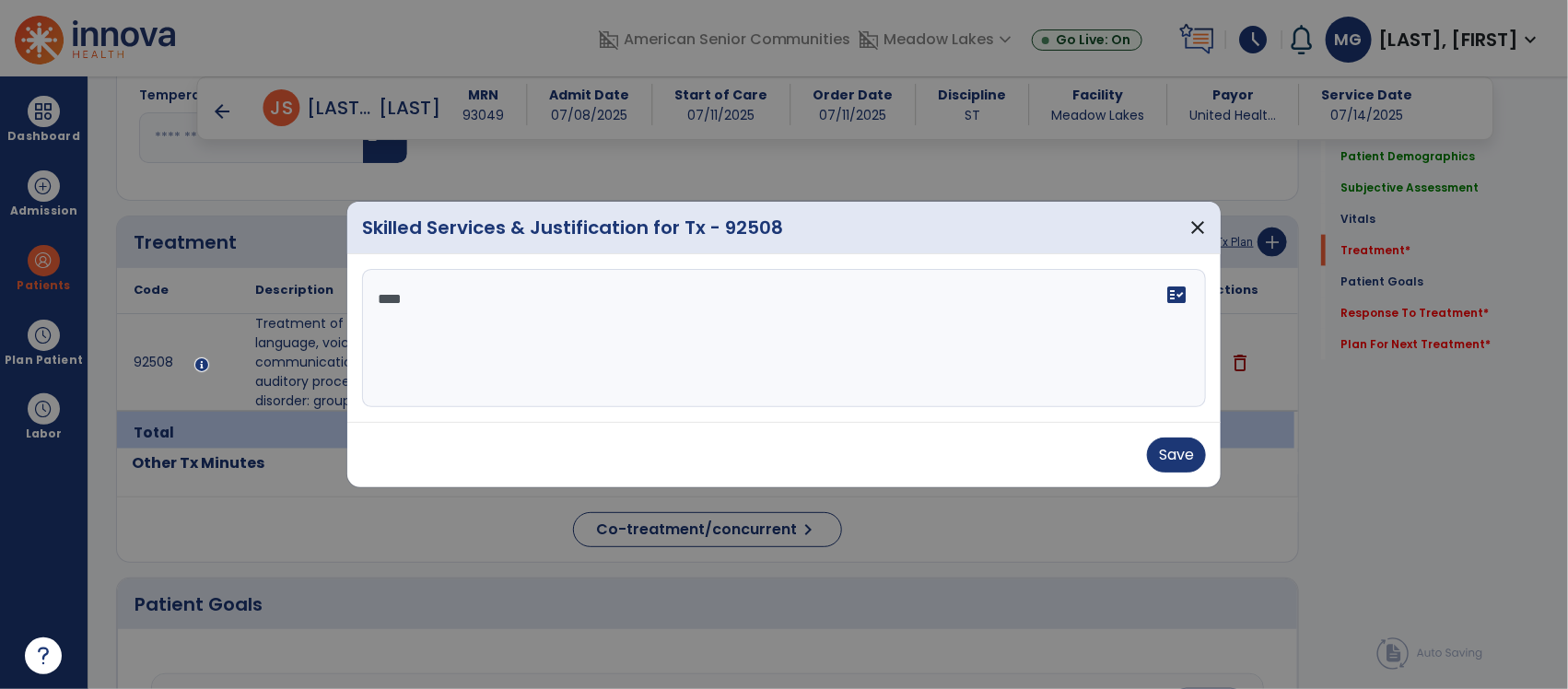 scroll, scrollTop: 0, scrollLeft: 0, axis: both 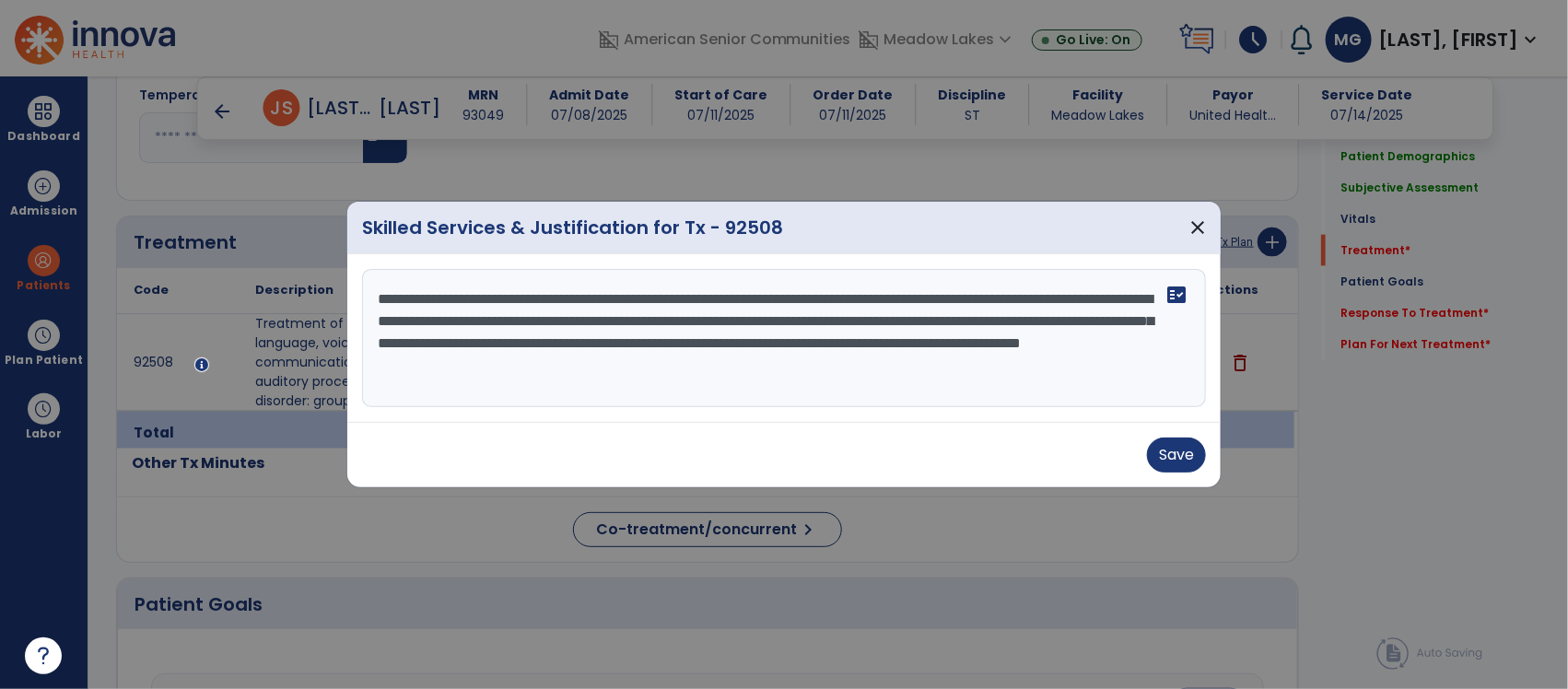 type on "**********" 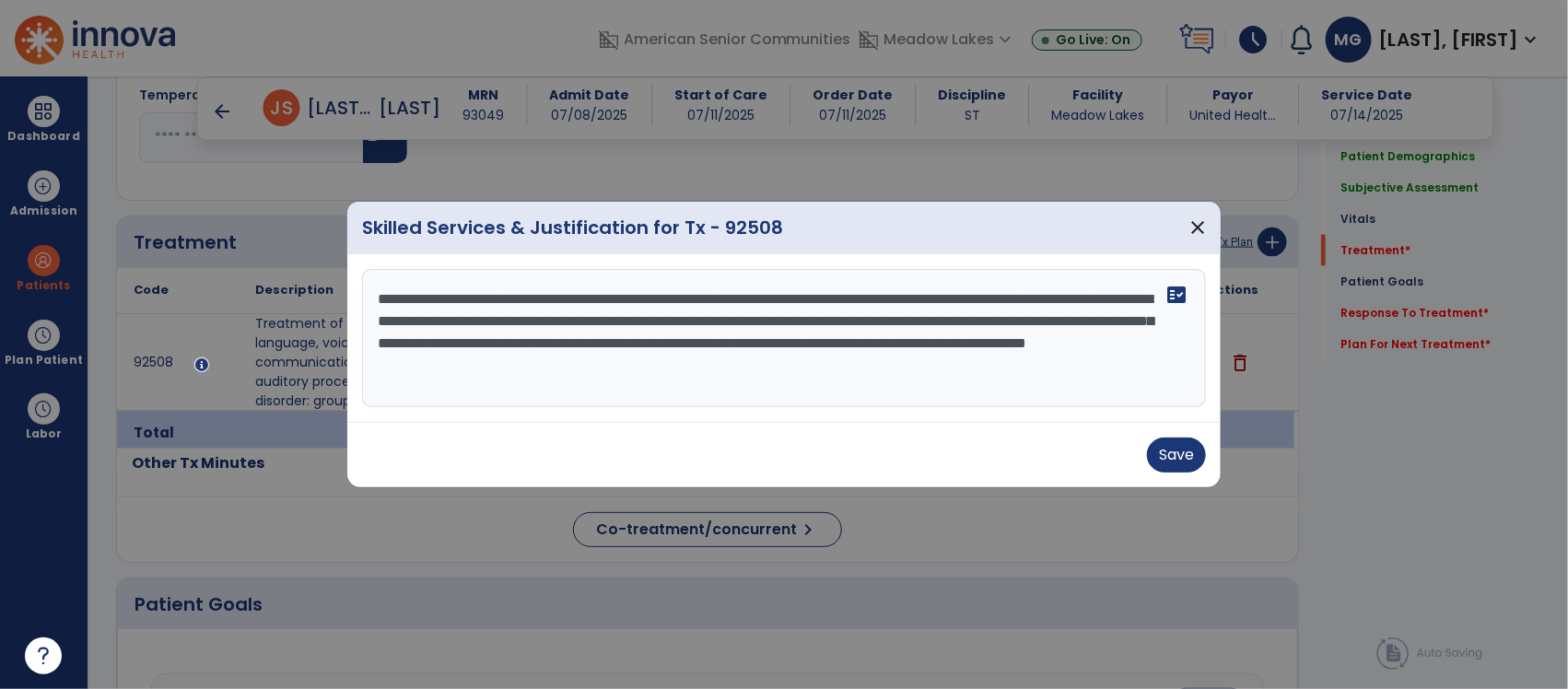 click on "**********" at bounding box center [783, 338] 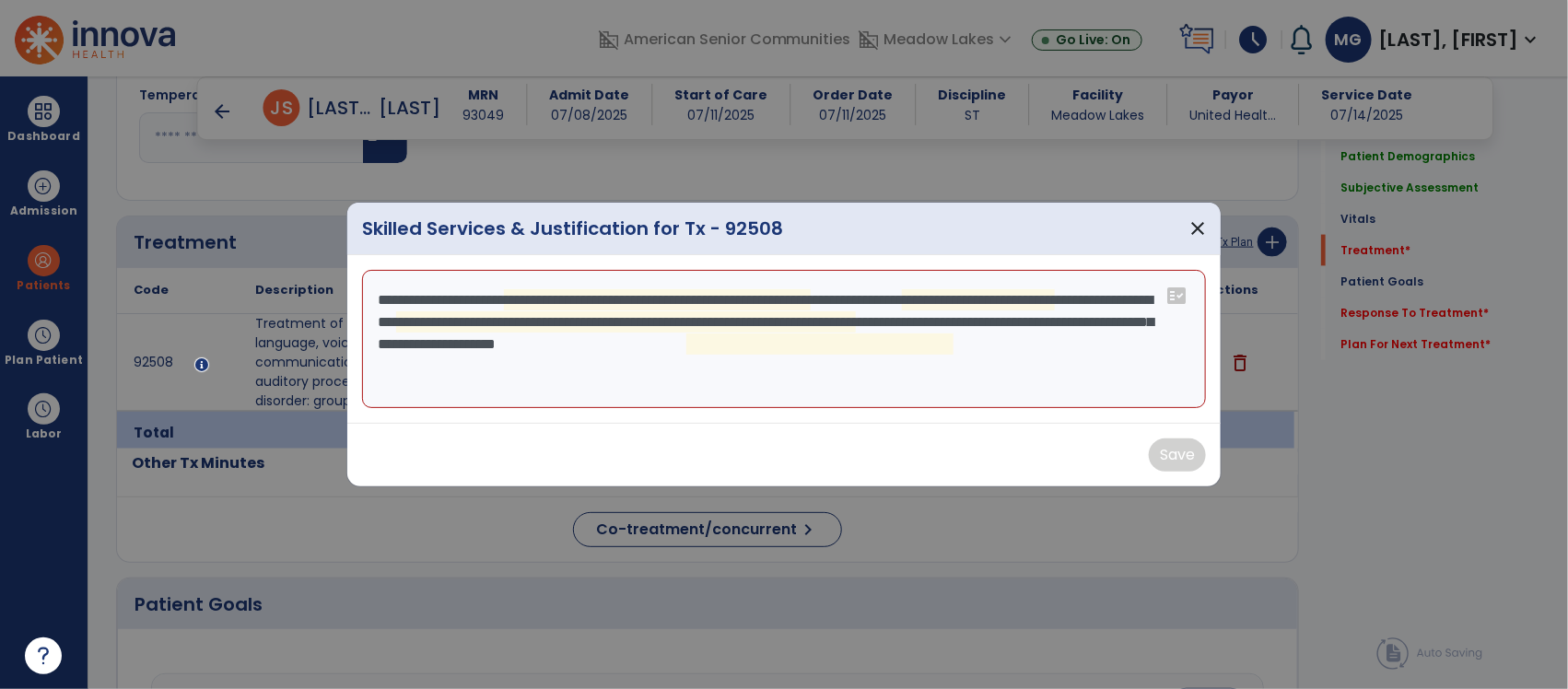 click on "**********" at bounding box center (783, 339) 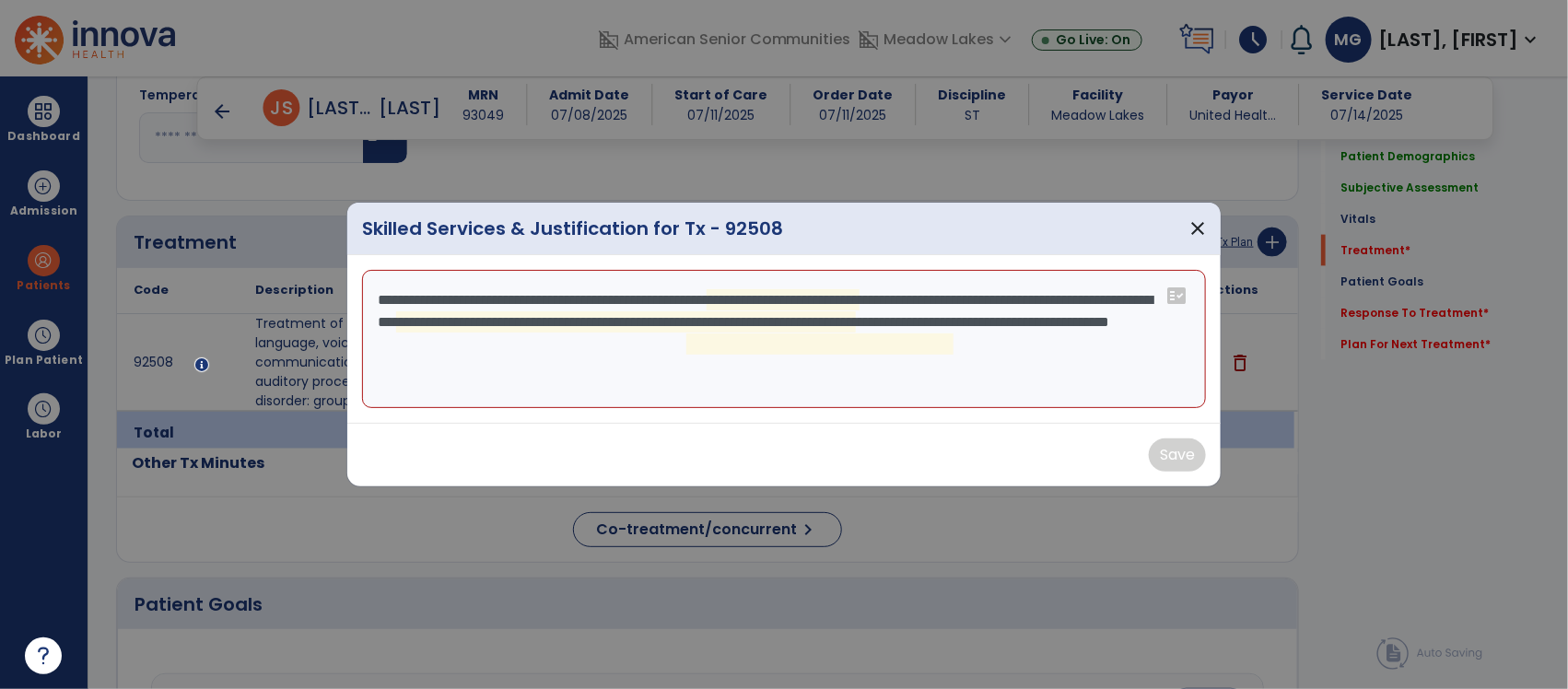 click on "**********" at bounding box center [783, 339] 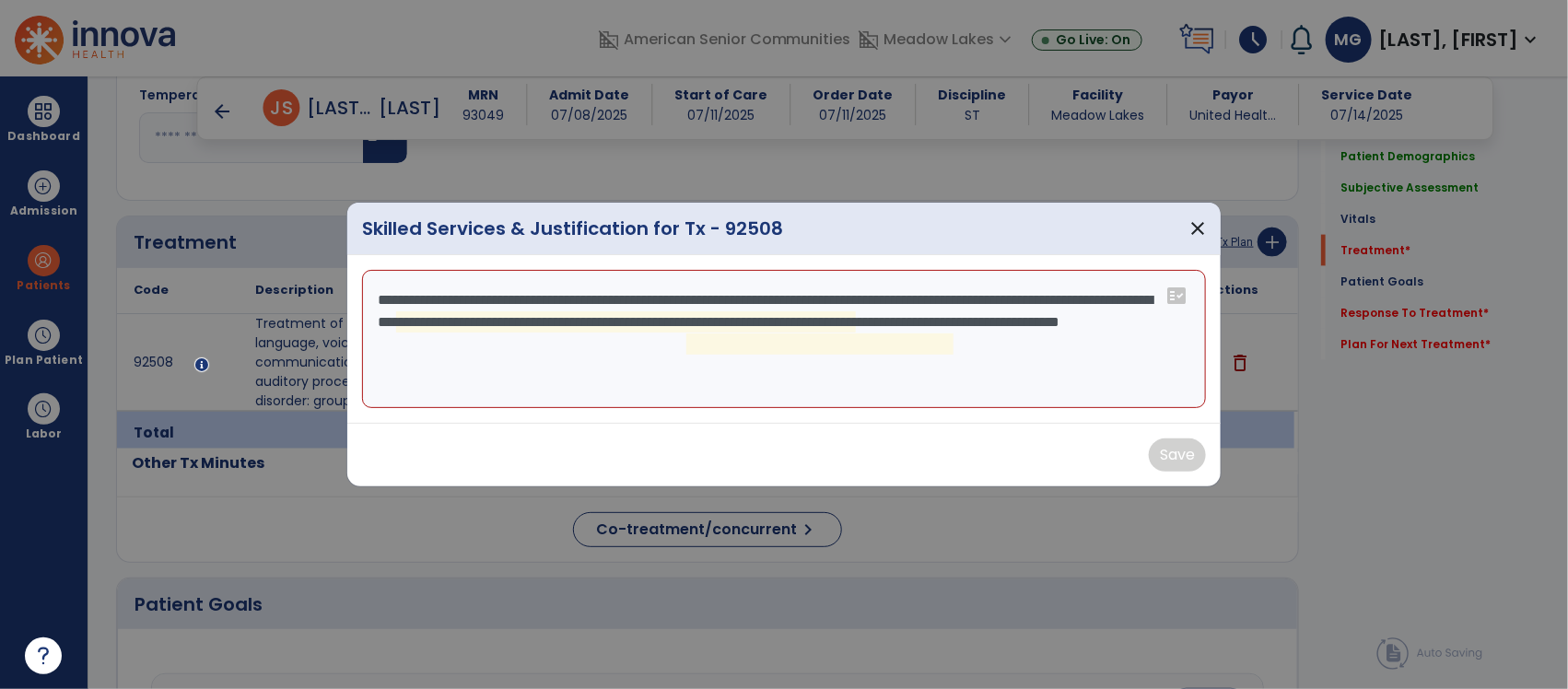 click on "**********" at bounding box center [783, 339] 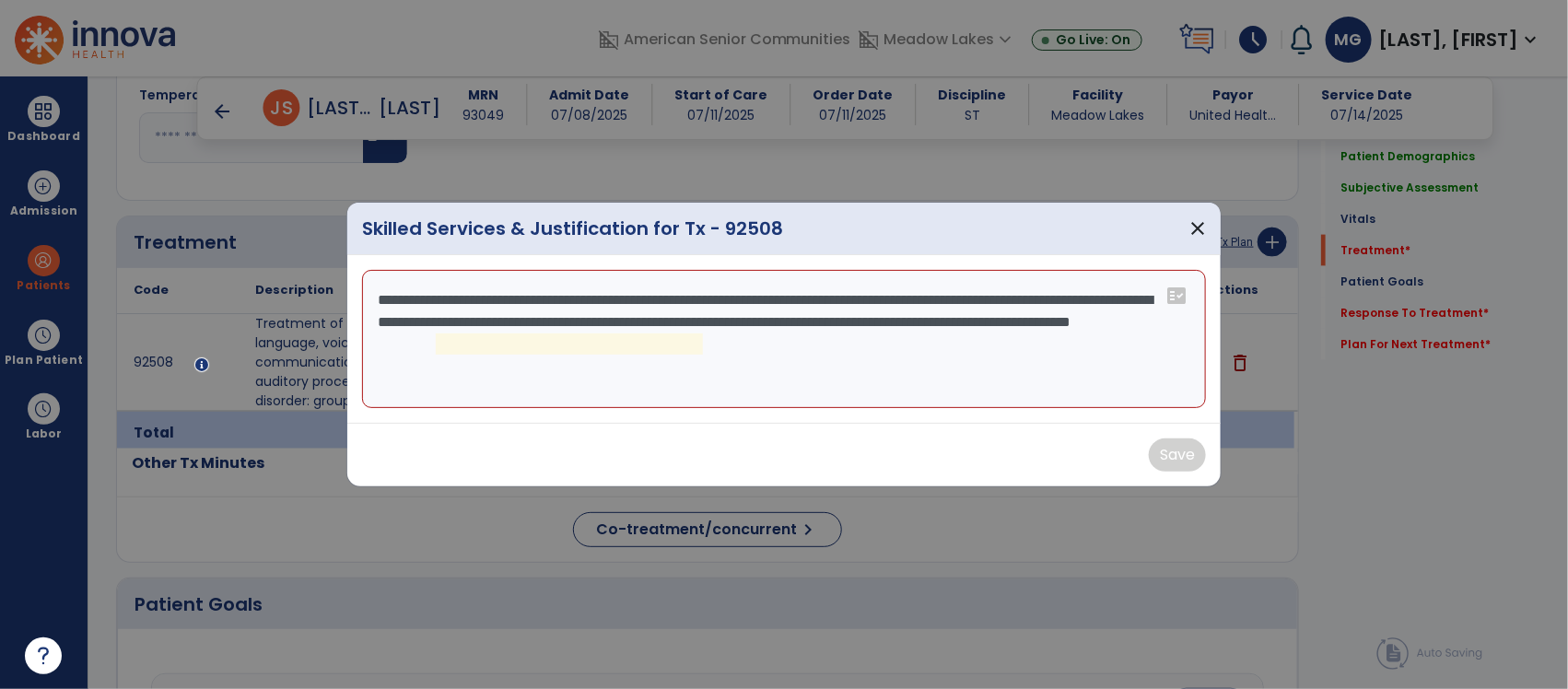 drag, startPoint x: 916, startPoint y: 344, endPoint x: 656, endPoint y: 322, distance: 260.9291 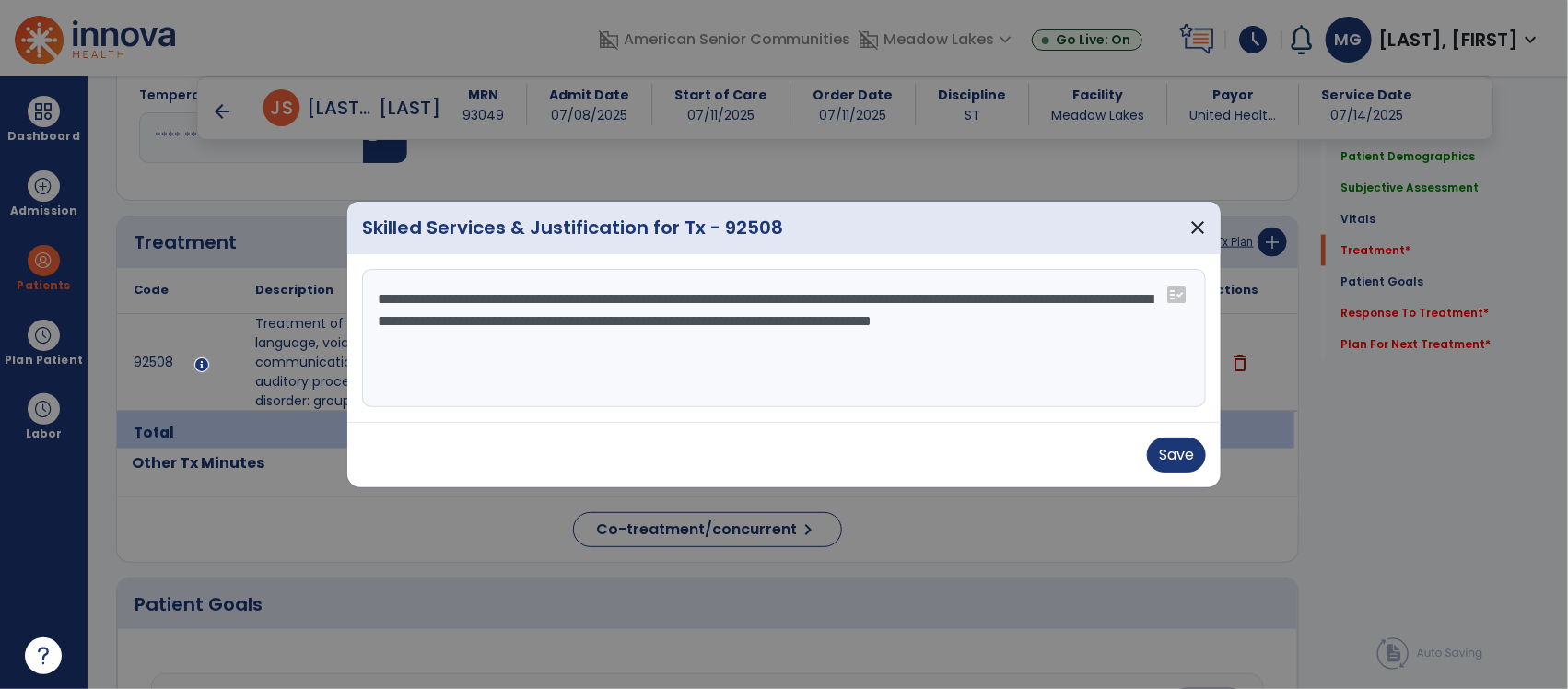 drag, startPoint x: 662, startPoint y: 344, endPoint x: 613, endPoint y: 328, distance: 51.546096 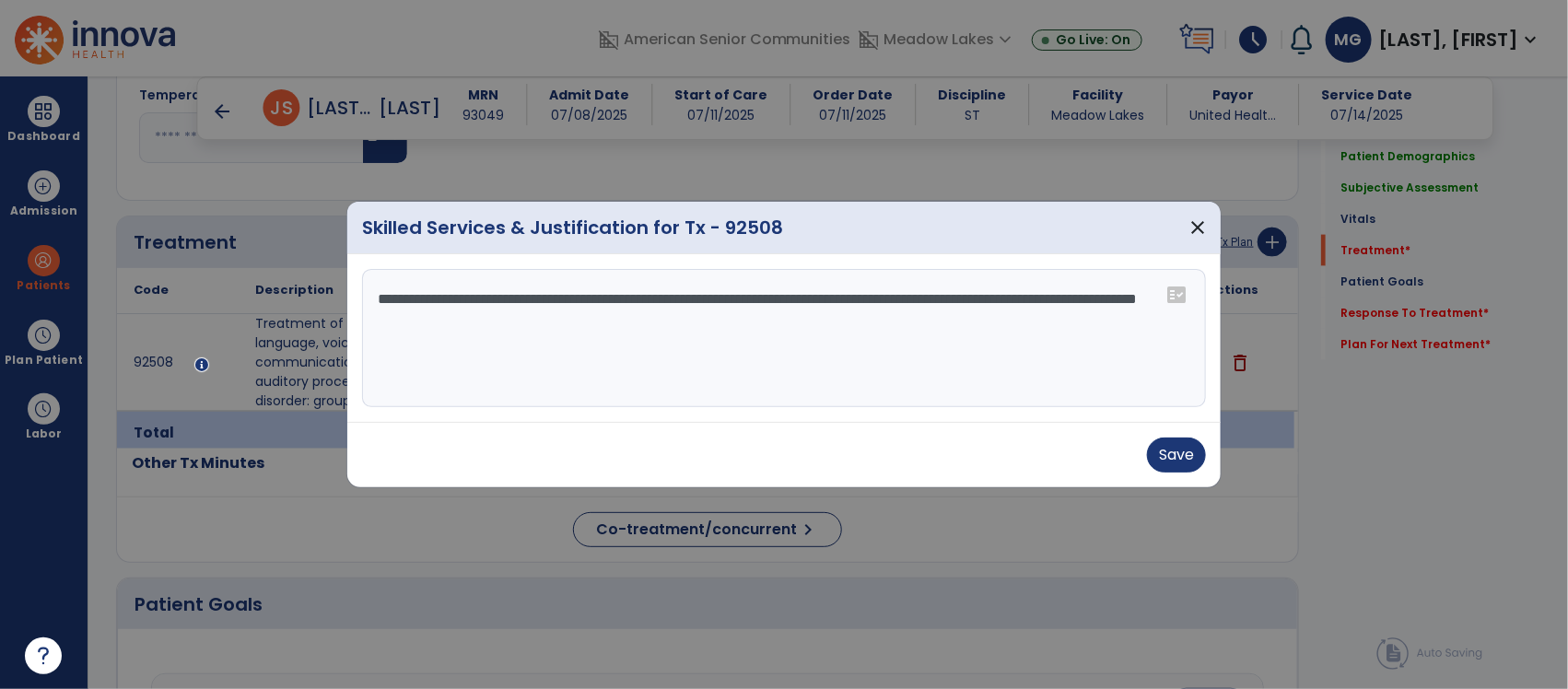 paste on "**********" 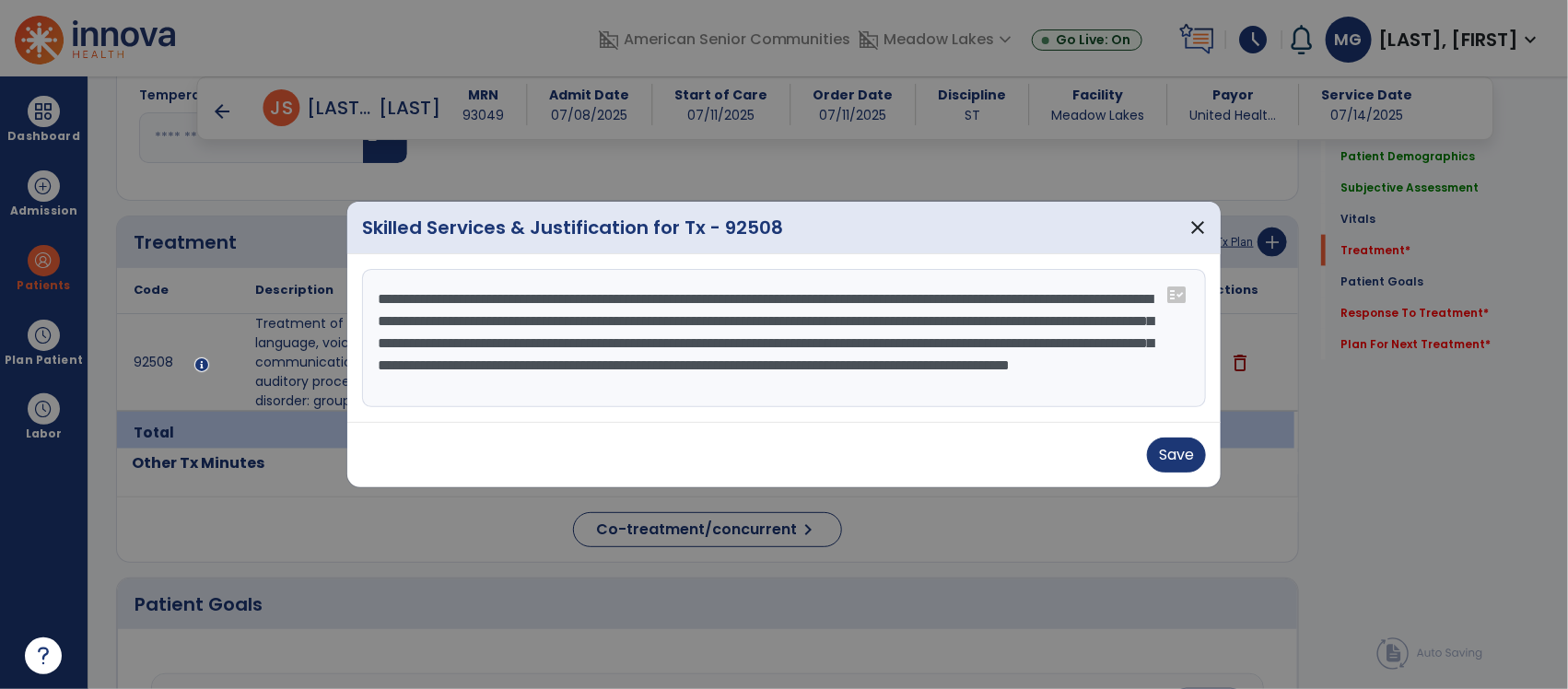scroll, scrollTop: 14, scrollLeft: 0, axis: vertical 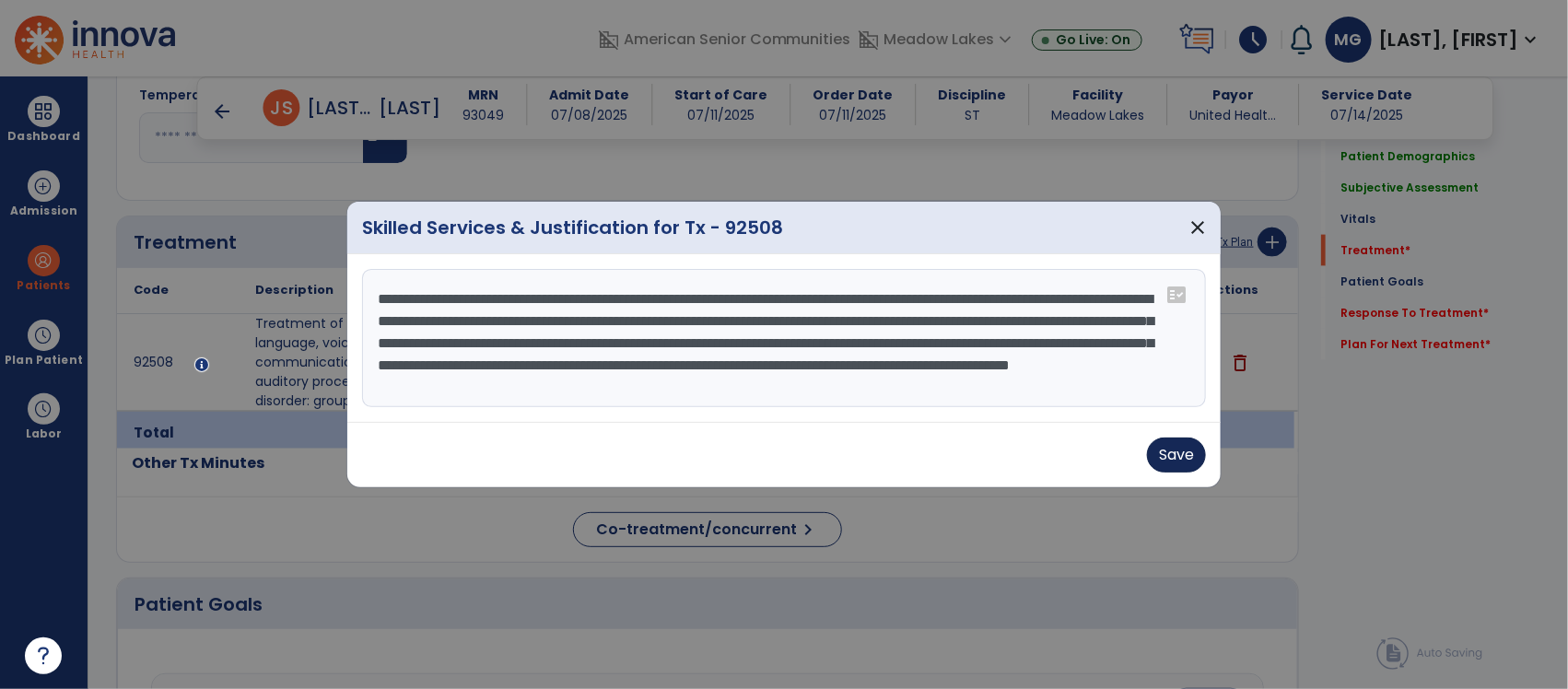 type on "**********" 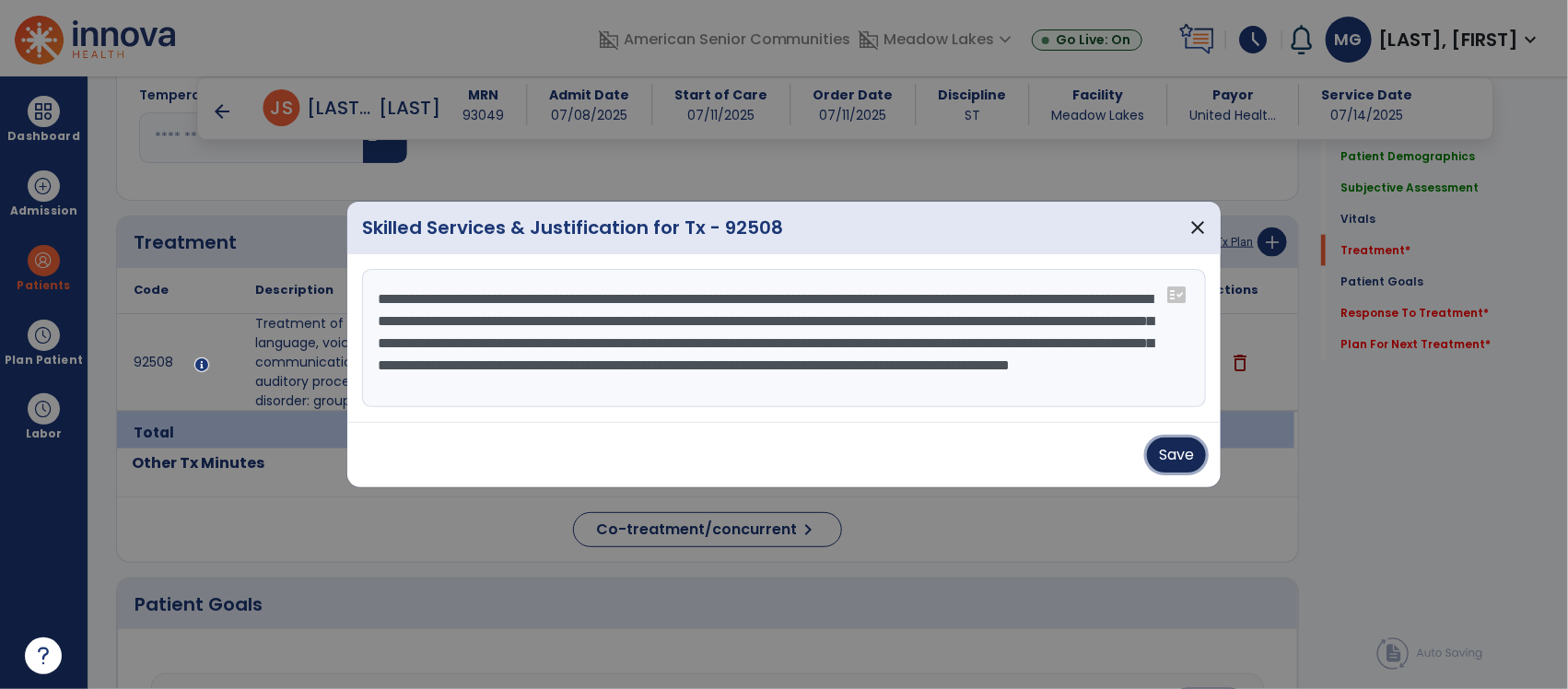 click on "Save" at bounding box center (1176, 455) 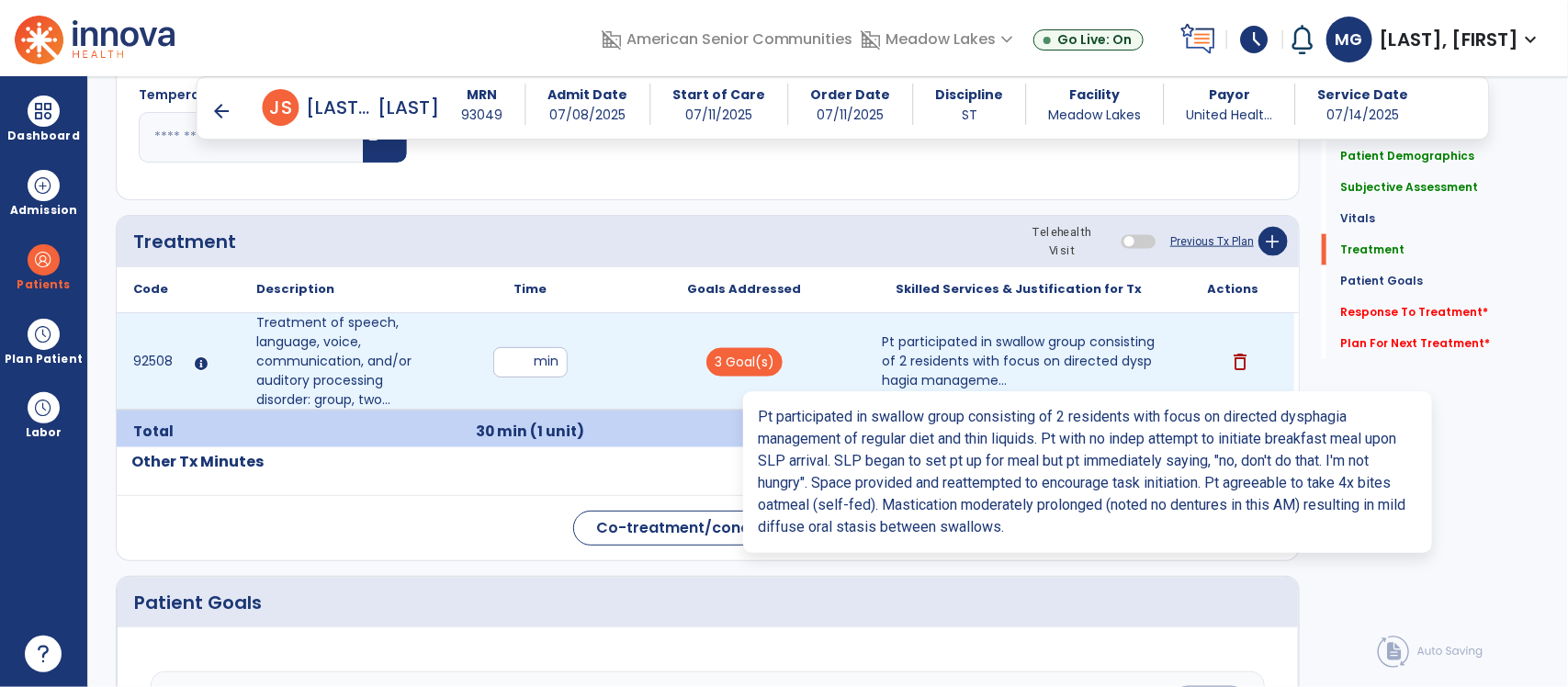 click on "Pt participated in swallow group consisting of 2 residents with focus on directed dysphagia manageme..." at bounding box center (1019, 361) 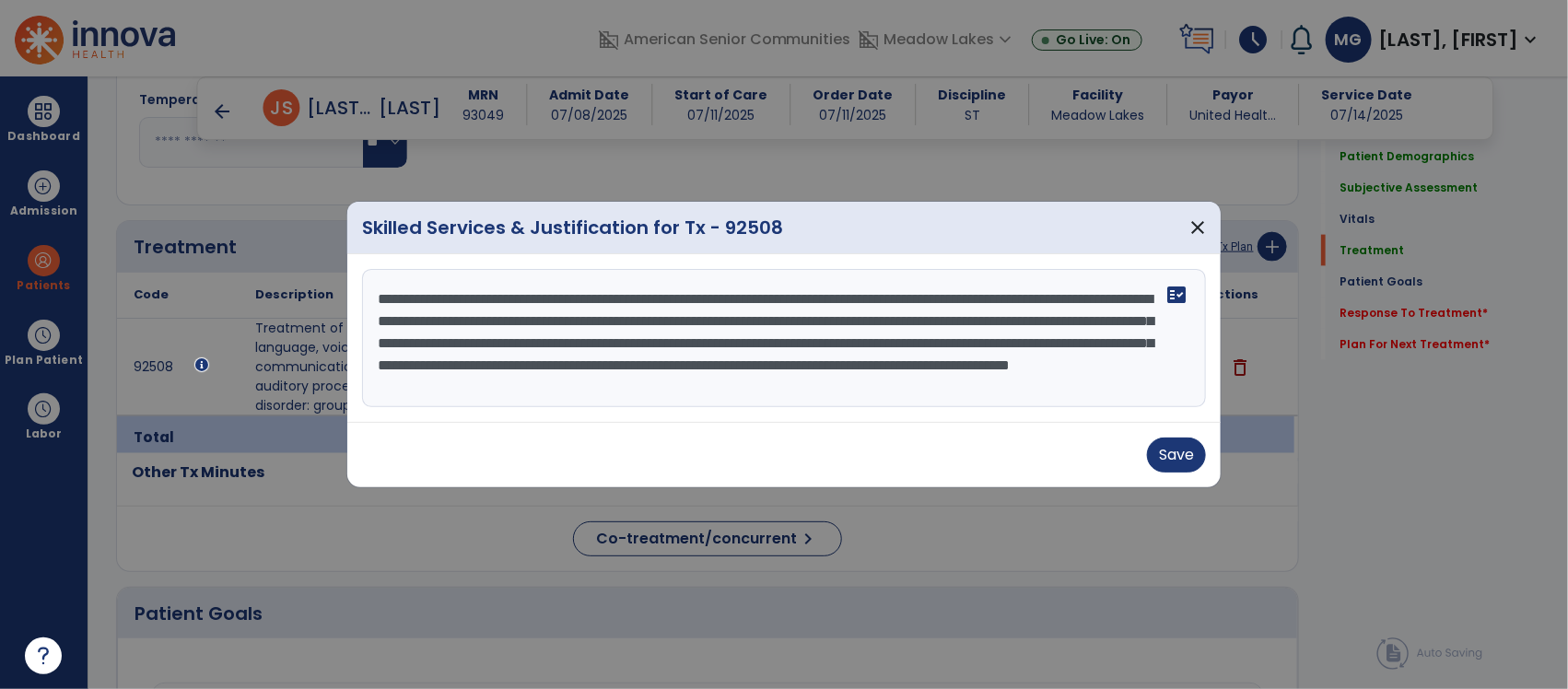 scroll, scrollTop: 1055, scrollLeft: 0, axis: vertical 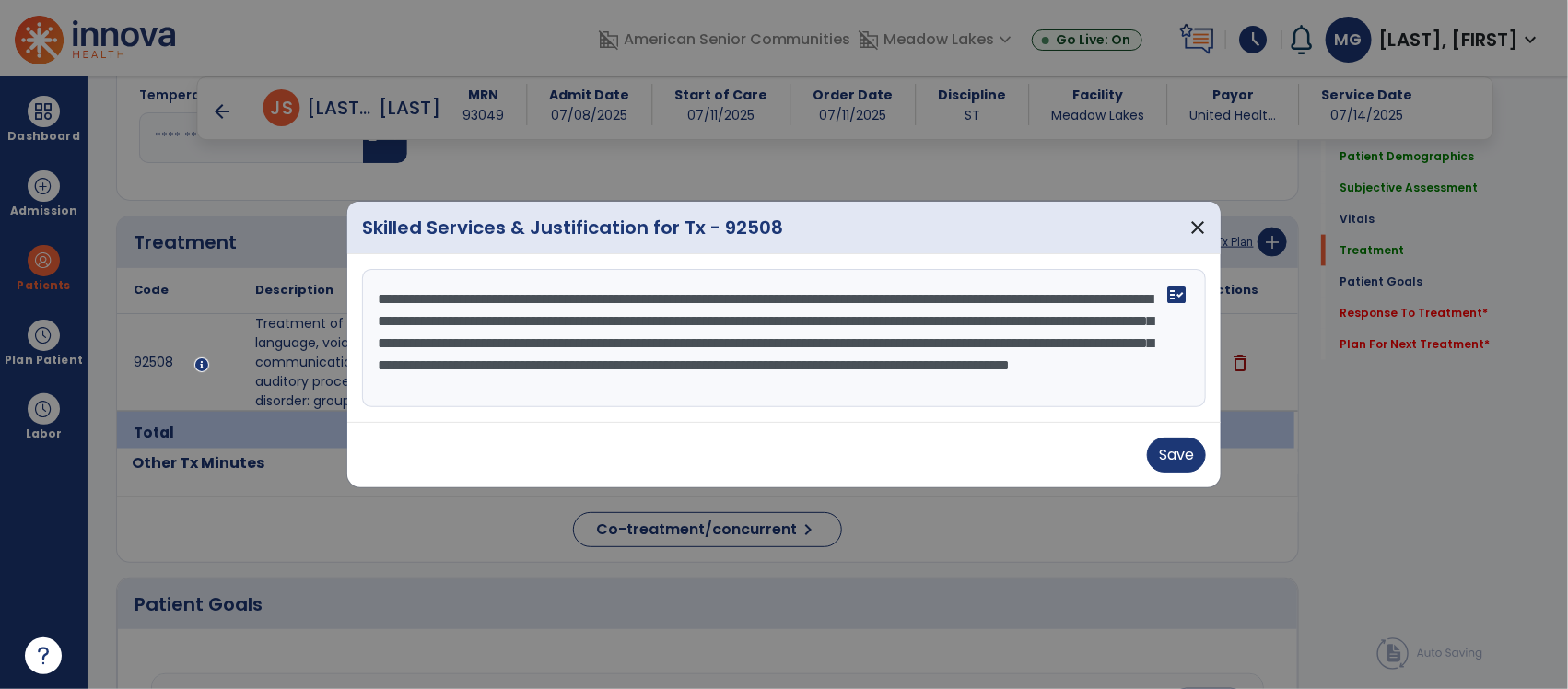 click on "**********" at bounding box center [783, 338] 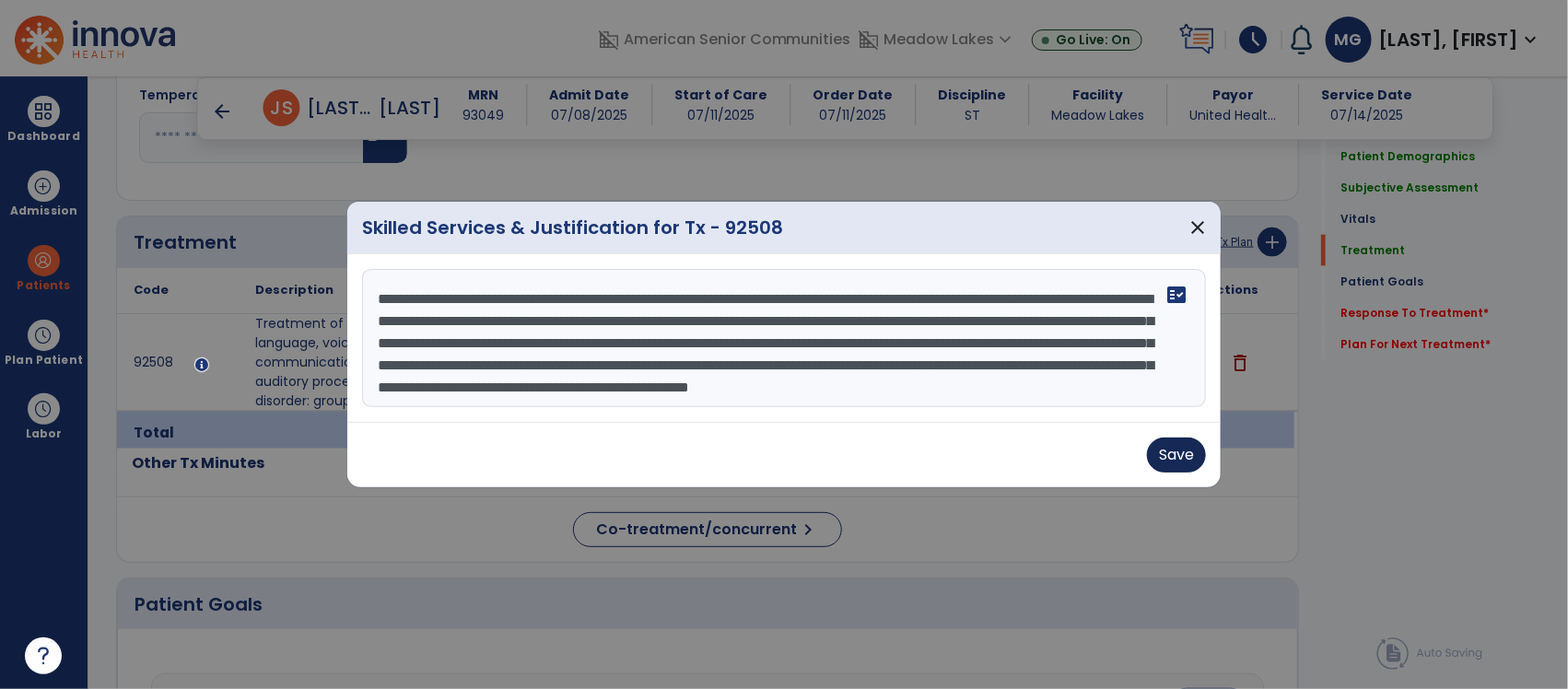 type on "**********" 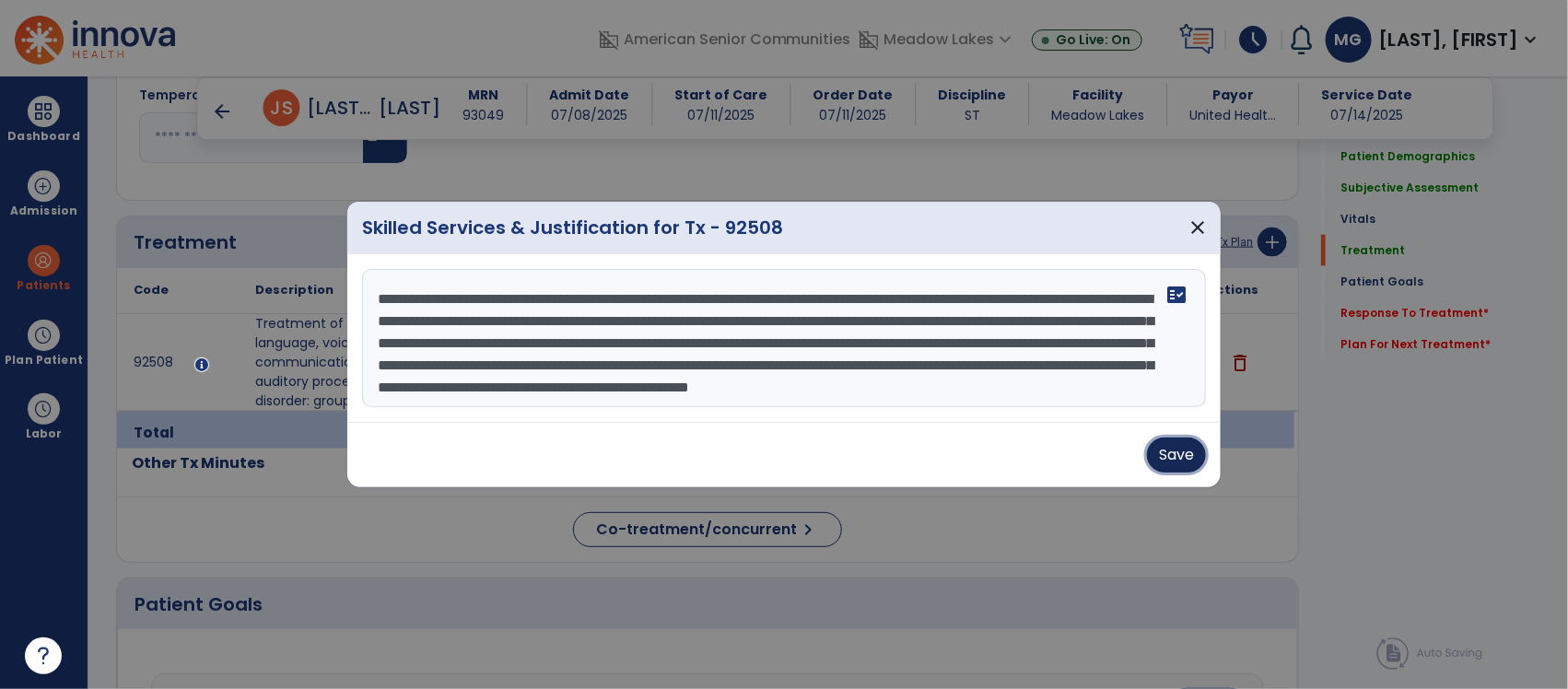 click on "Save" at bounding box center [1176, 455] 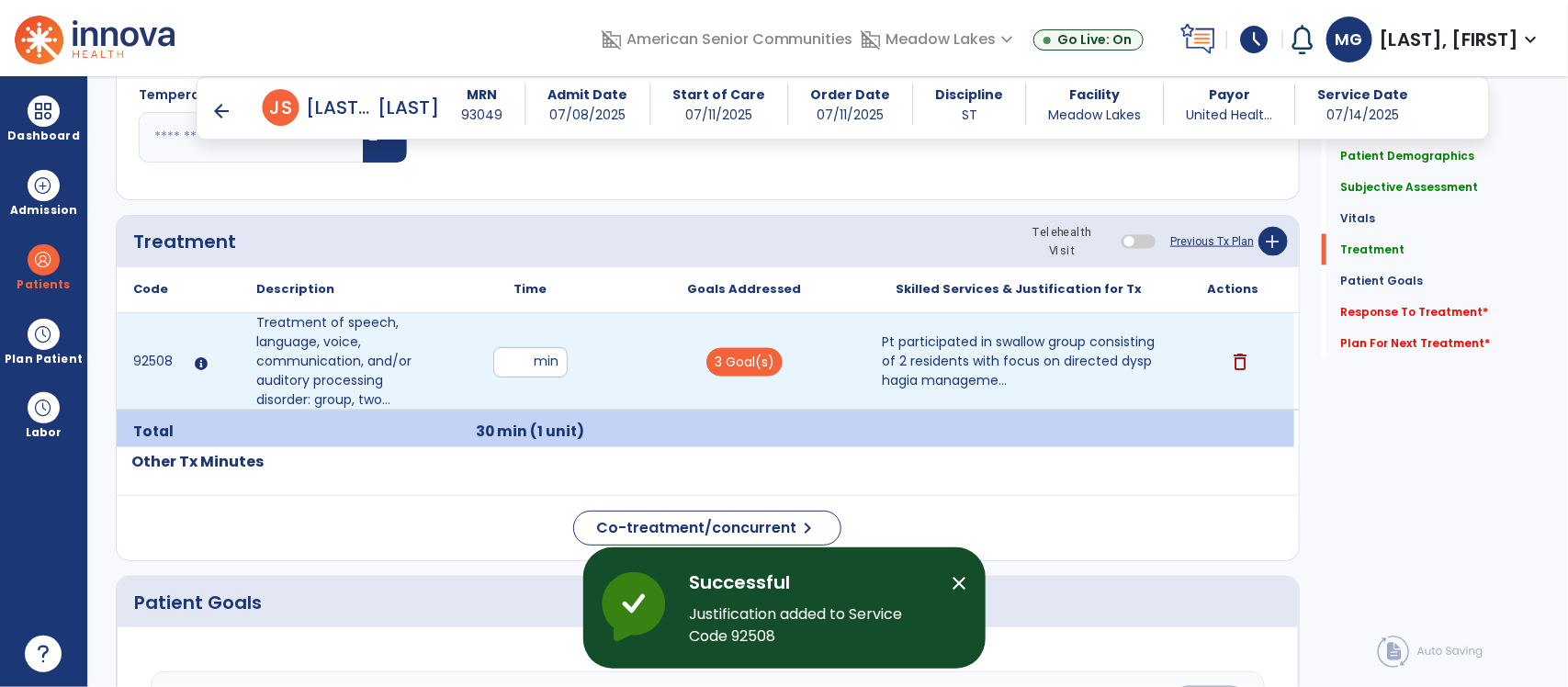 click on "Pt participated in swallow group consisting of 2 residents with focus on directed dysphagia manageme...   Pt participated in swallow group consisting of 2 residents with focus on directed dysphagia management of regular diet and thin liquids. Pt with no indep attempt to initiate breakfast meal upon SLP arrival. SLP began to set pt up for meal but pt immediately saying, "no, don't do that. I'm not hungry". Space provided and reattempted to encourage task initiation. Pt agreeable to take 4x bites oatmeal (self-fed). Mastication moderately prolonged (noted no dentures in this AM) resulting in mild diffuse oral stasis between swallows. 30% v/v/t cues to implement liquid wash following each bite to clear oral residue." at bounding box center [1019, 361] 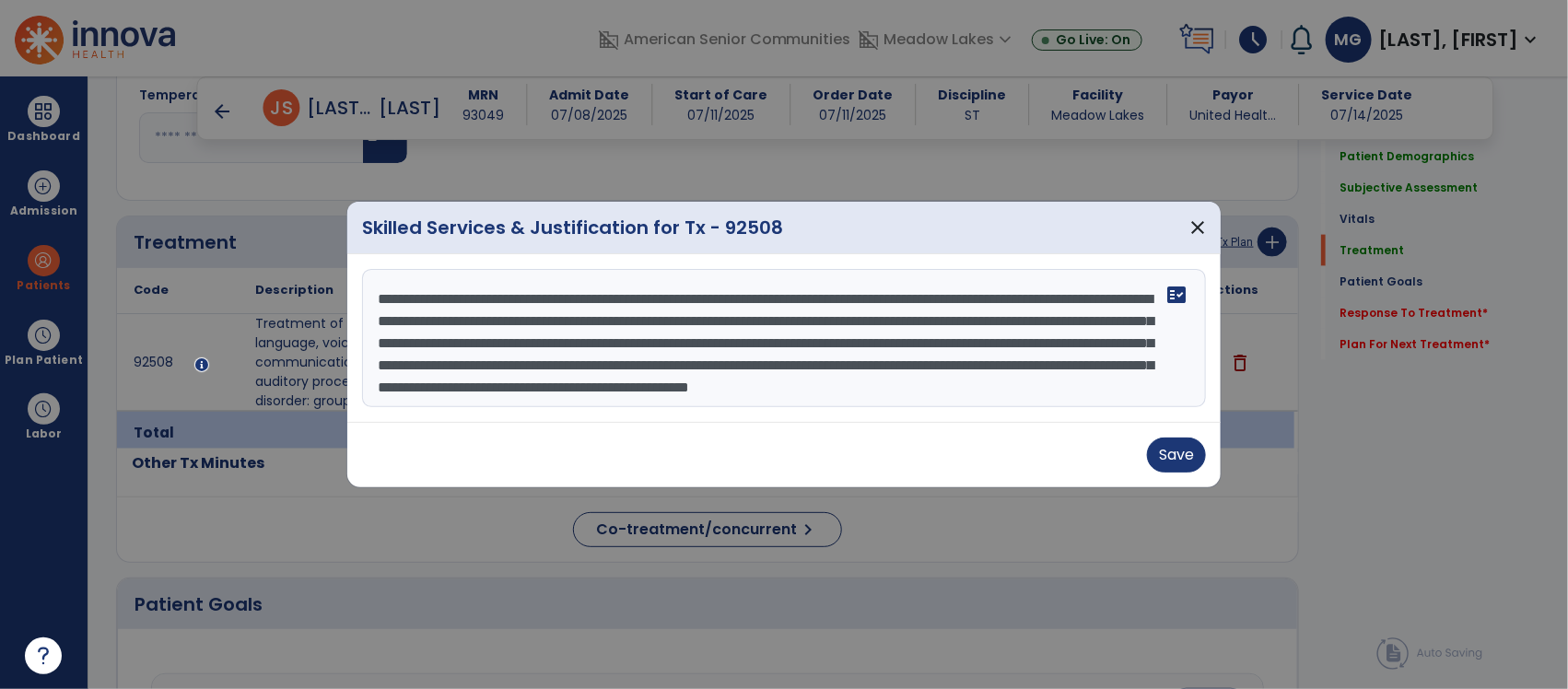 scroll, scrollTop: 1055, scrollLeft: 0, axis: vertical 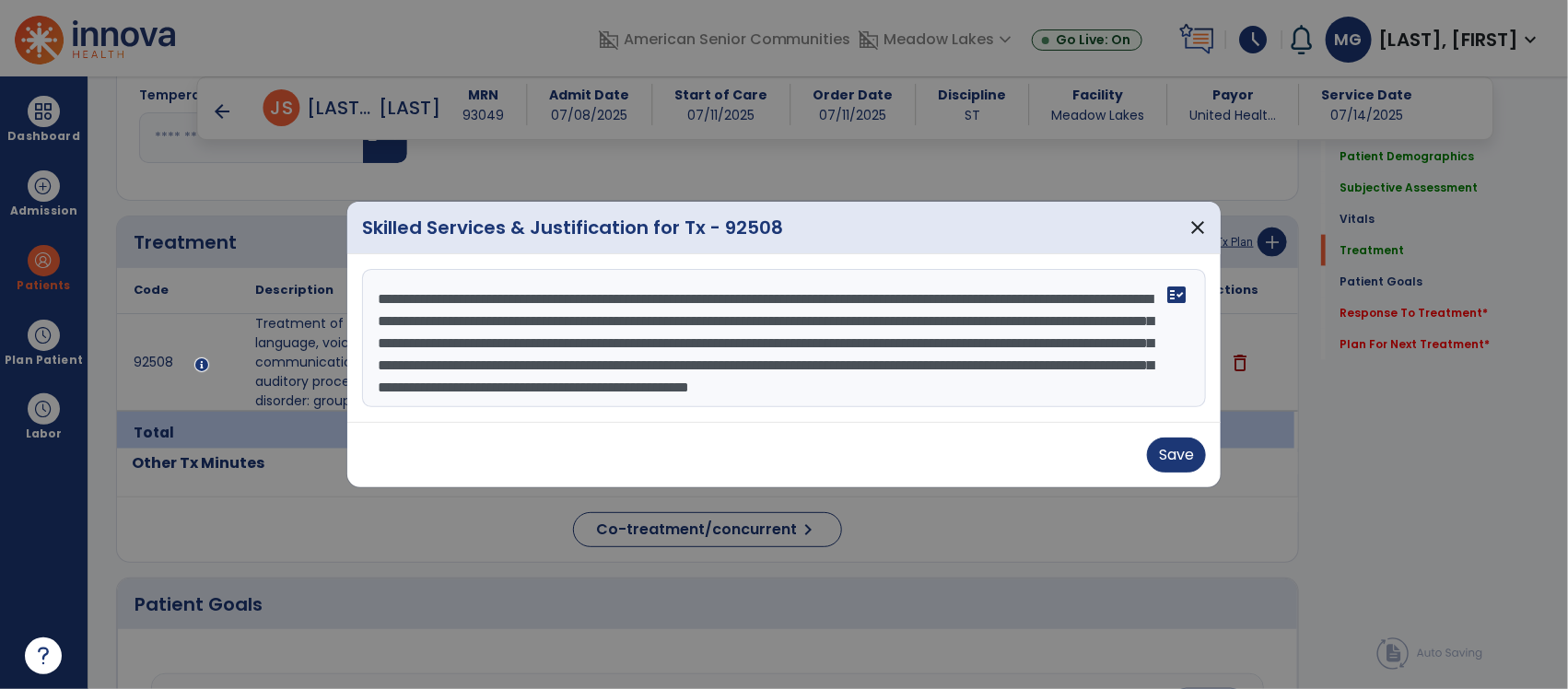 click on "**********" at bounding box center (783, 338) 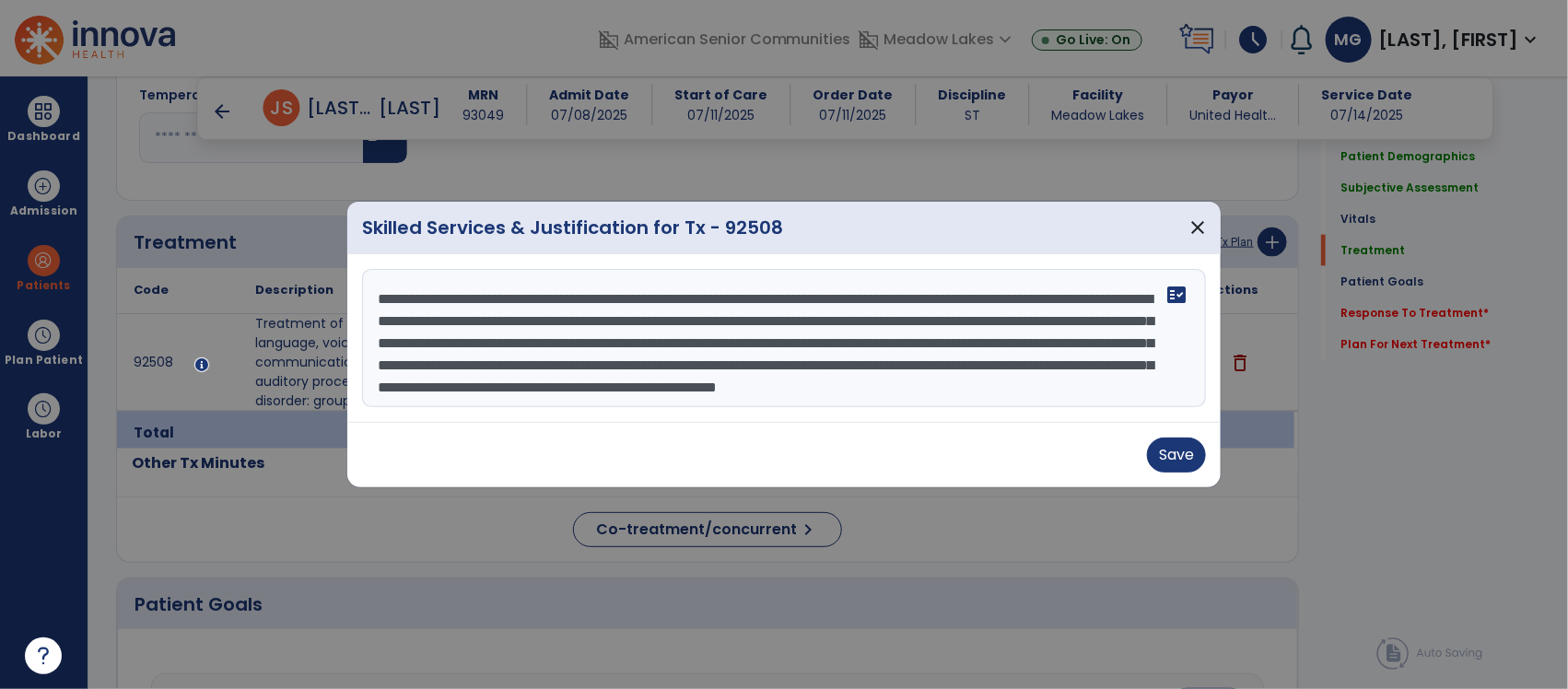 scroll, scrollTop: 35, scrollLeft: 0, axis: vertical 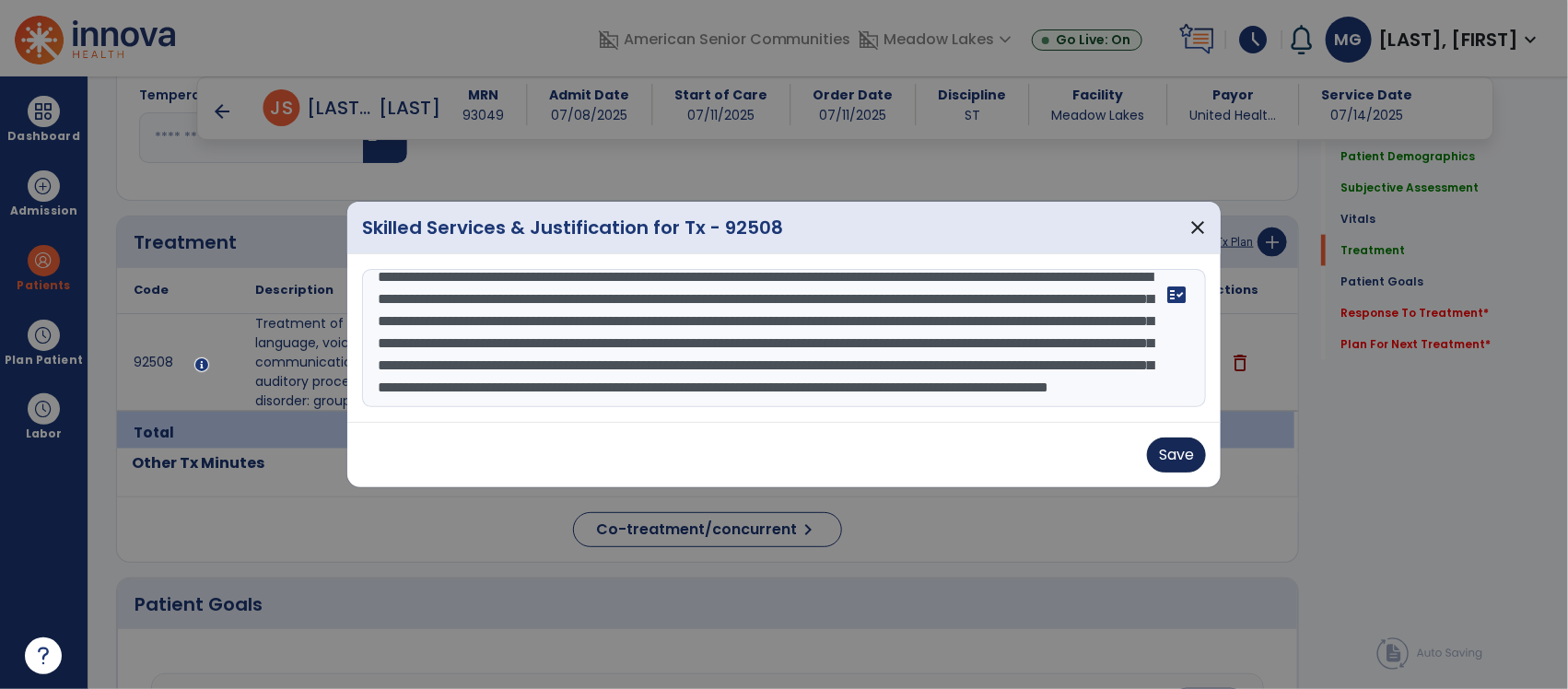 type on "**********" 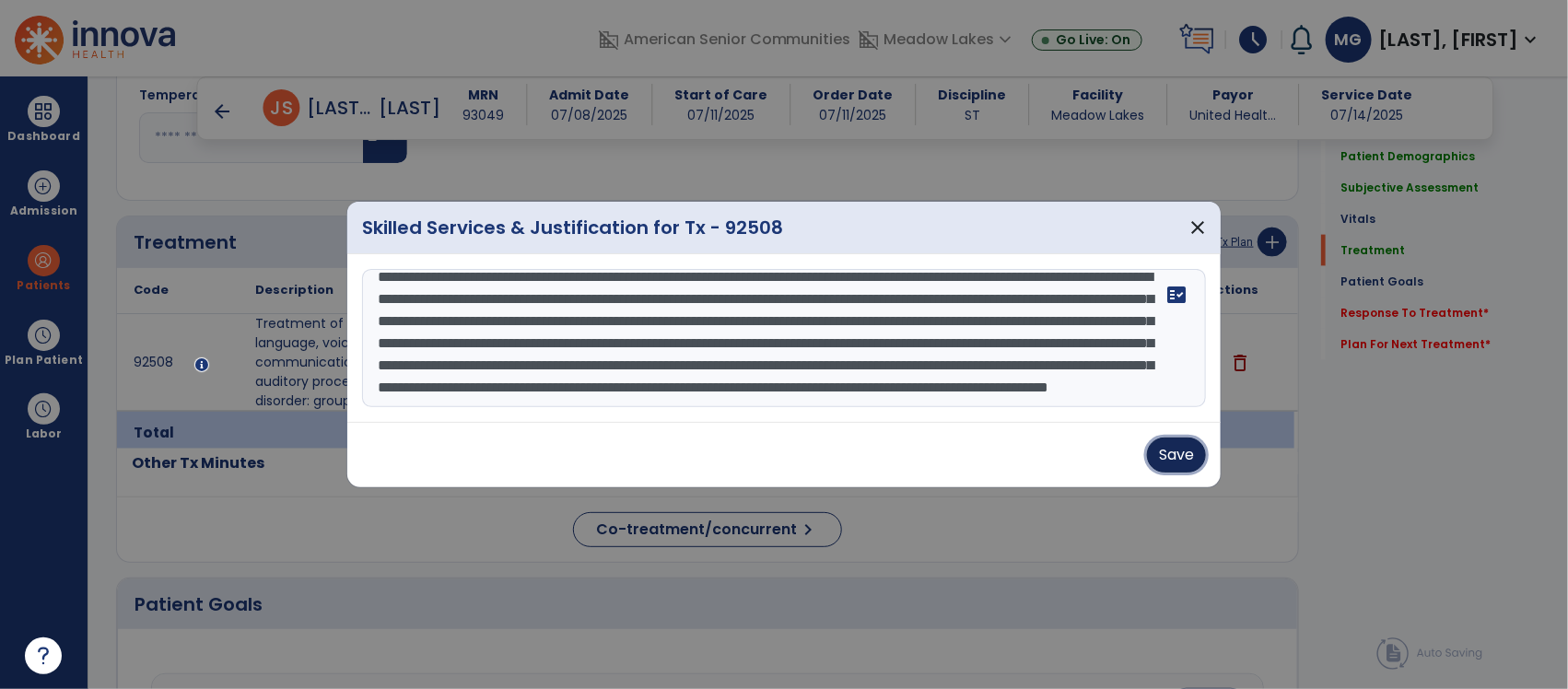 click on "Save" at bounding box center (1176, 455) 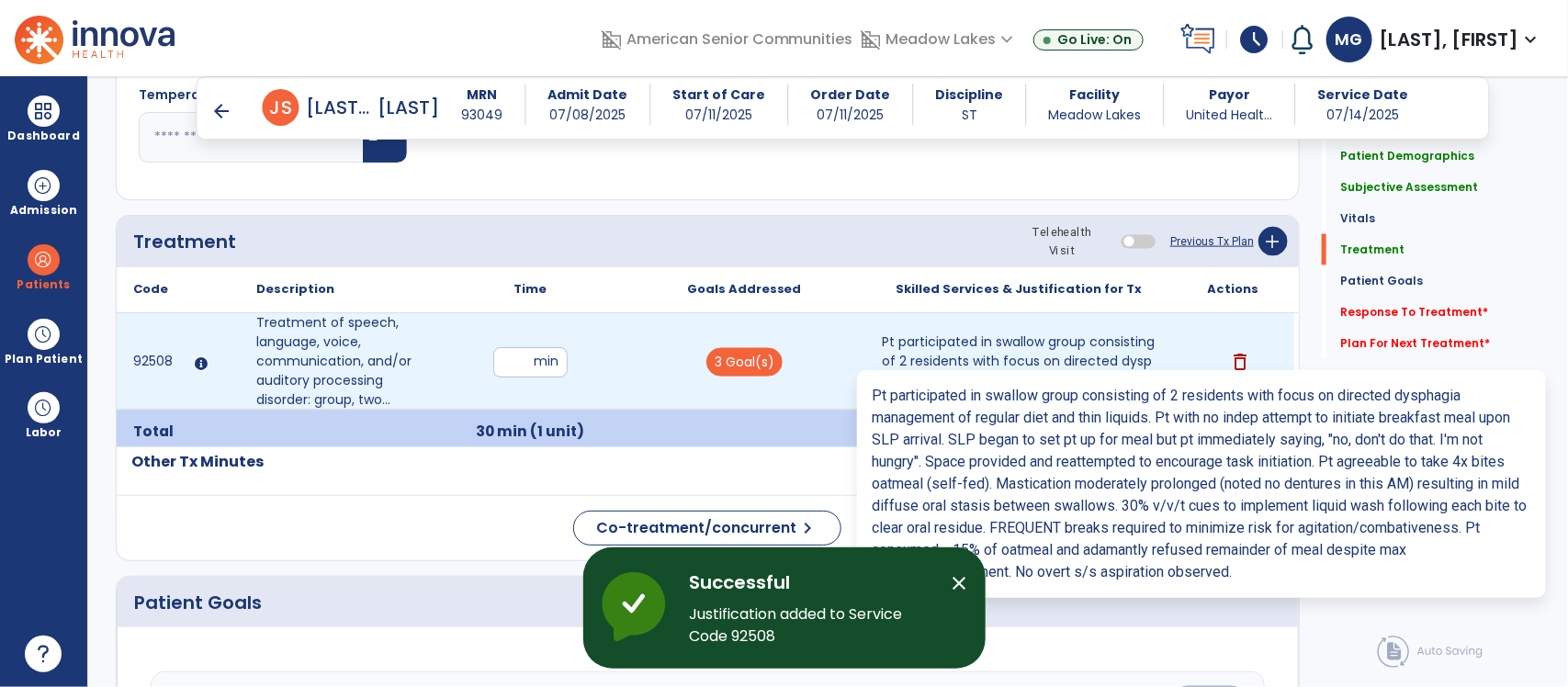 click on "Pt participated in swallow group consisting of 2 residents with focus on directed dysphagia manageme..." at bounding box center (1019, 361) 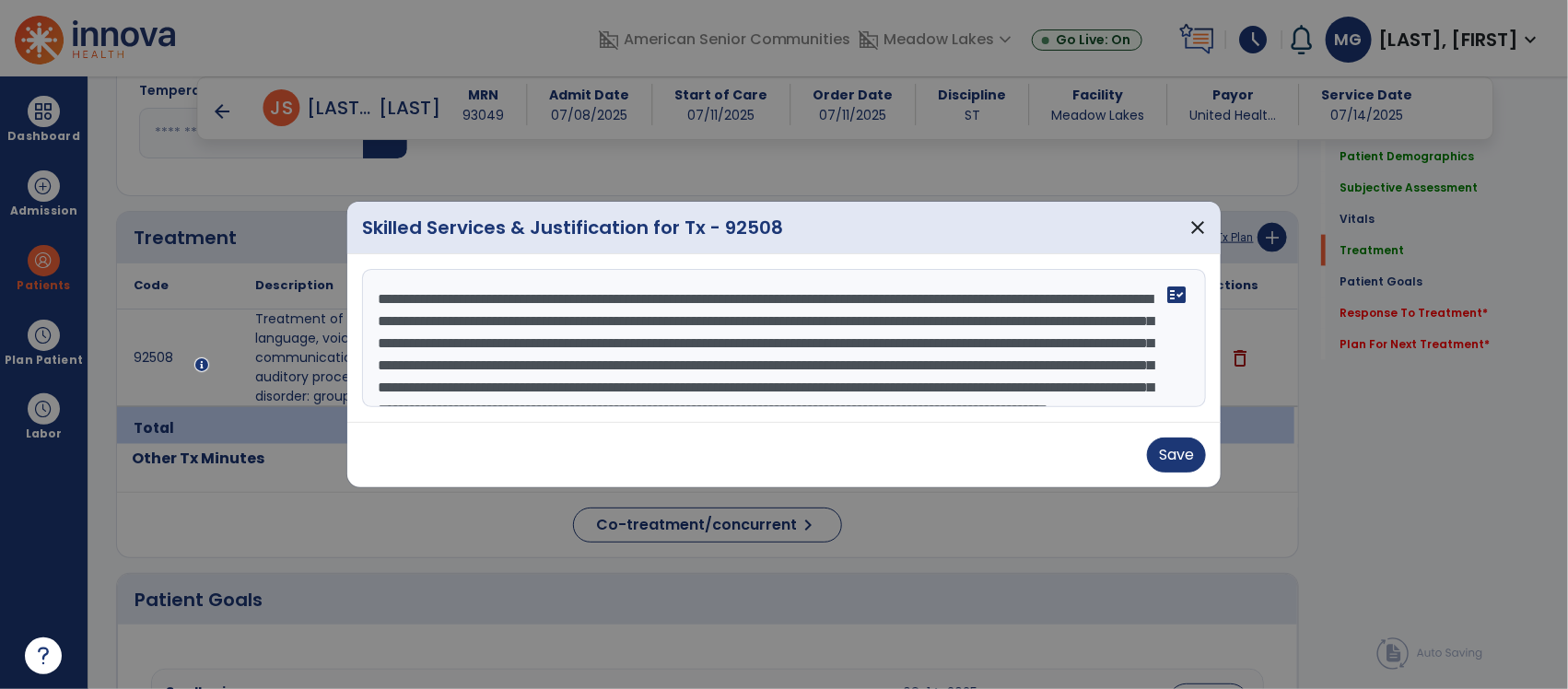 scroll, scrollTop: 1055, scrollLeft: 0, axis: vertical 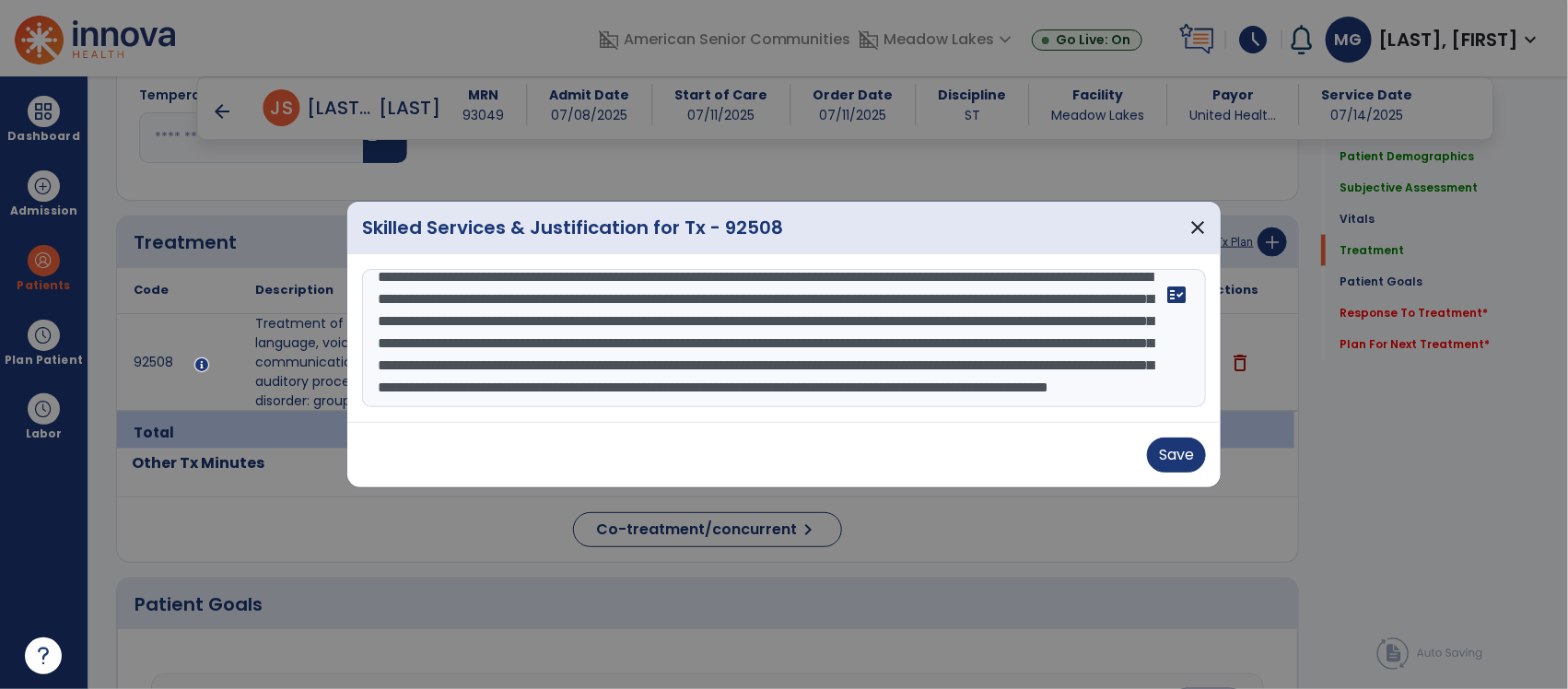 click on "**********" at bounding box center [783, 338] 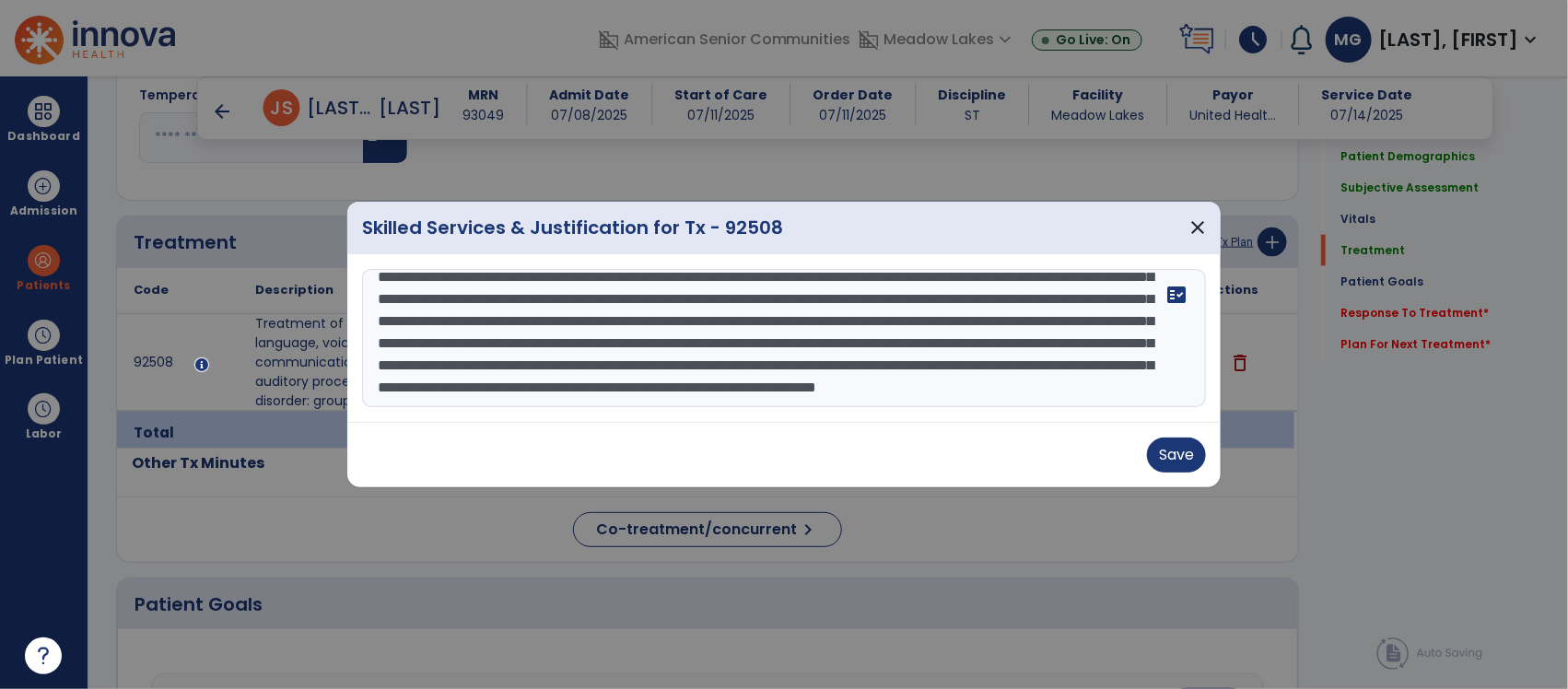scroll, scrollTop: 102, scrollLeft: 0, axis: vertical 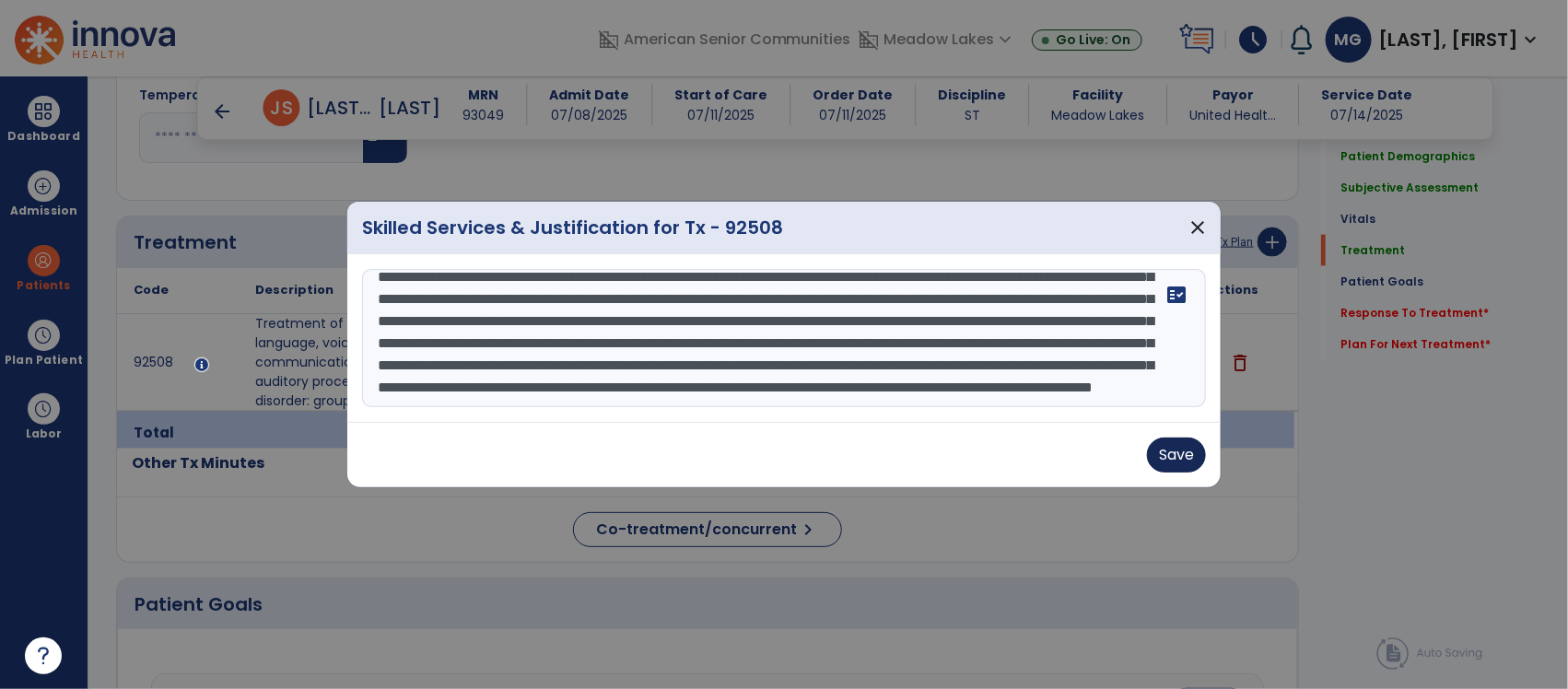 type on "**********" 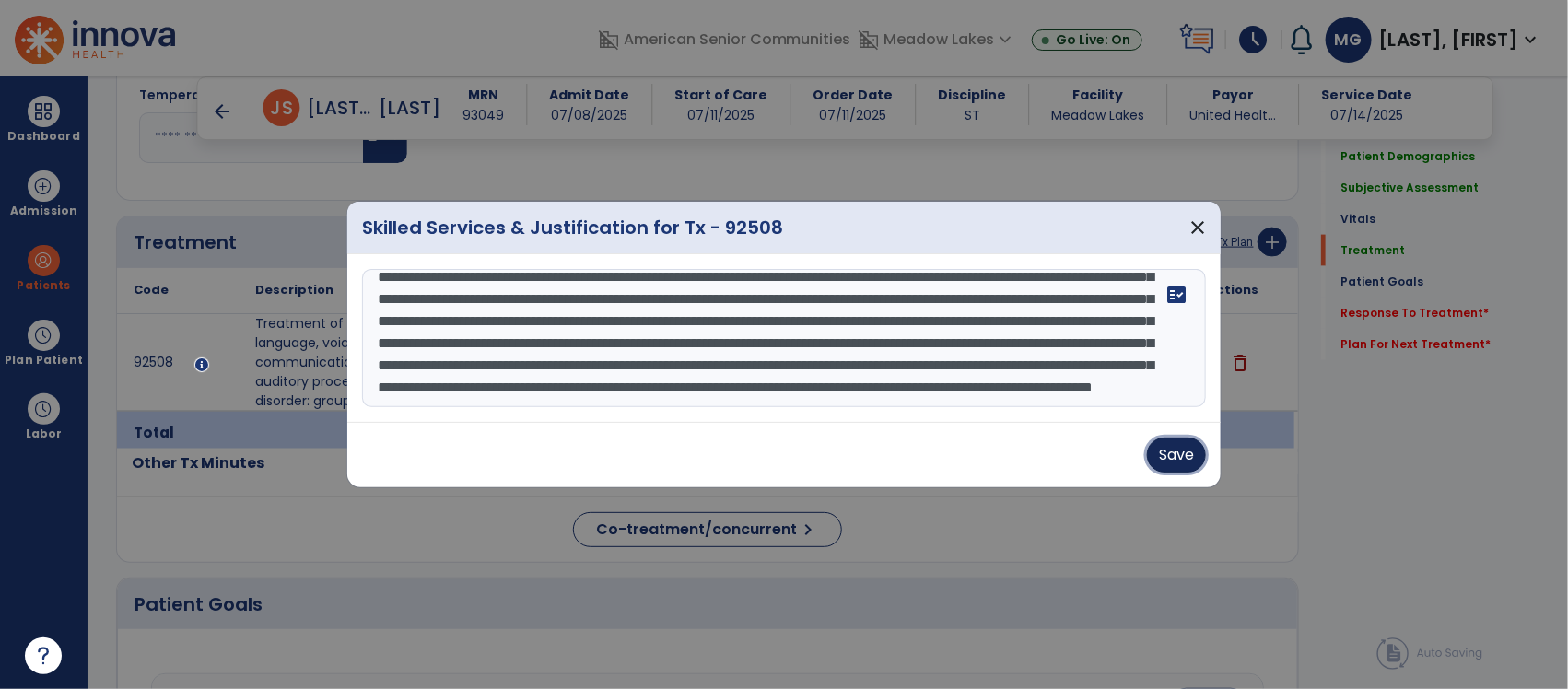 click on "Save" at bounding box center (1176, 455) 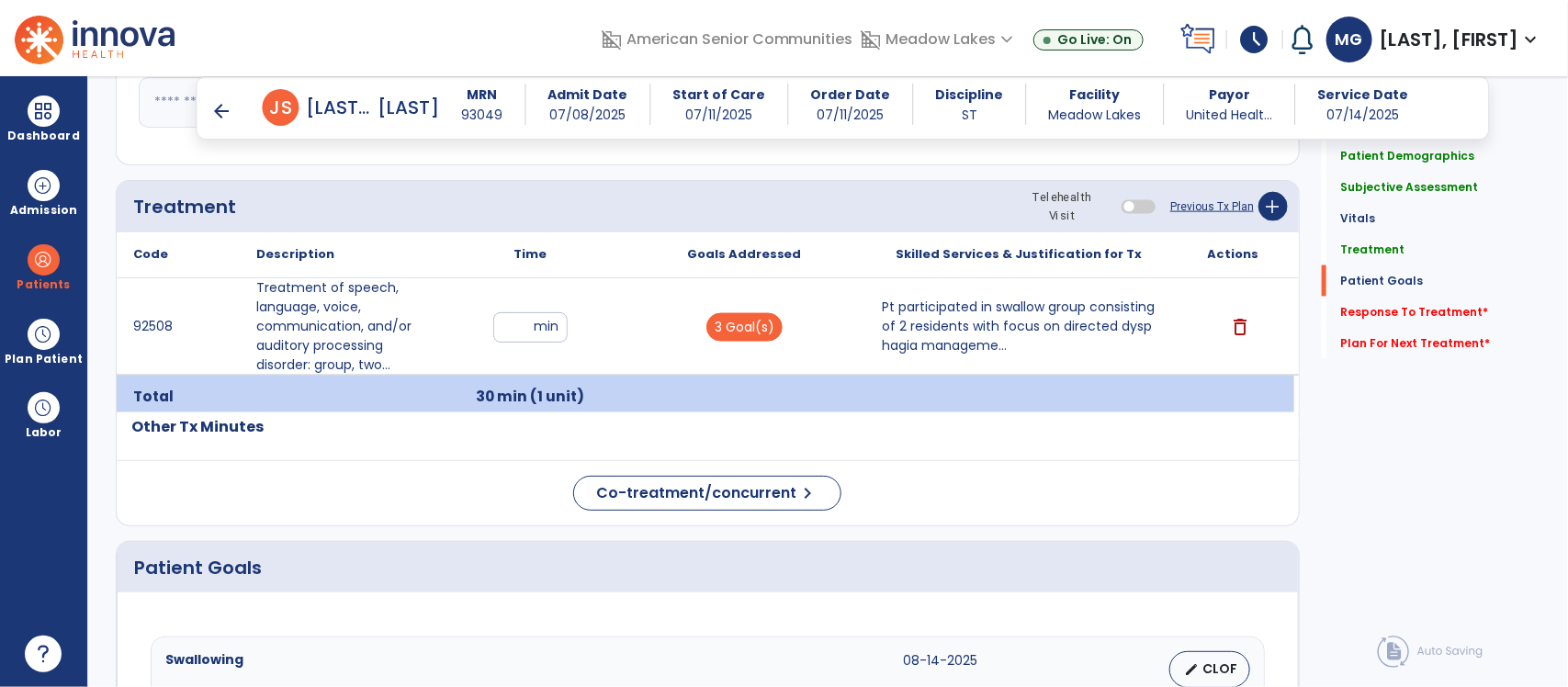 scroll, scrollTop: 2313, scrollLeft: 0, axis: vertical 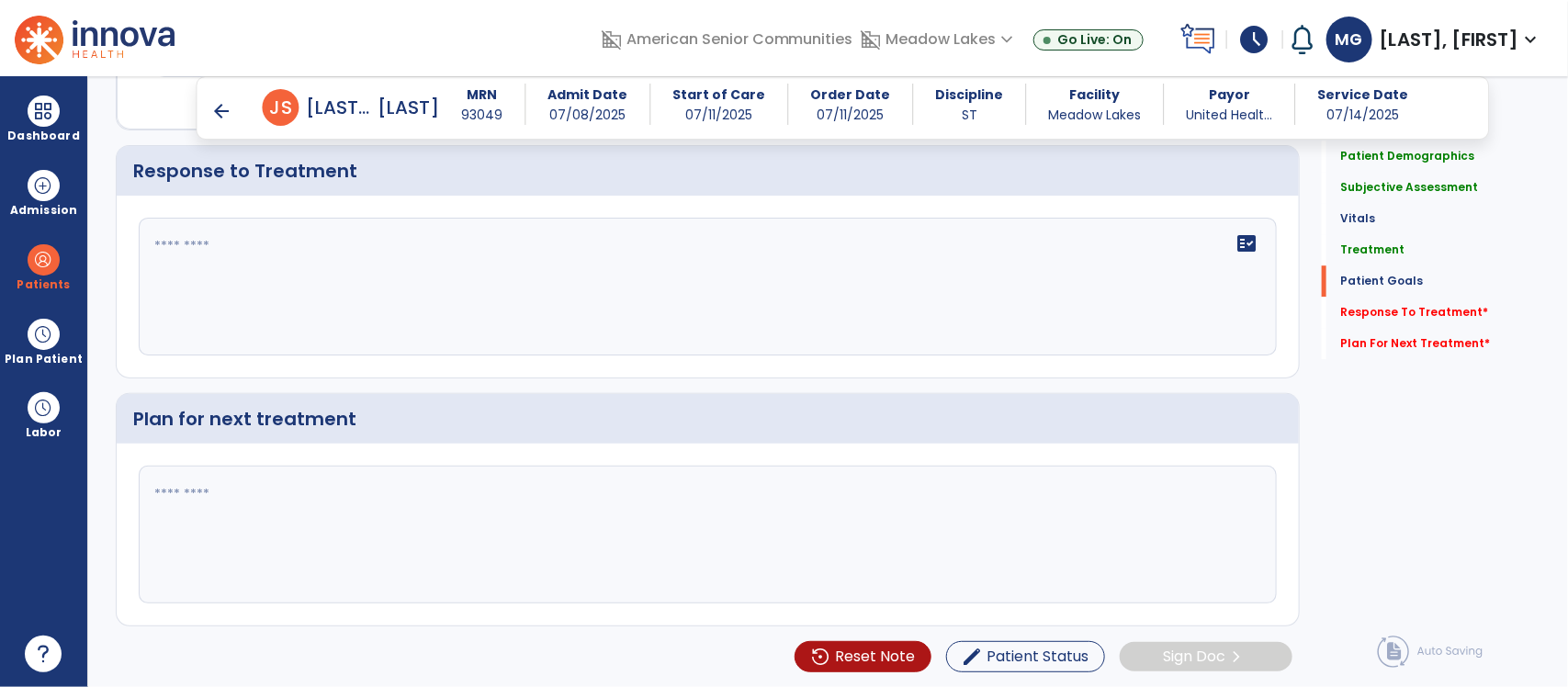 click on "fact_check" 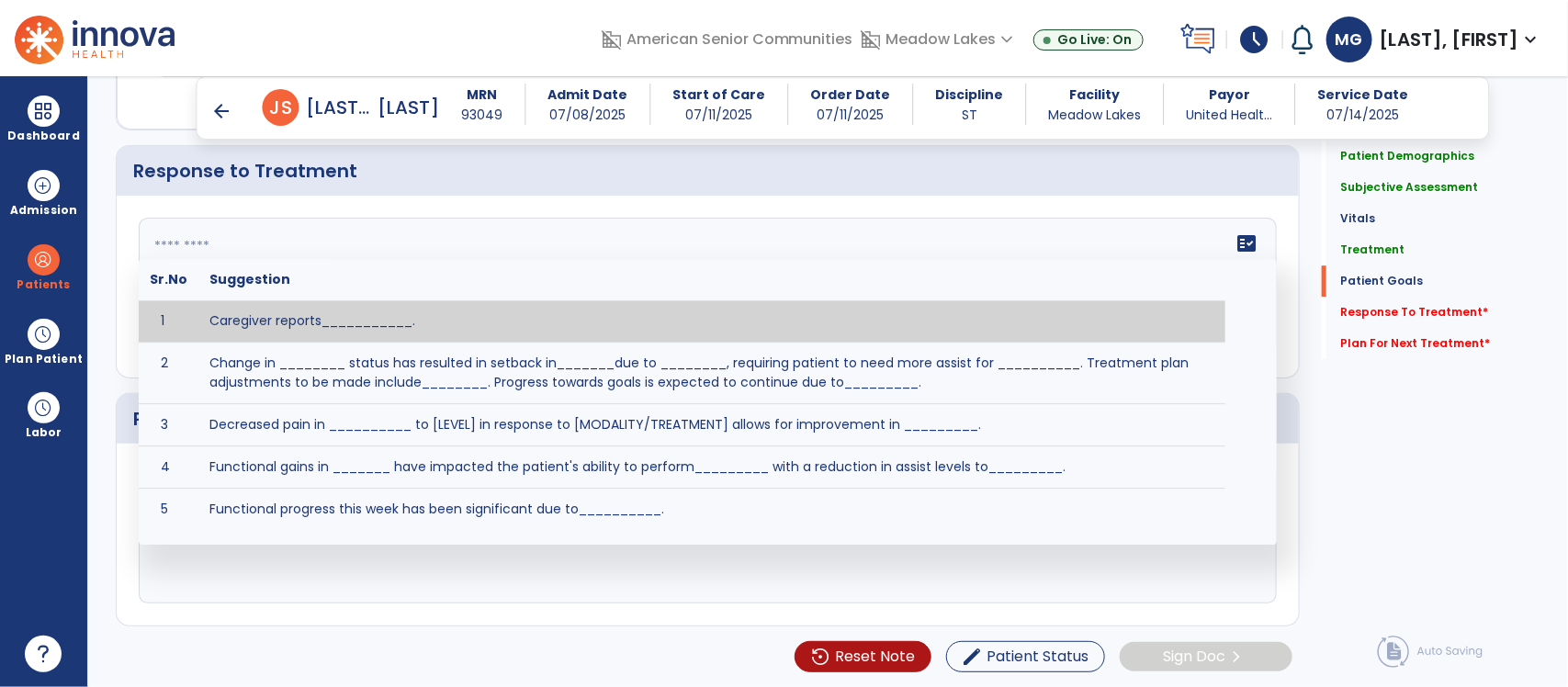 type on "*" 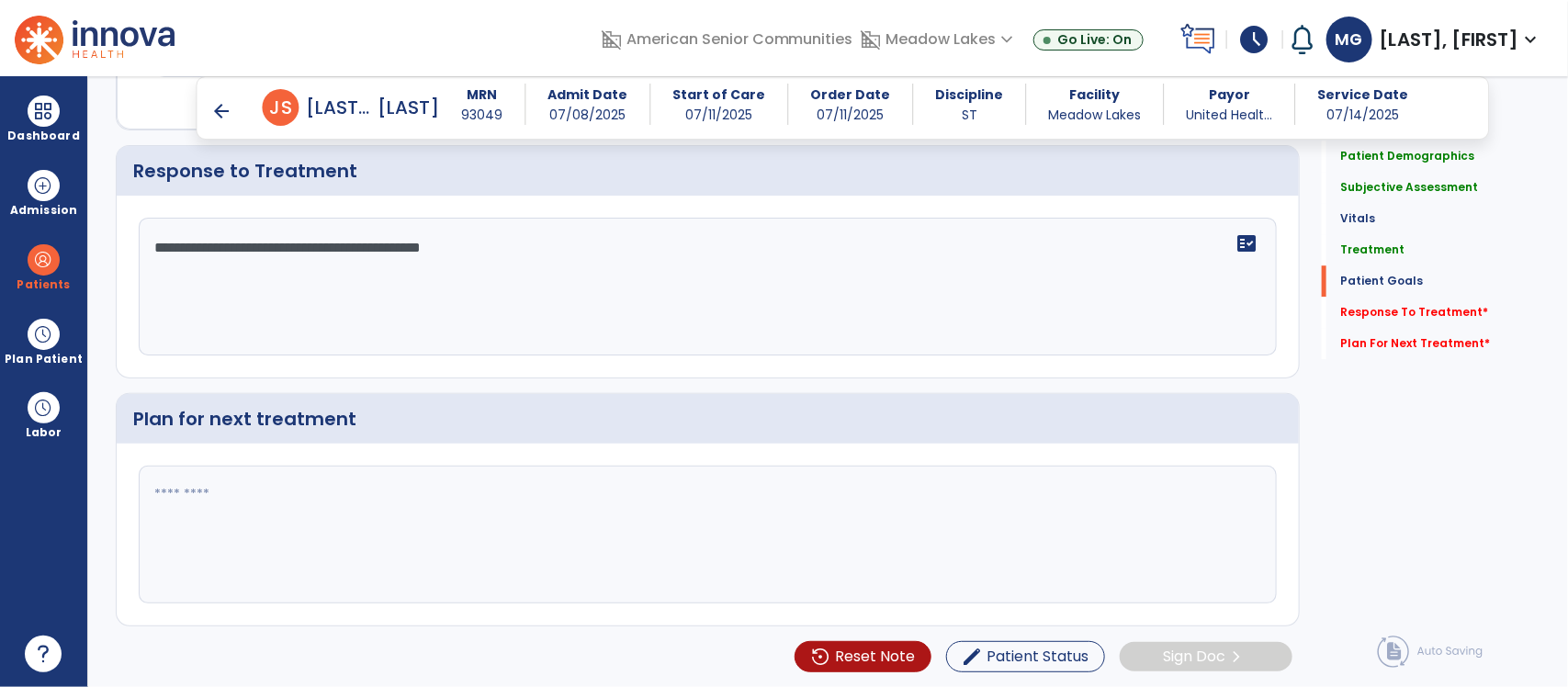 type on "**********" 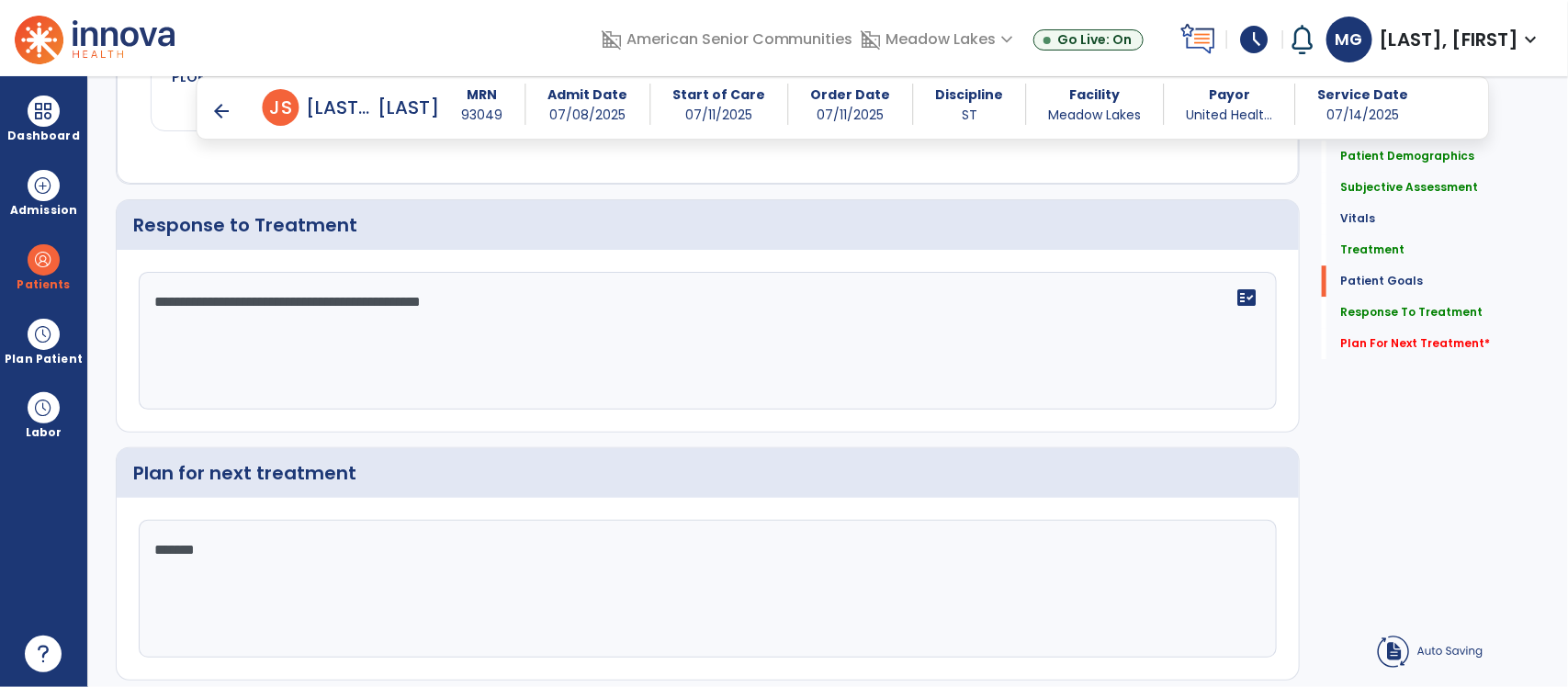 scroll, scrollTop: 2313, scrollLeft: 0, axis: vertical 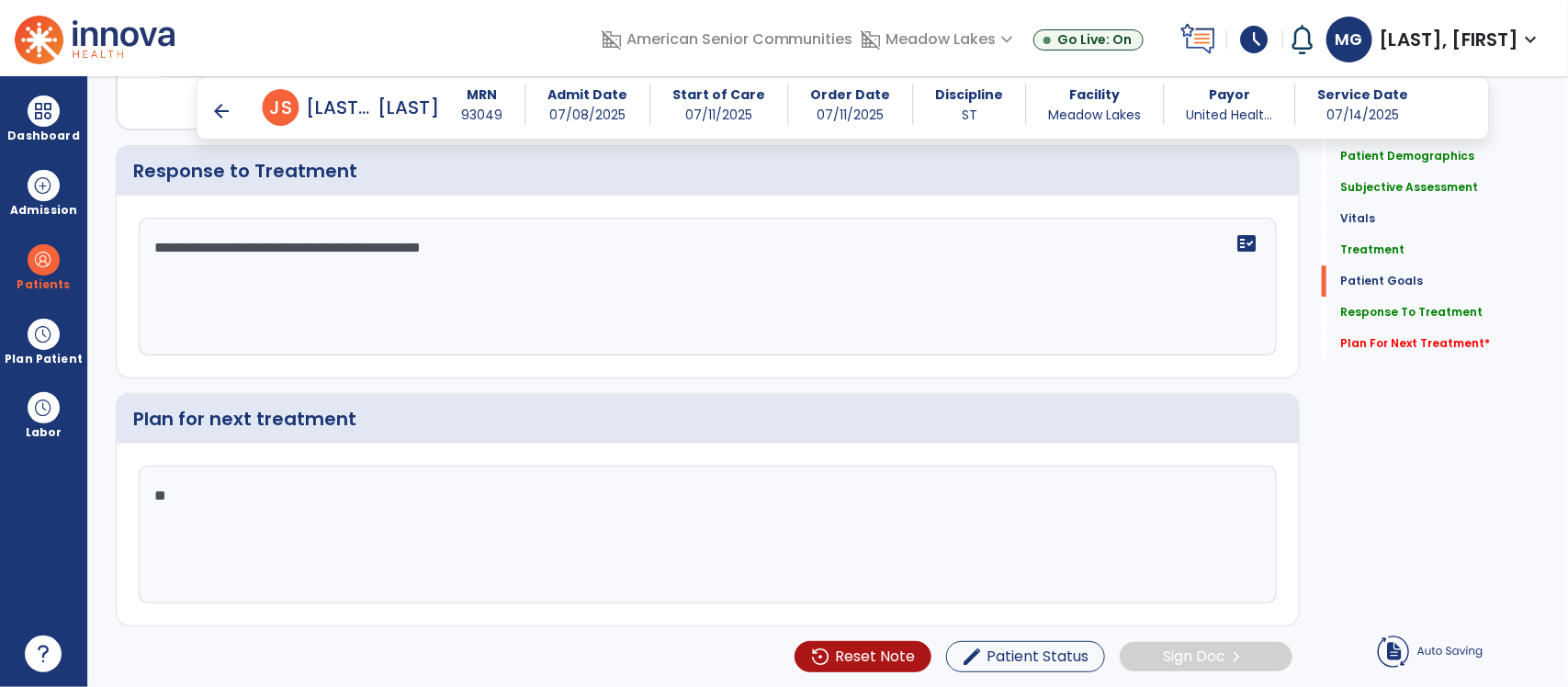 type on "*" 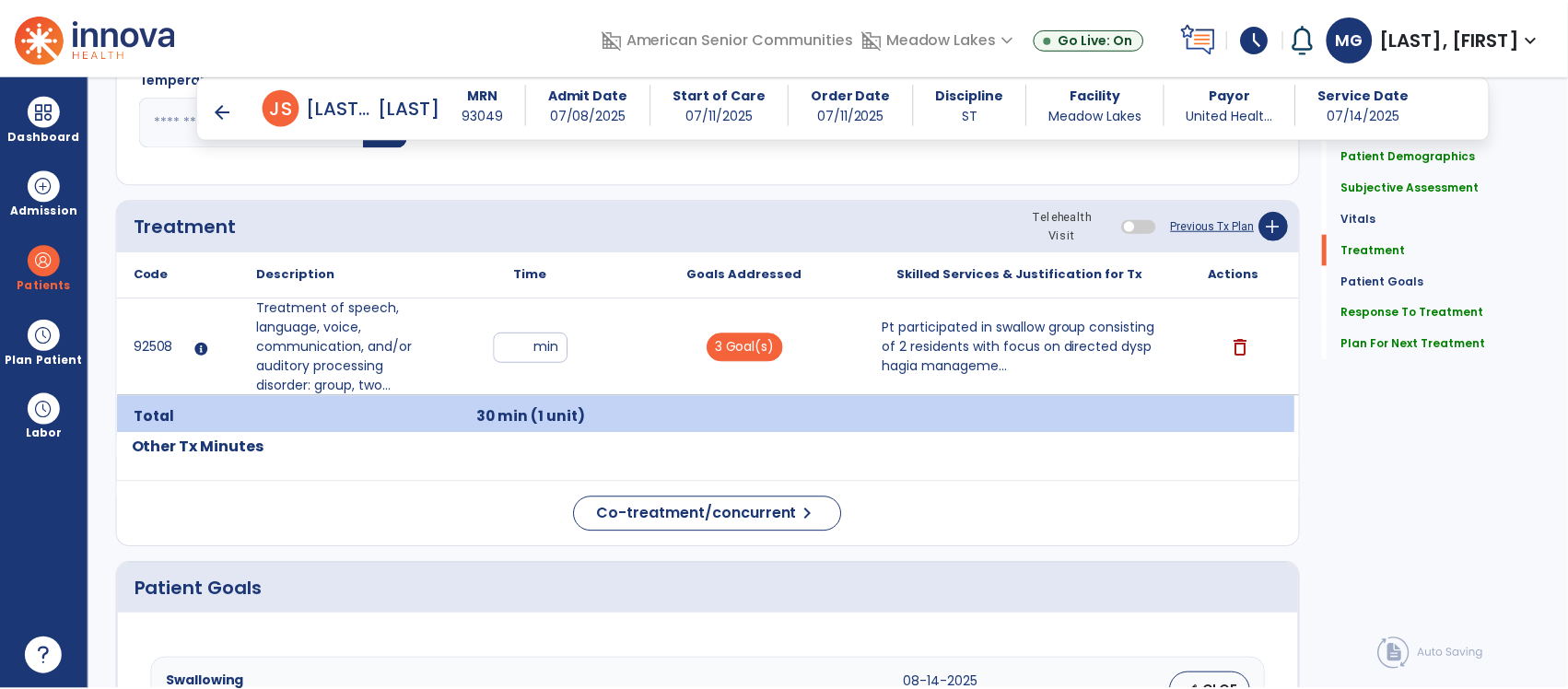 scroll, scrollTop: 2319, scrollLeft: 0, axis: vertical 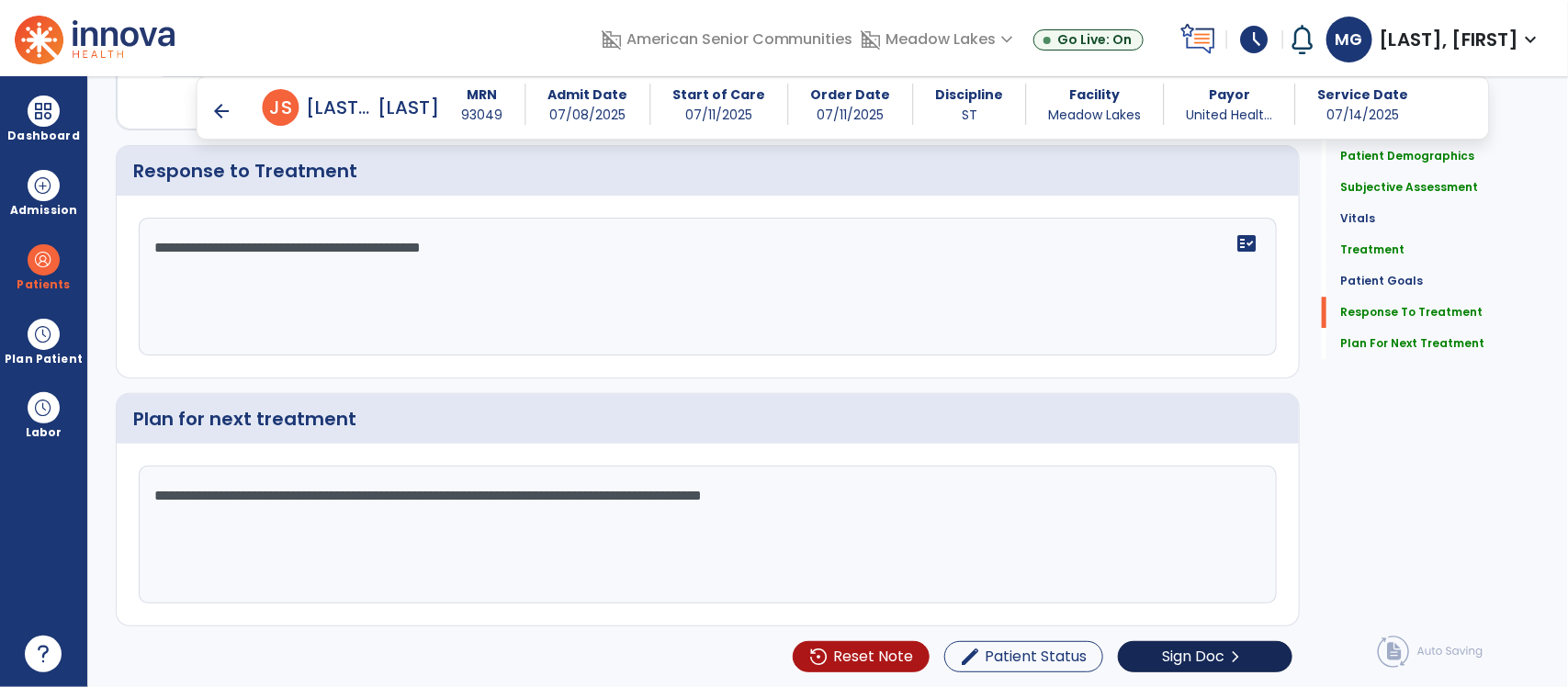 type on "**********" 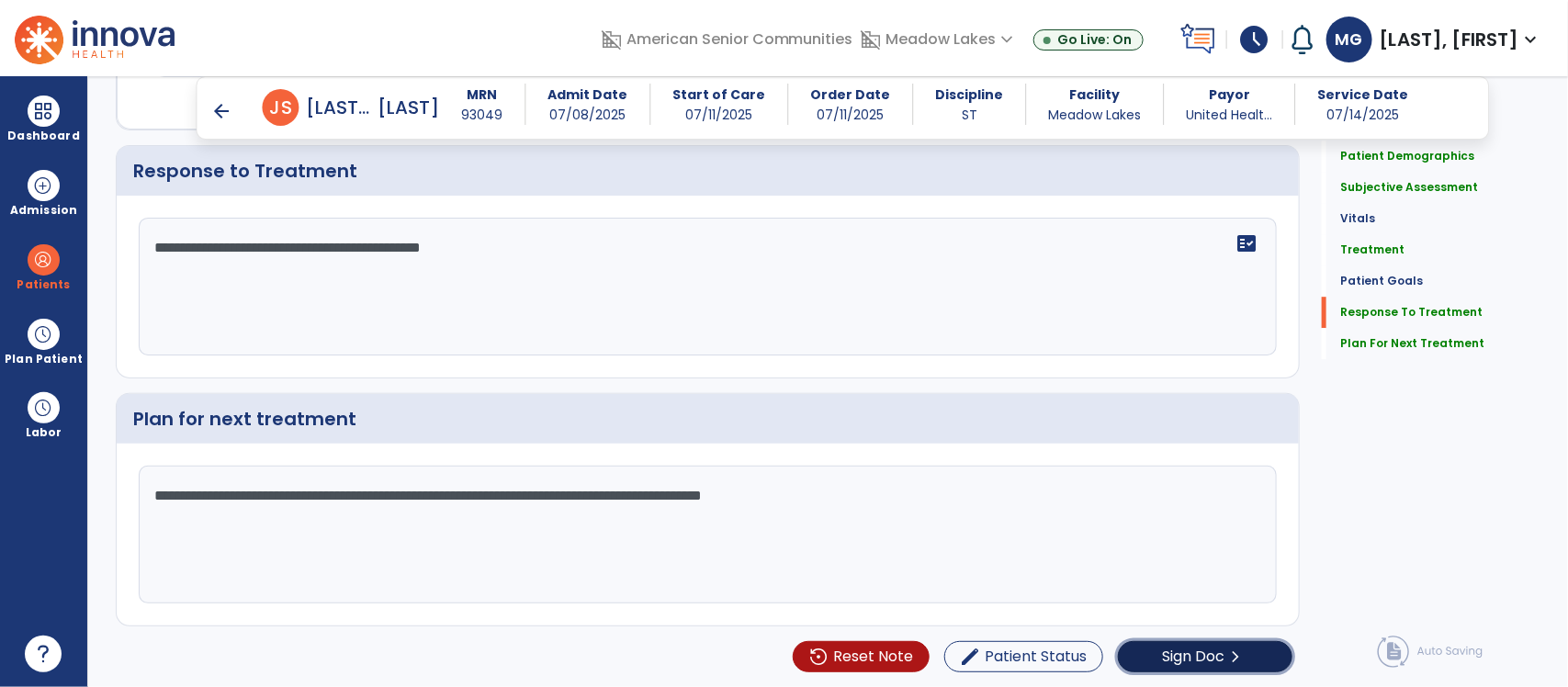 click on "Sign Doc" 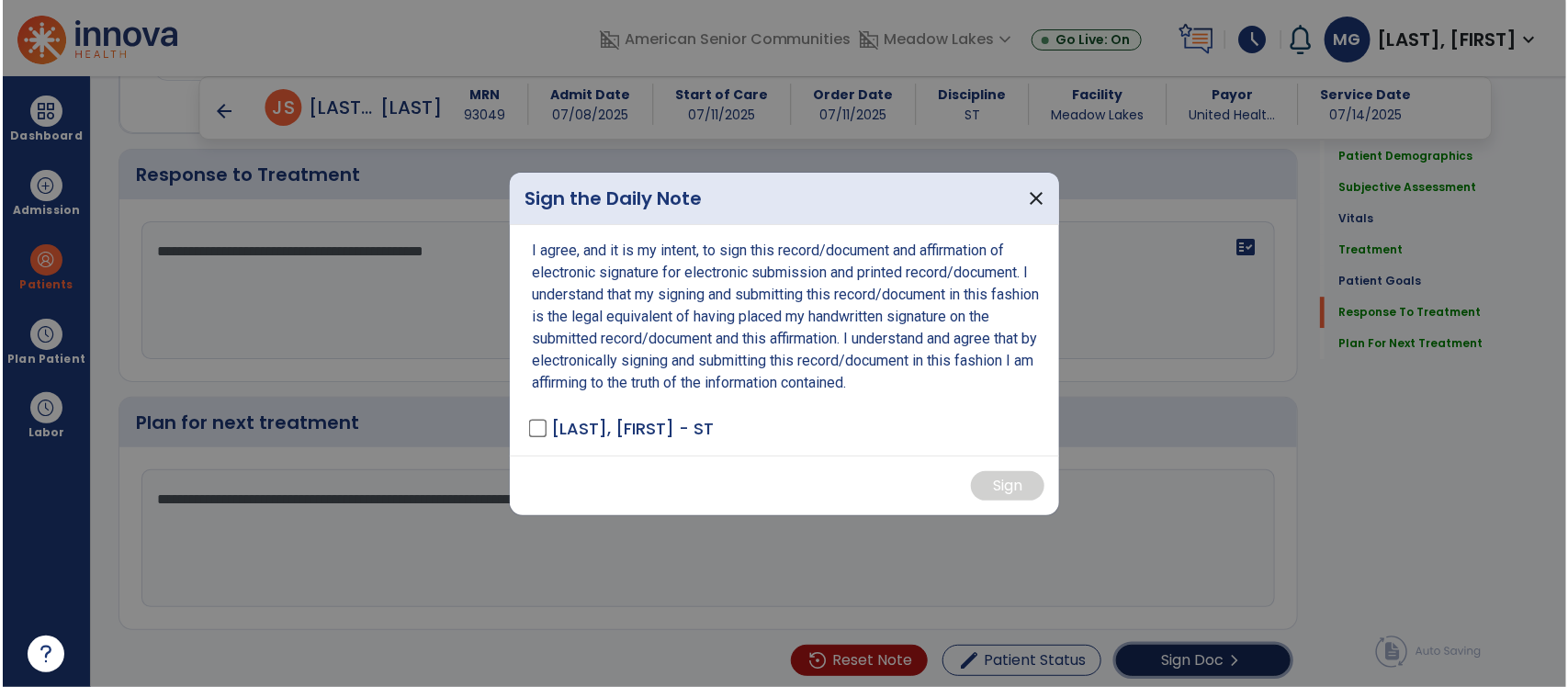 scroll, scrollTop: 2313, scrollLeft: 0, axis: vertical 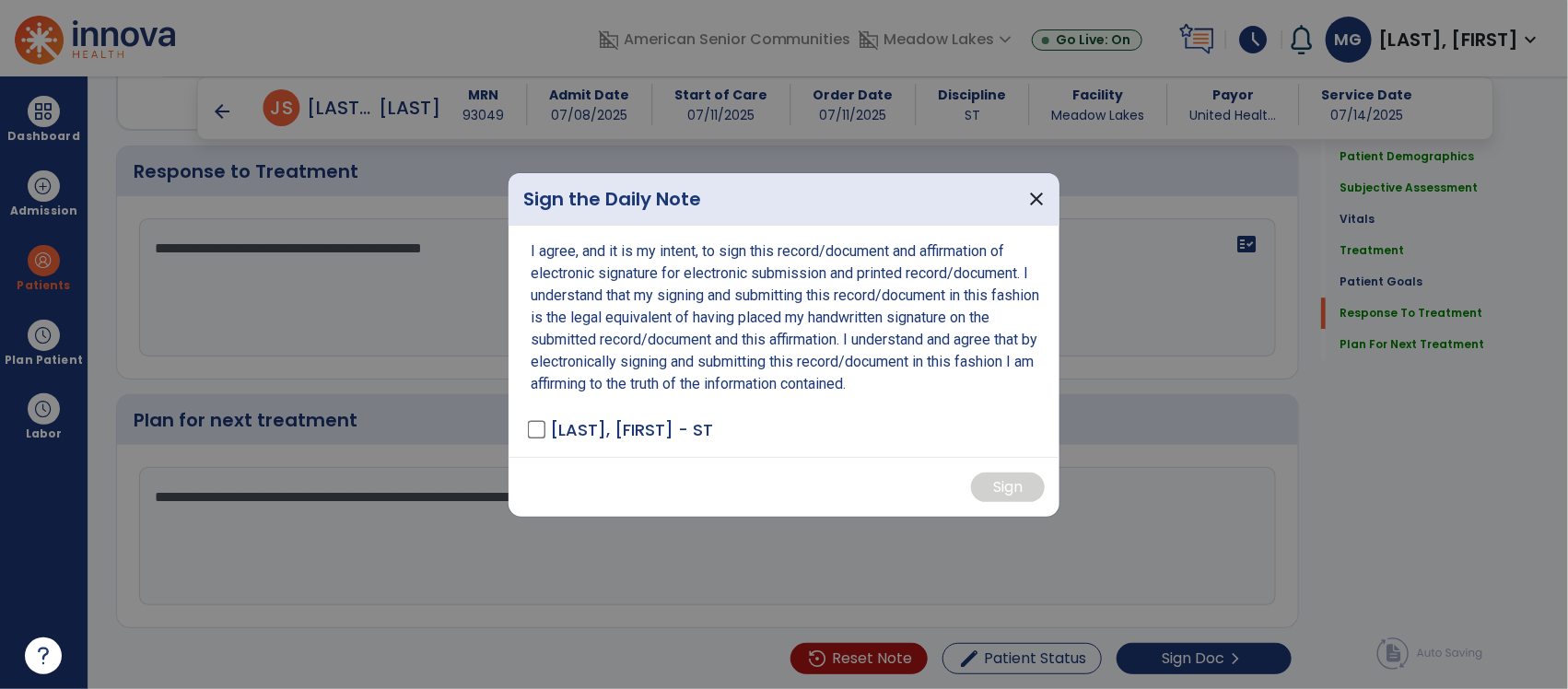 click on "I agree, and it is my intent, to sign this record/document and affirmation of electronic signature for electronic submission and printed record/document. I understand that my signing and submitting this record/document in this fashion is the legal equivalent of having placed my handwritten signature on the submitted record/document and this affirmation. I understand and agree that by electronically signing and submitting this record/document in this fashion I am affirming to the truth of the information contained. [LAST], [FIRST]  - ST" at bounding box center (784, 341) 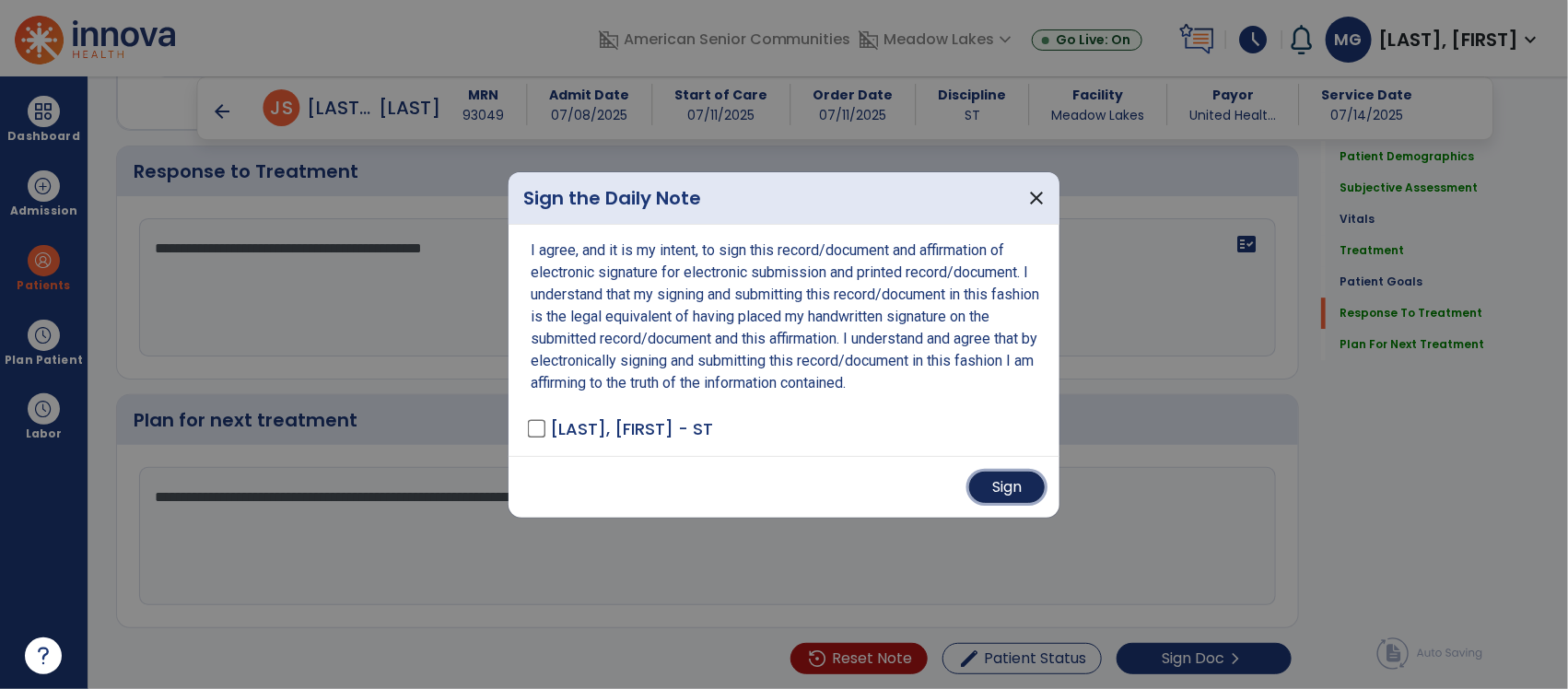 click on "Sign" at bounding box center [1007, 487] 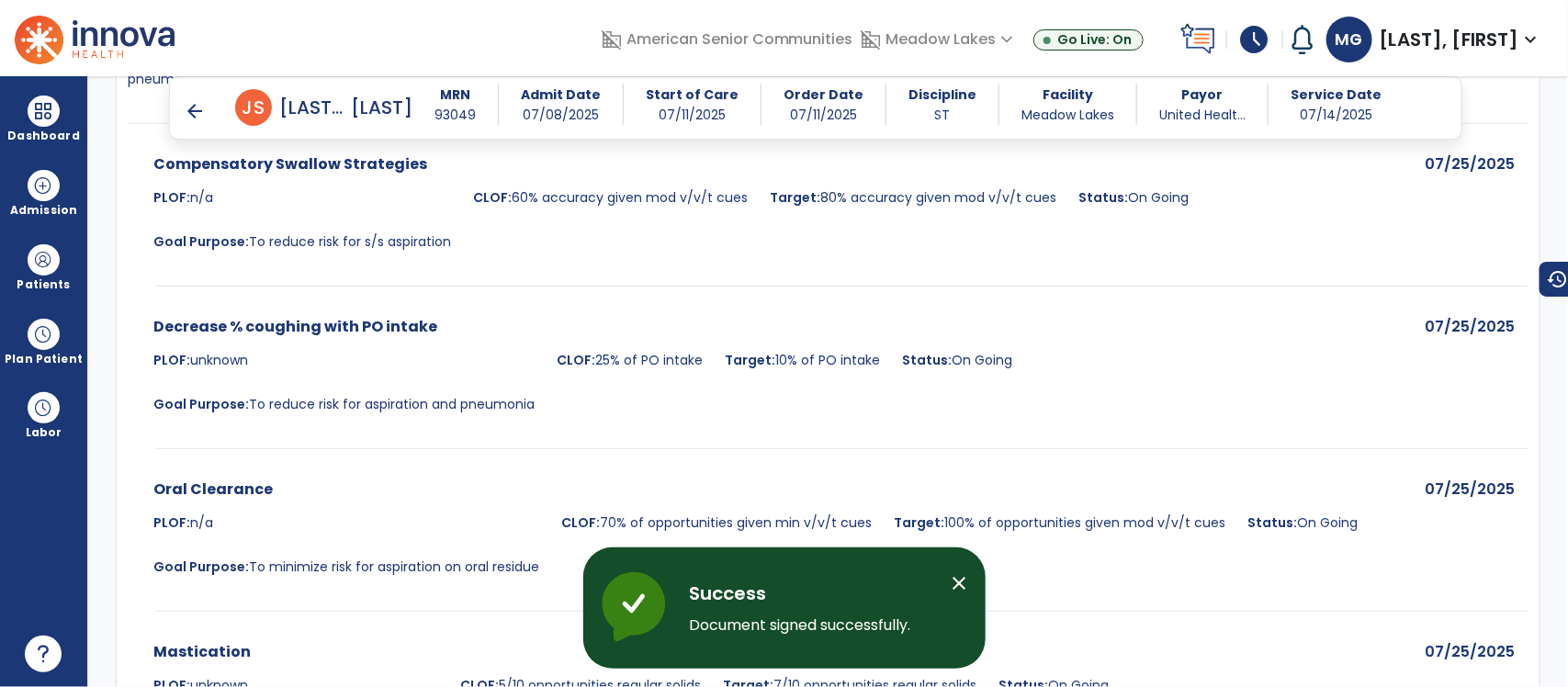 scroll, scrollTop: 3253, scrollLeft: 0, axis: vertical 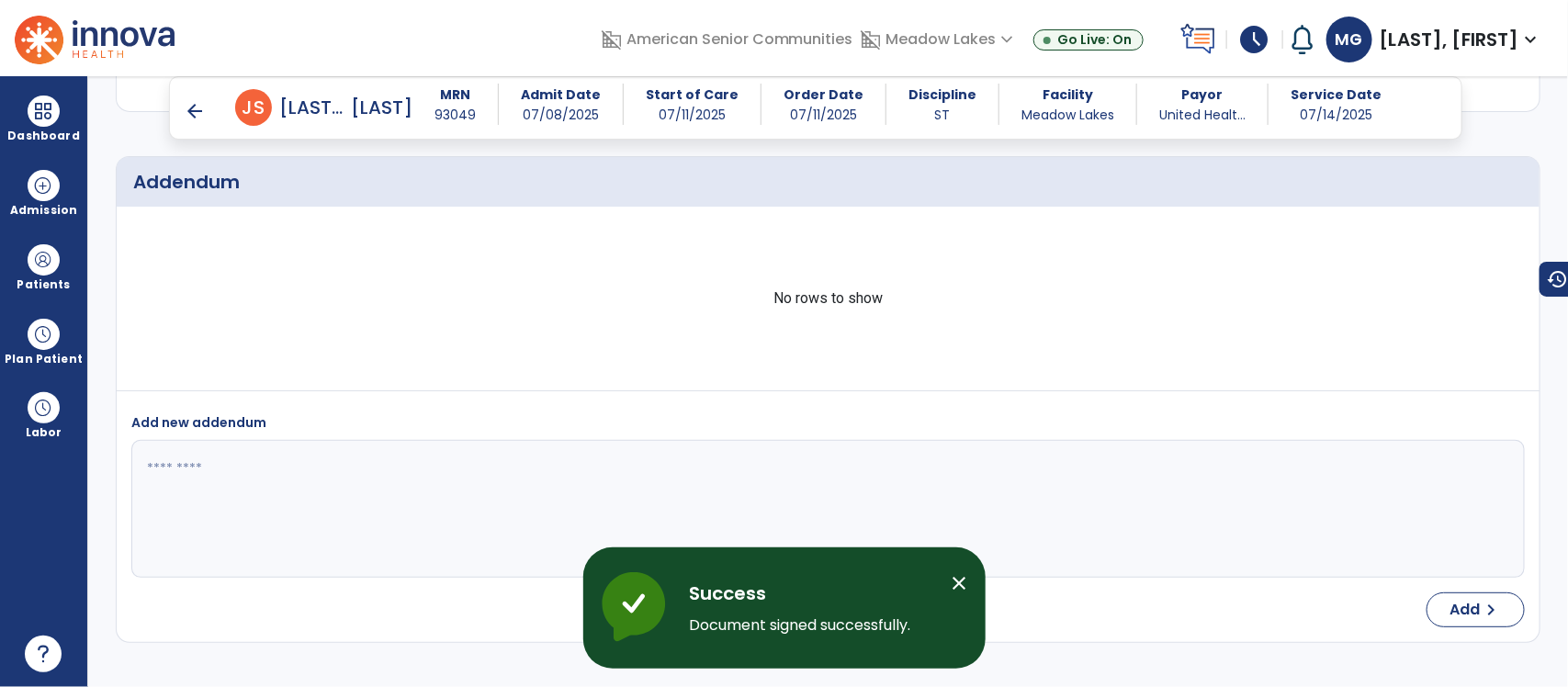 click on "arrow_back" at bounding box center (195, 111) 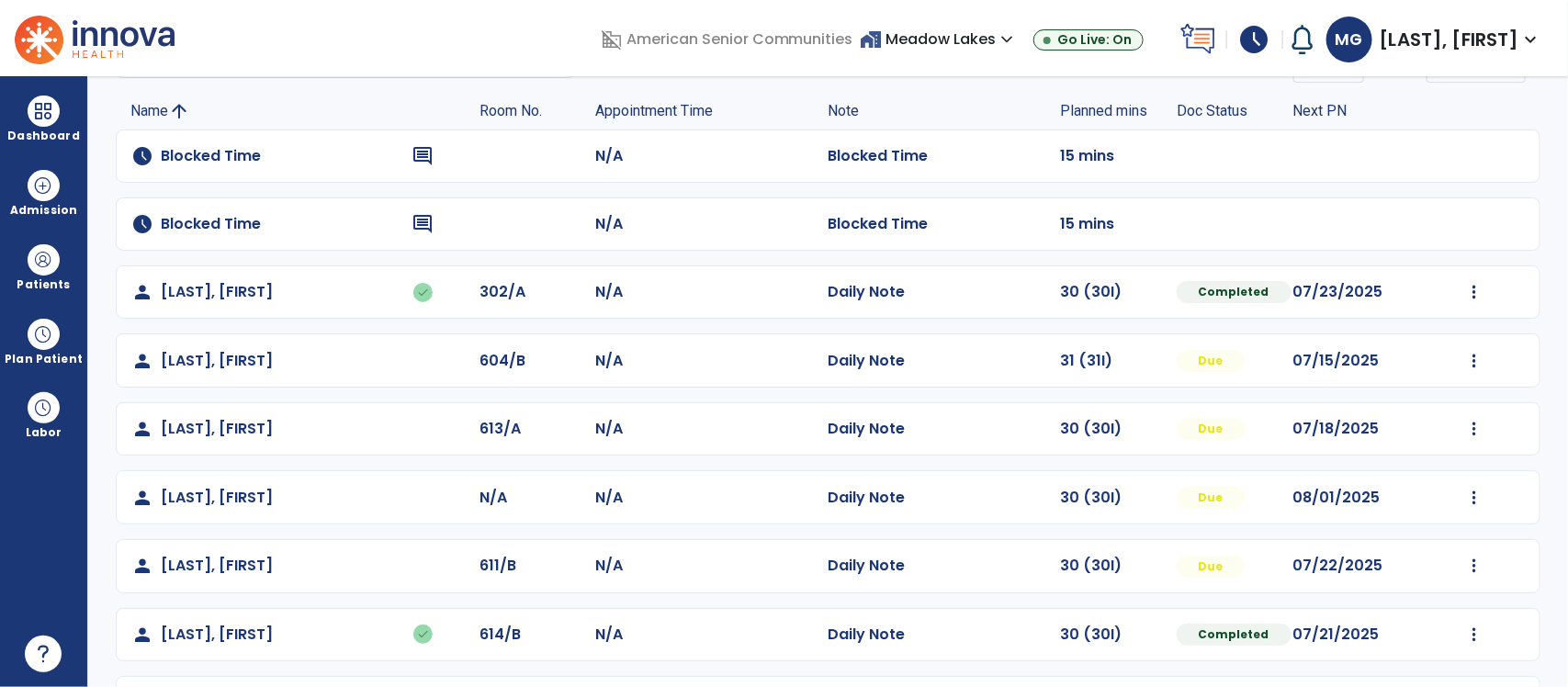 scroll, scrollTop: 466, scrollLeft: 0, axis: vertical 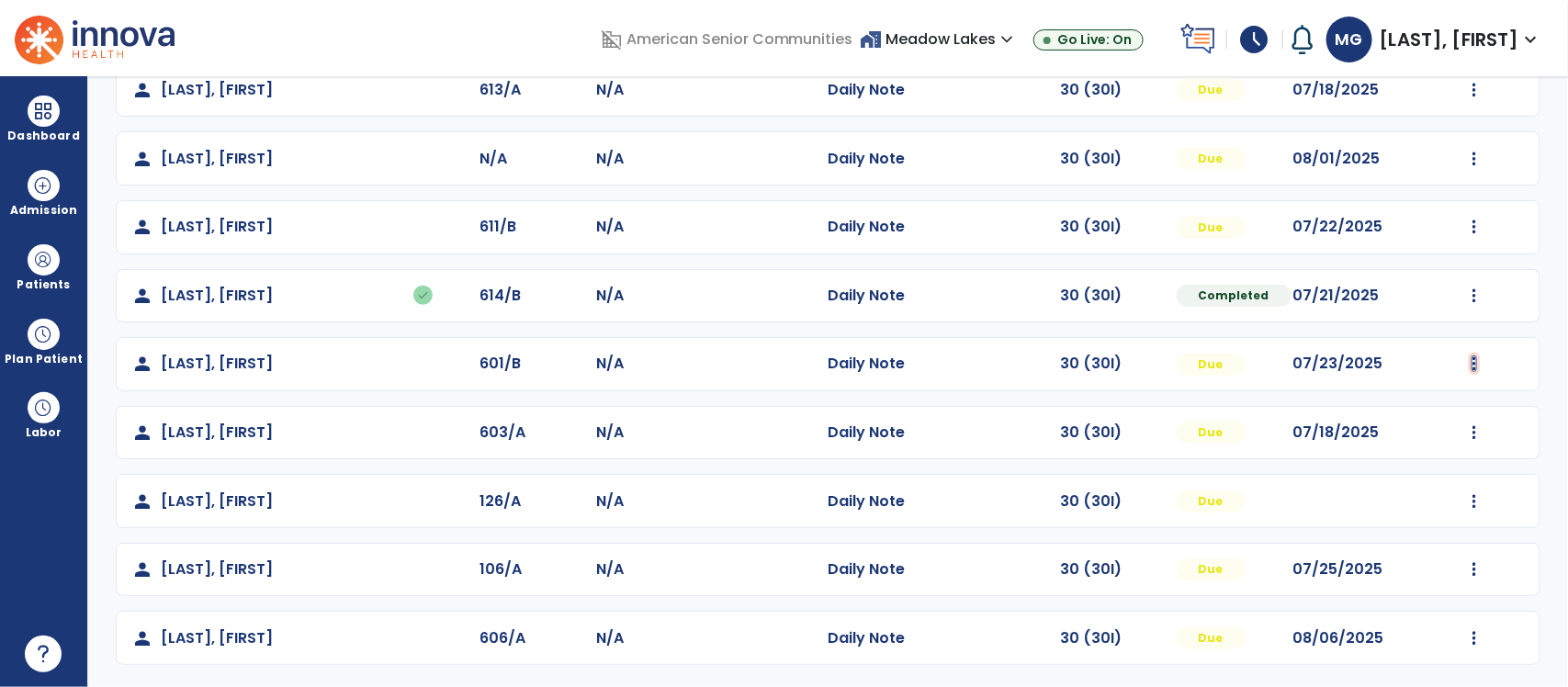 click at bounding box center (1474, -47) 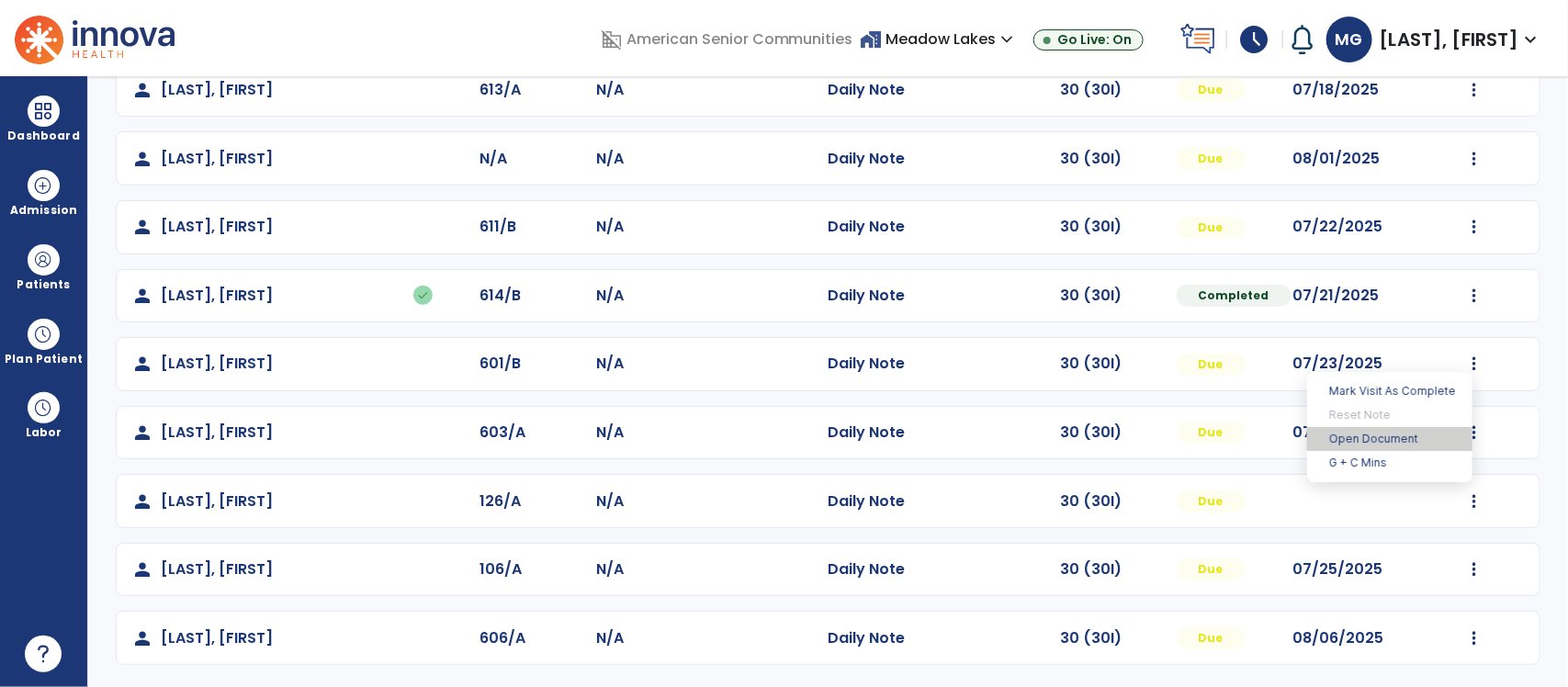 click on "Open Document" at bounding box center (1390, 439) 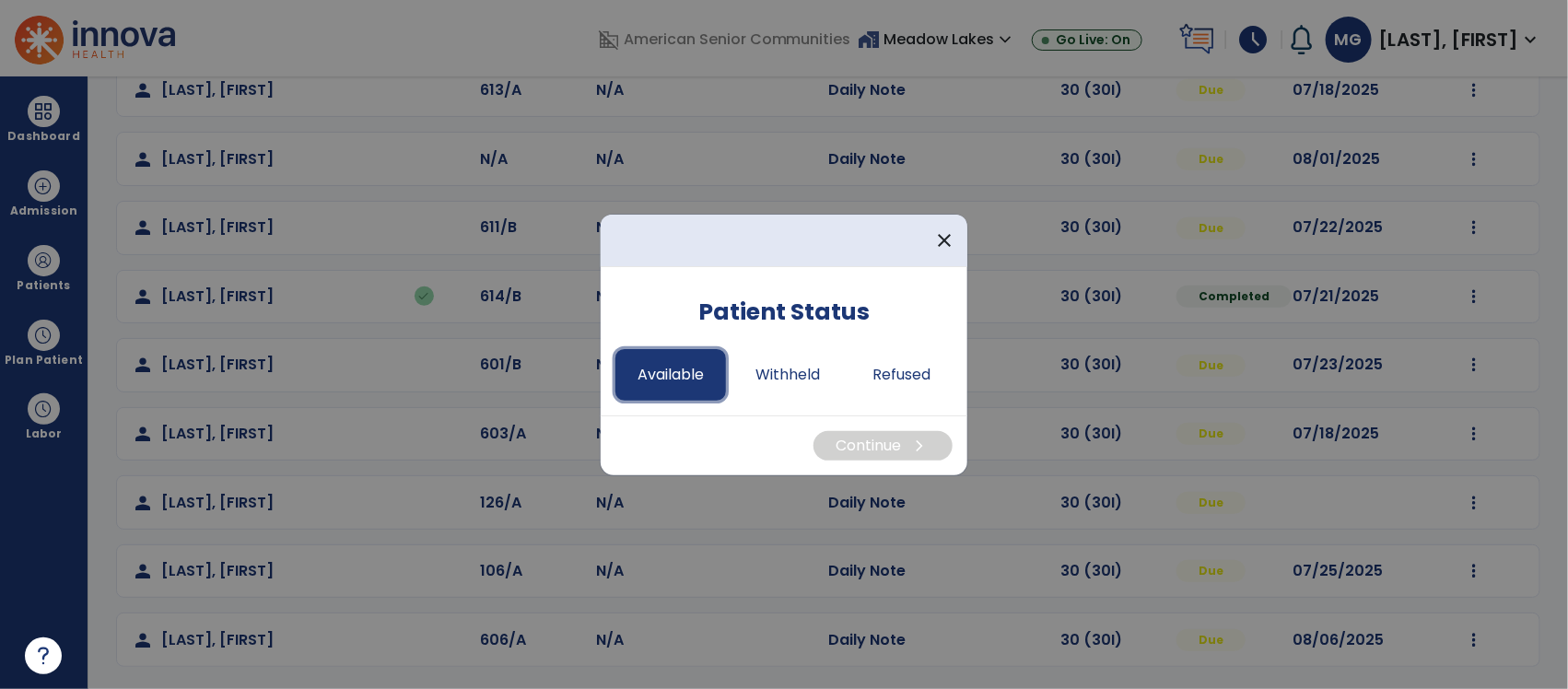 click on "Available" at bounding box center (671, 375) 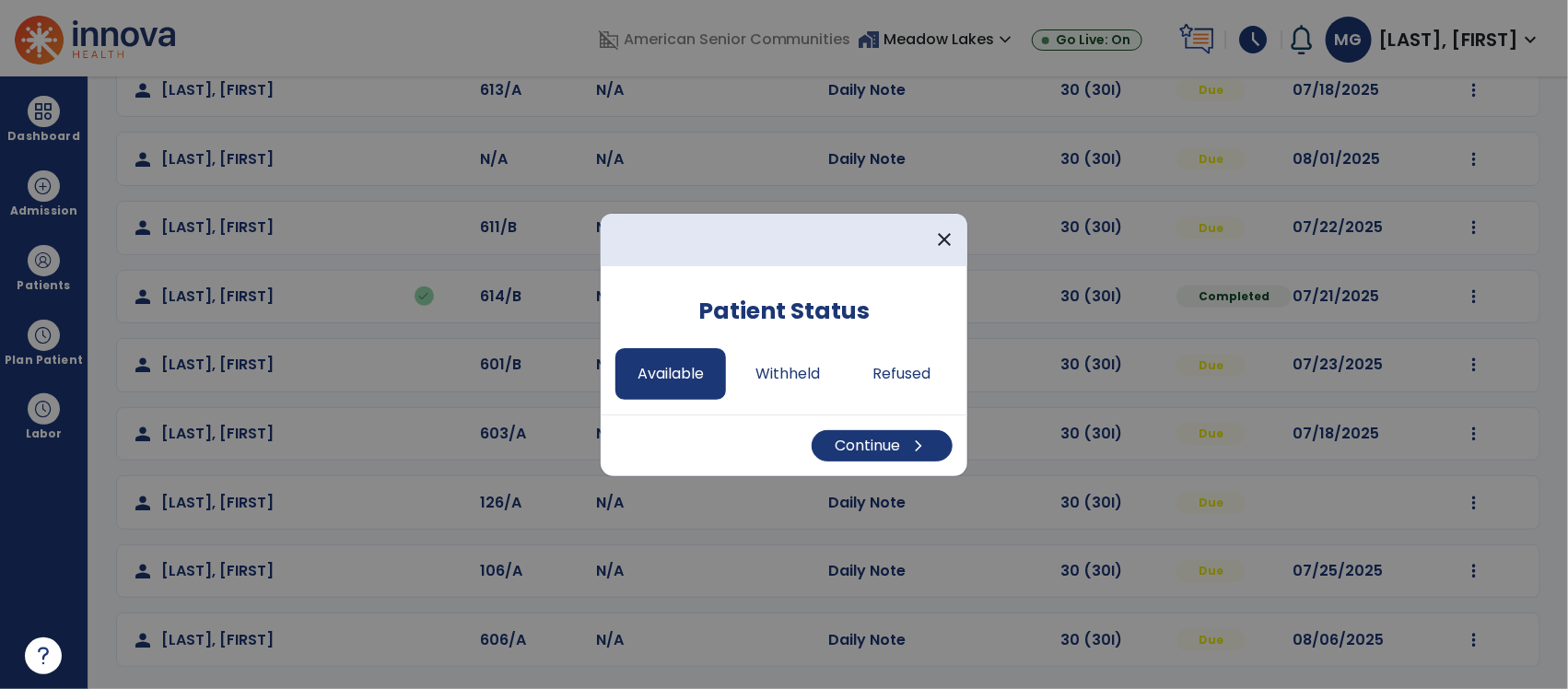 click on "Continue   chevron_right" at bounding box center (784, 445) 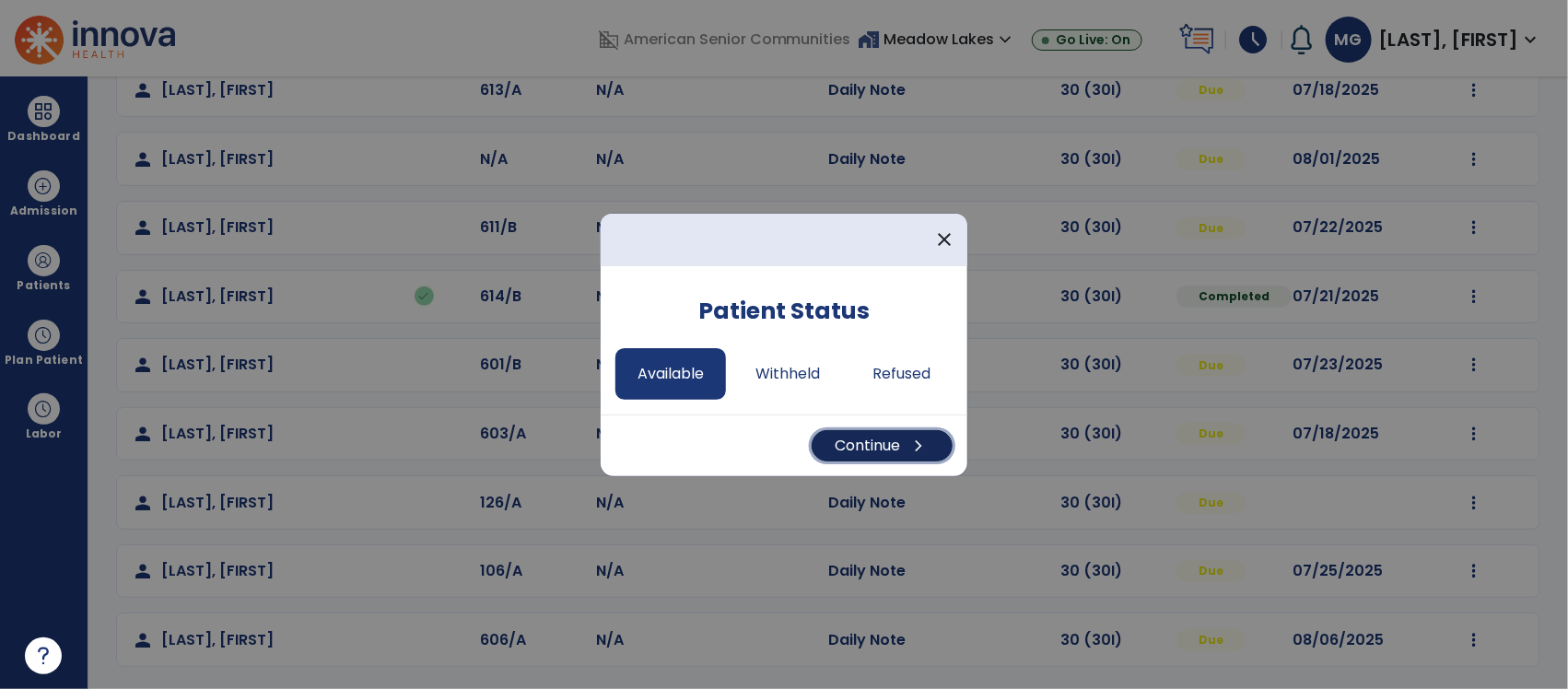 click on "Continue   chevron_right" at bounding box center (882, 446) 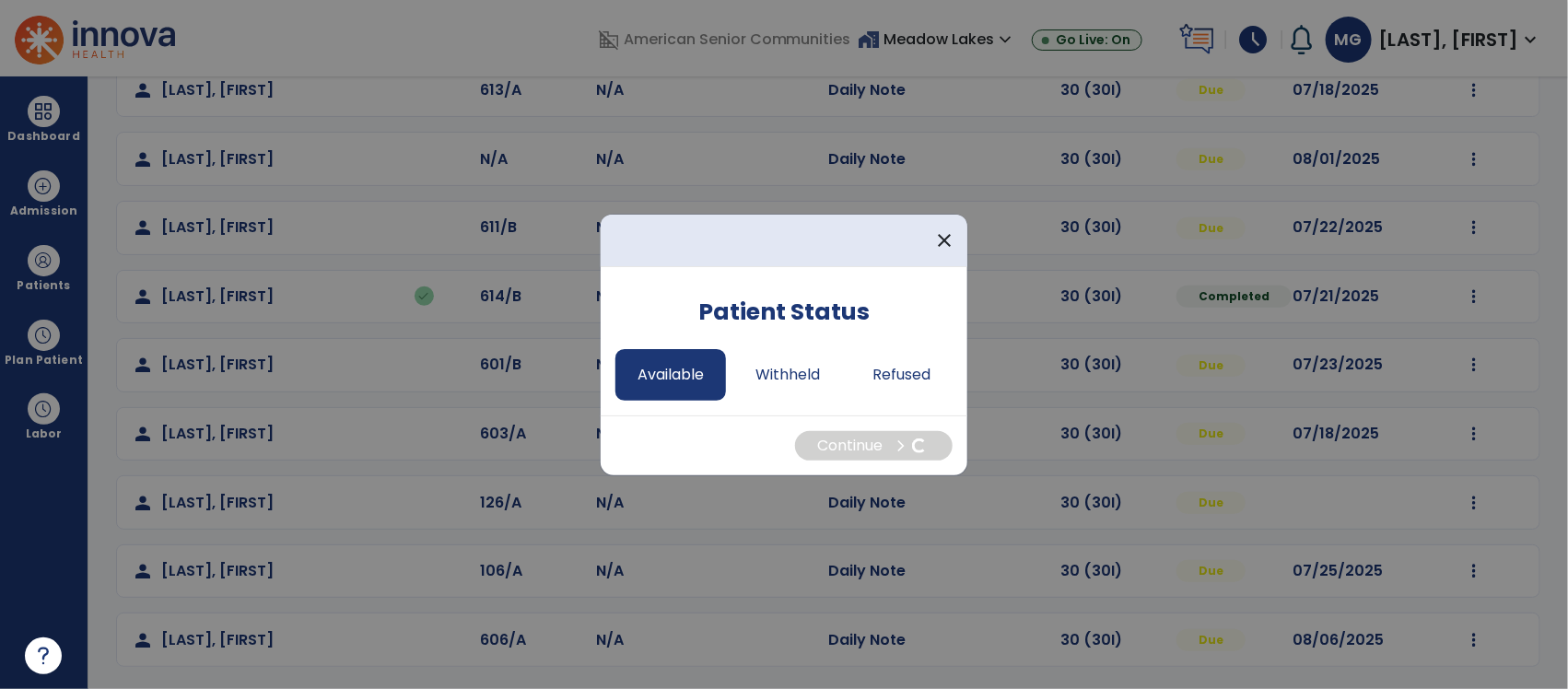 select on "*" 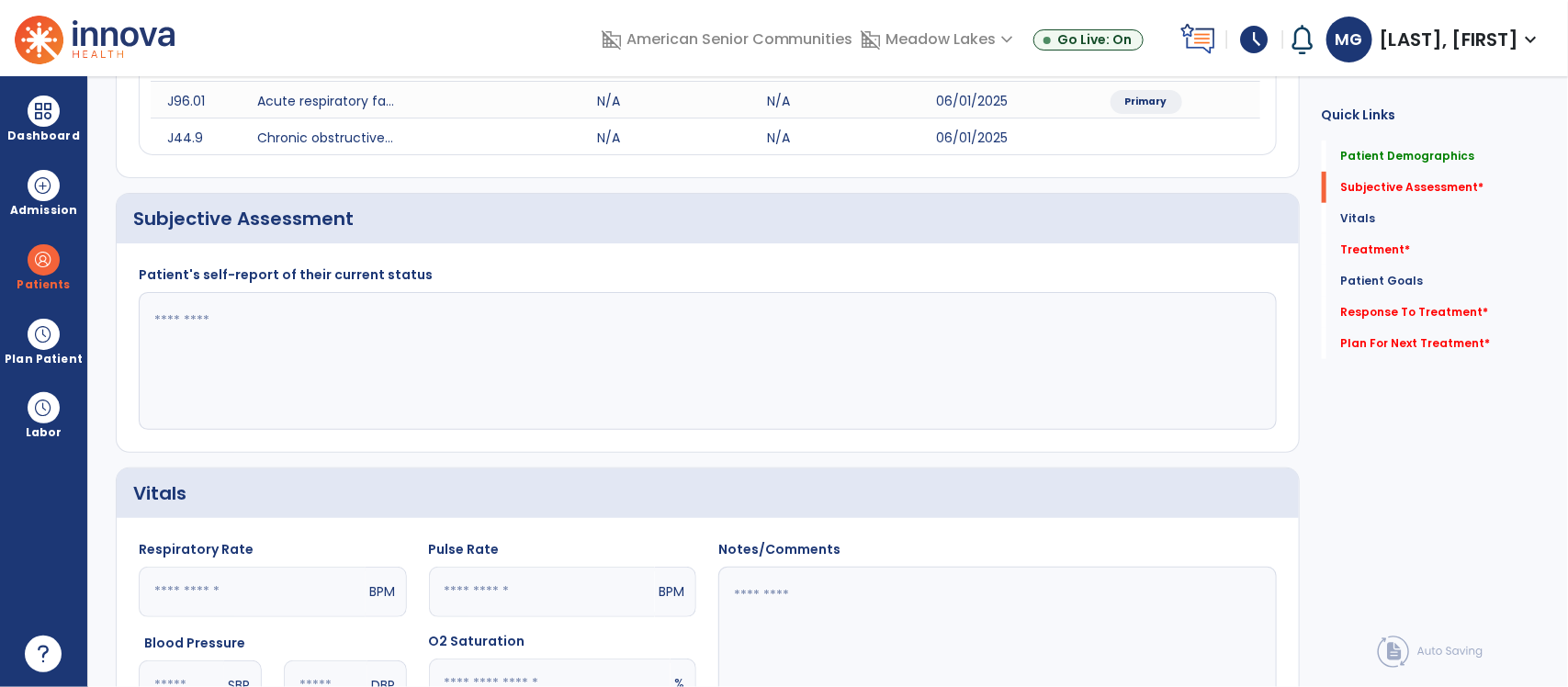click 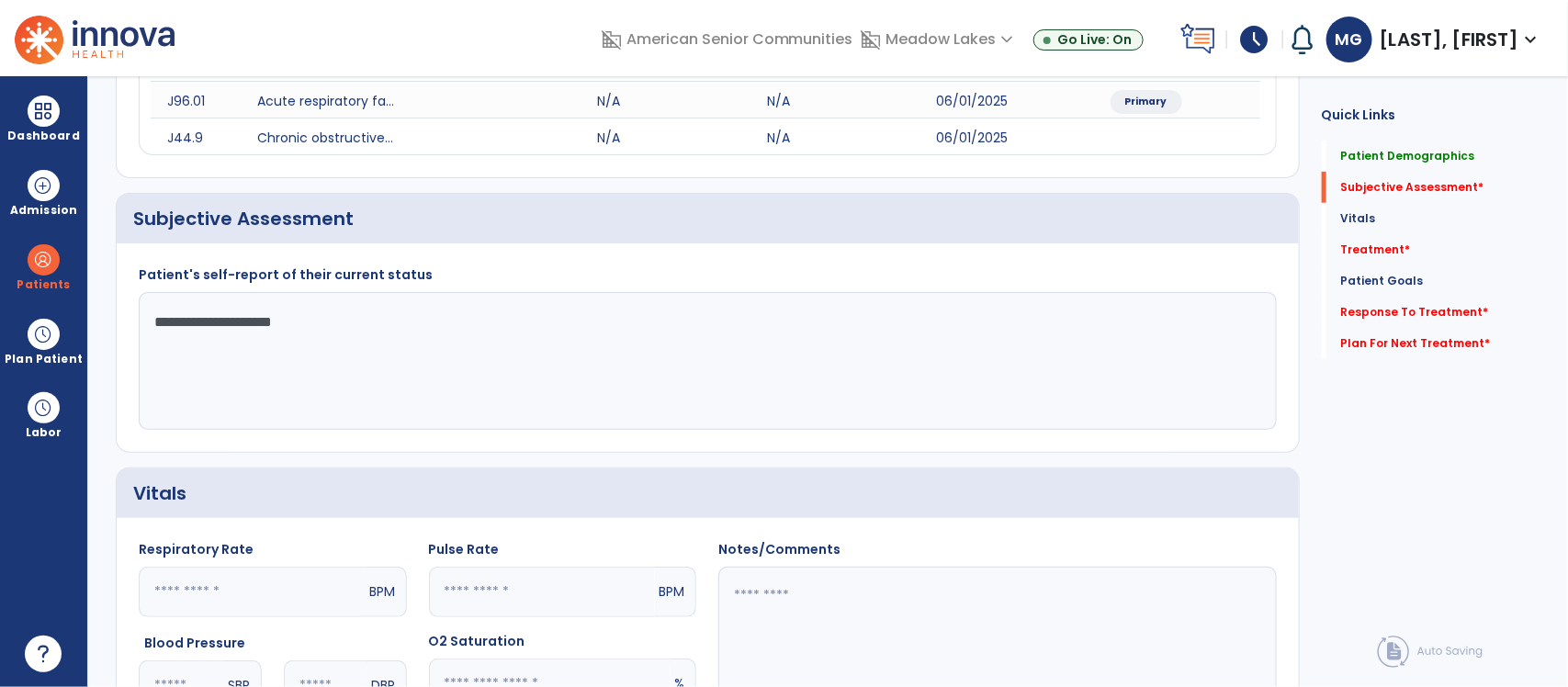 type on "**********" 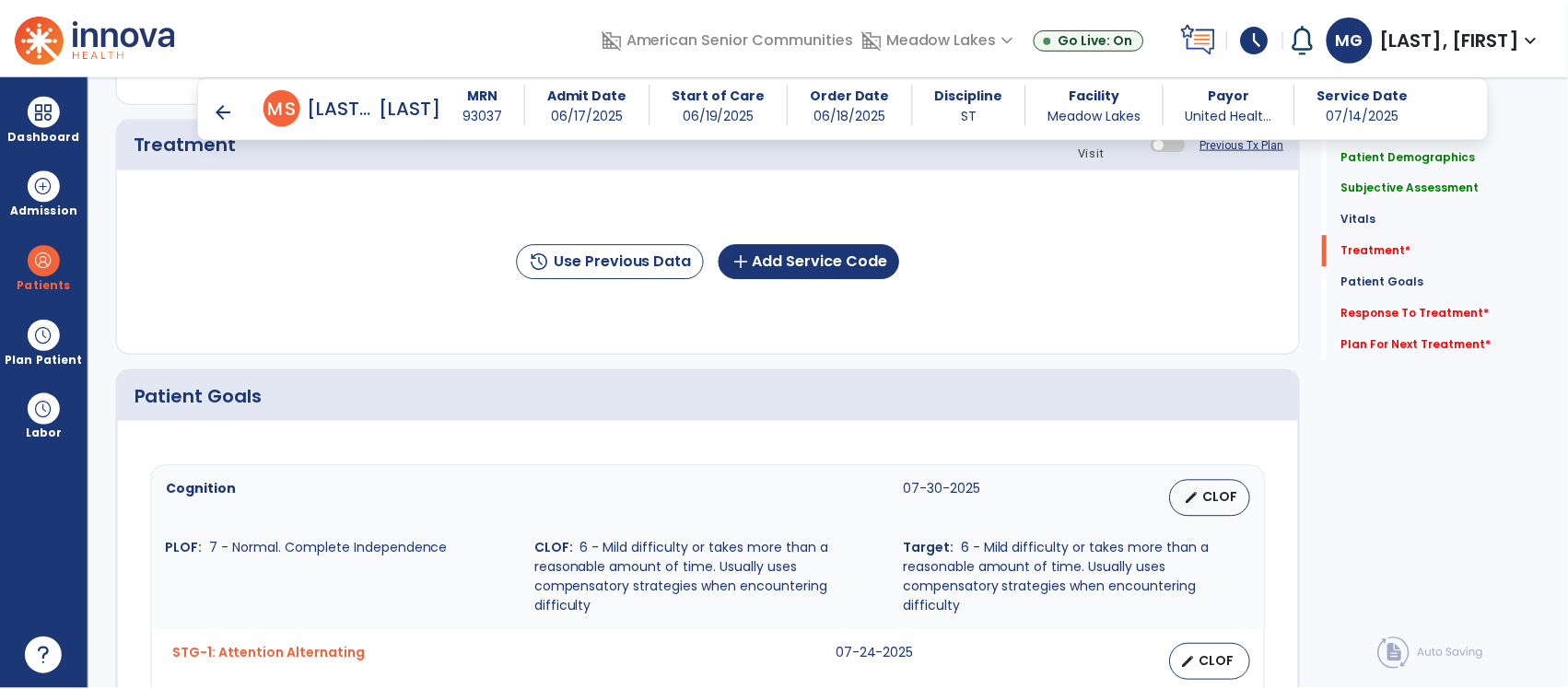 scroll, scrollTop: 1202, scrollLeft: 0, axis: vertical 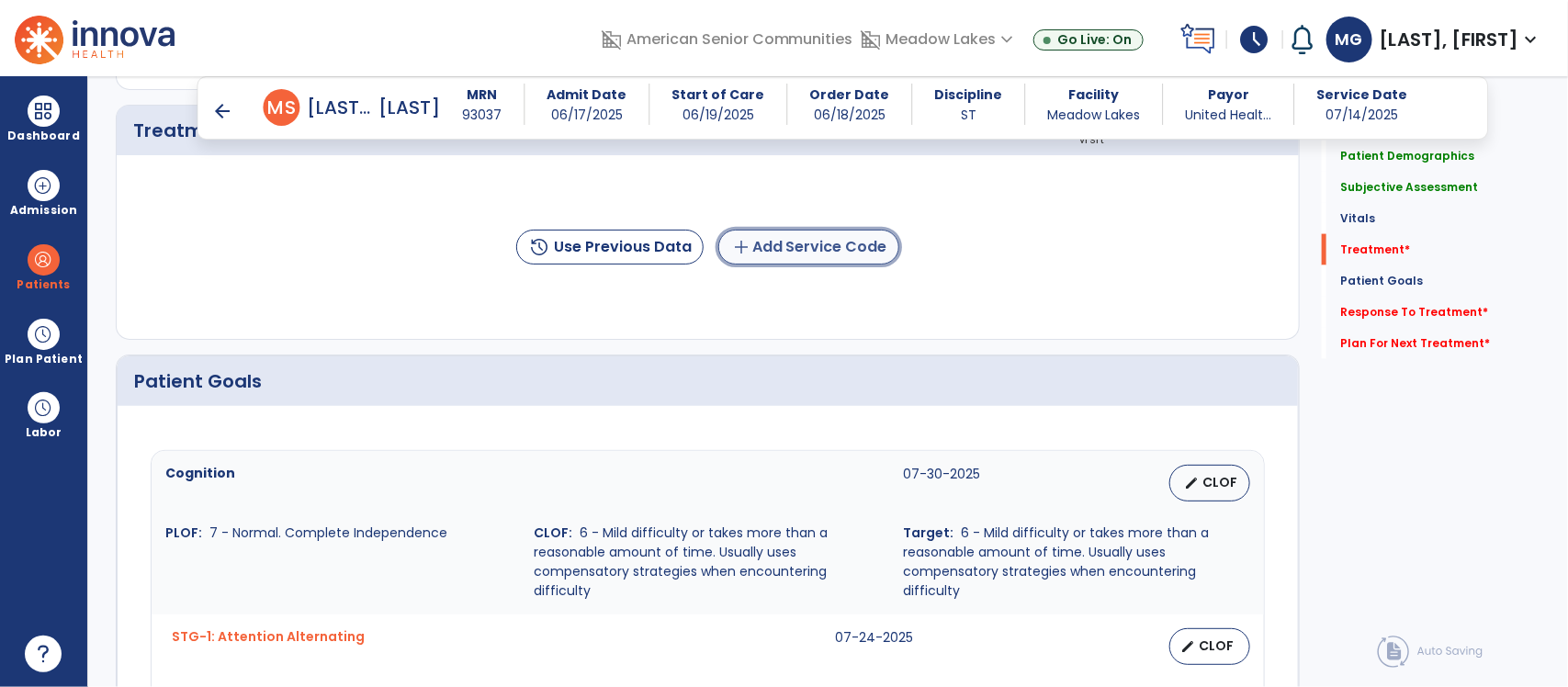 click on "add  Add Service Code" 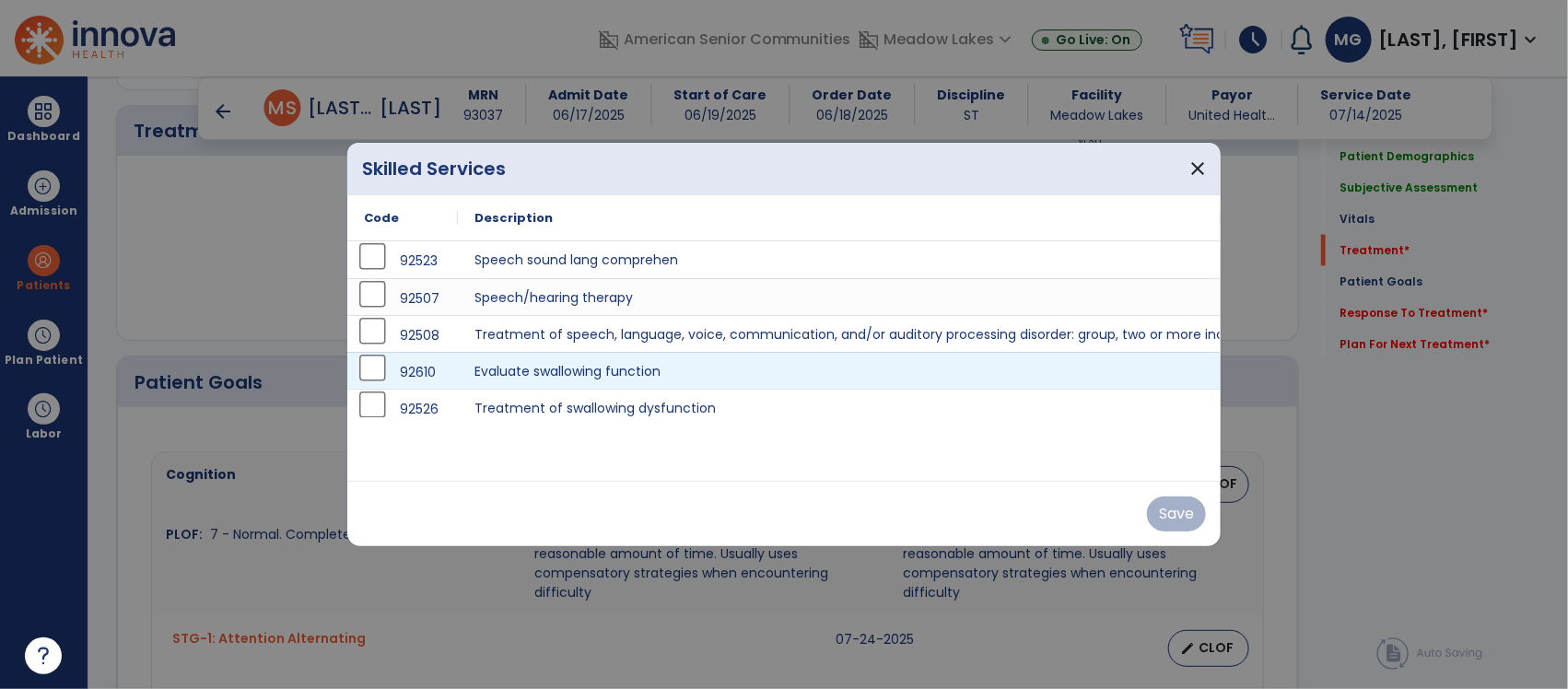 scroll, scrollTop: 1202, scrollLeft: 0, axis: vertical 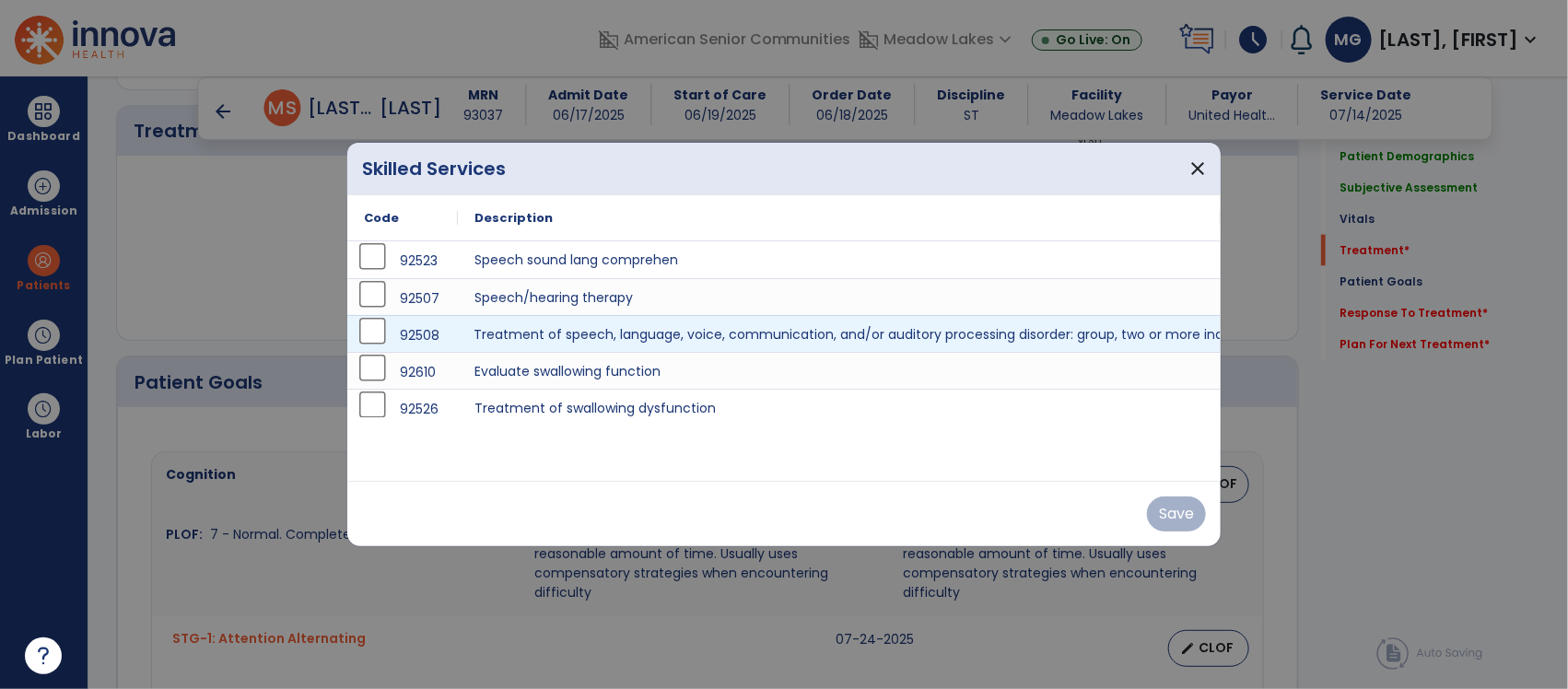 click on "Treatment of speech, language, voice, communication, and/or auditory processing disorder: group, two or more individuals." at bounding box center (839, 333) 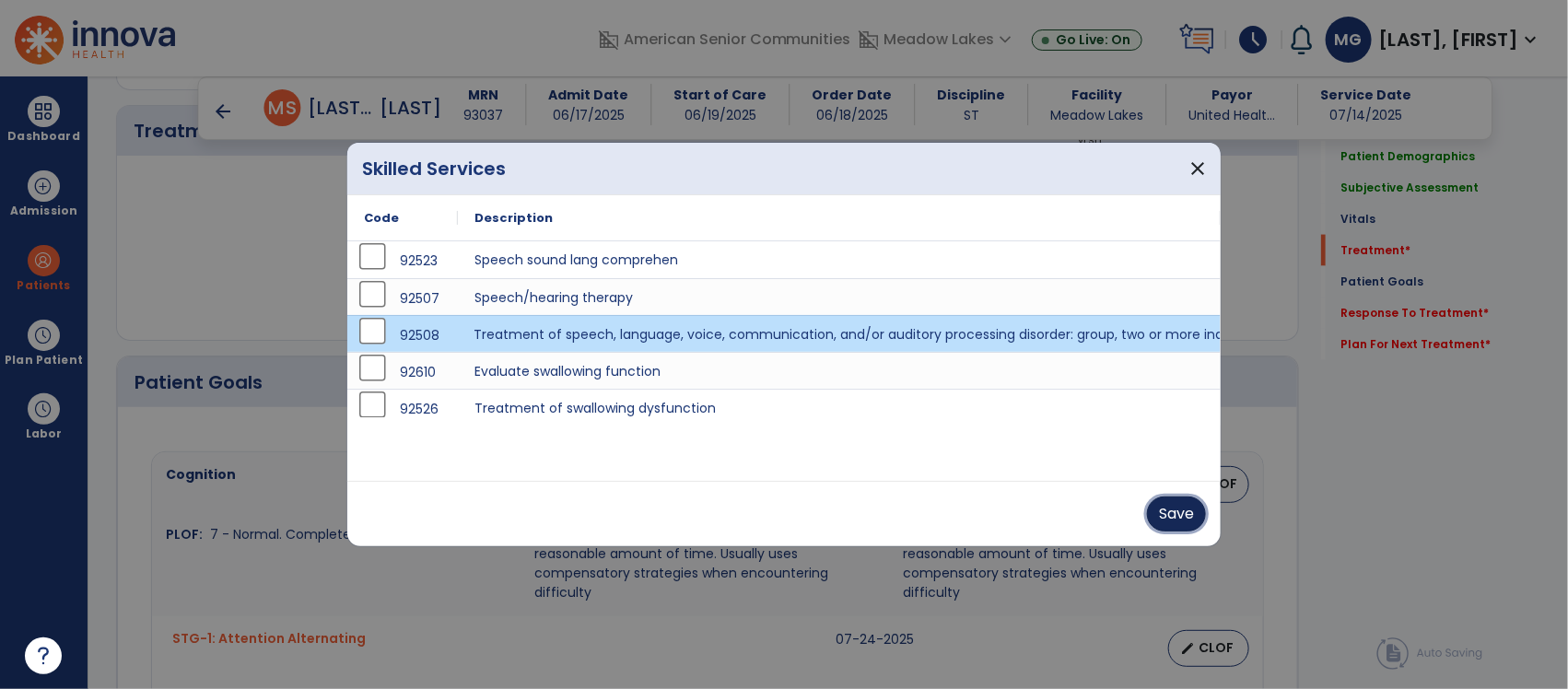 click on "Save" at bounding box center (1176, 514) 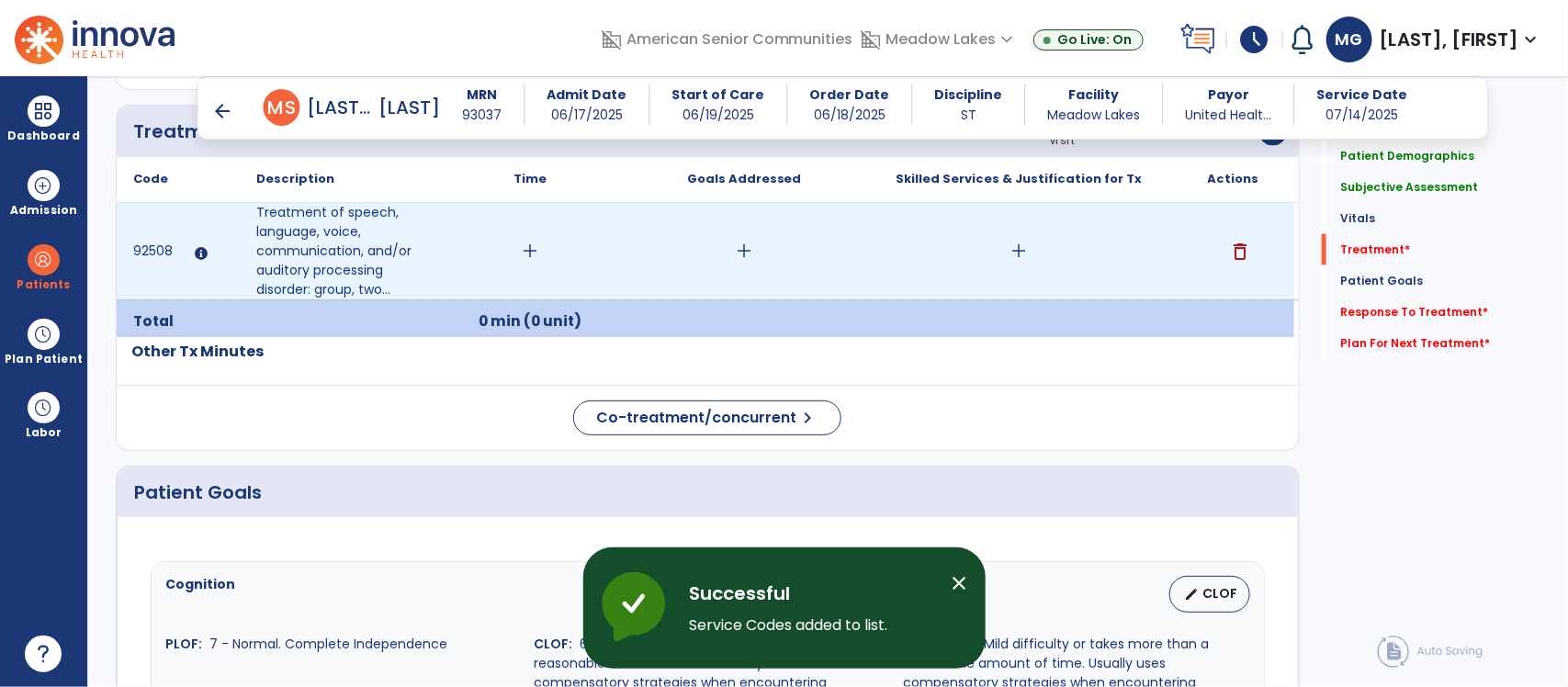 click on "add" at bounding box center (530, 251) 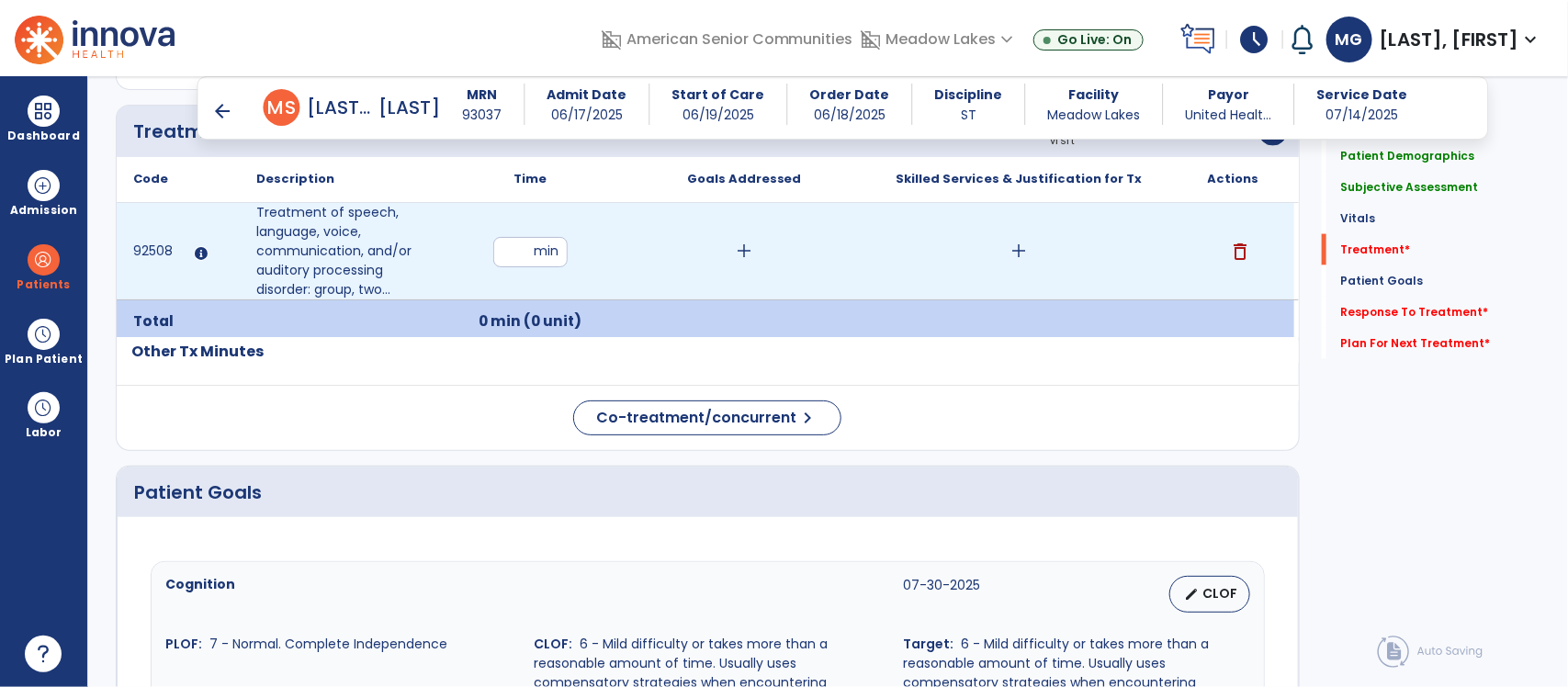 type on "**" 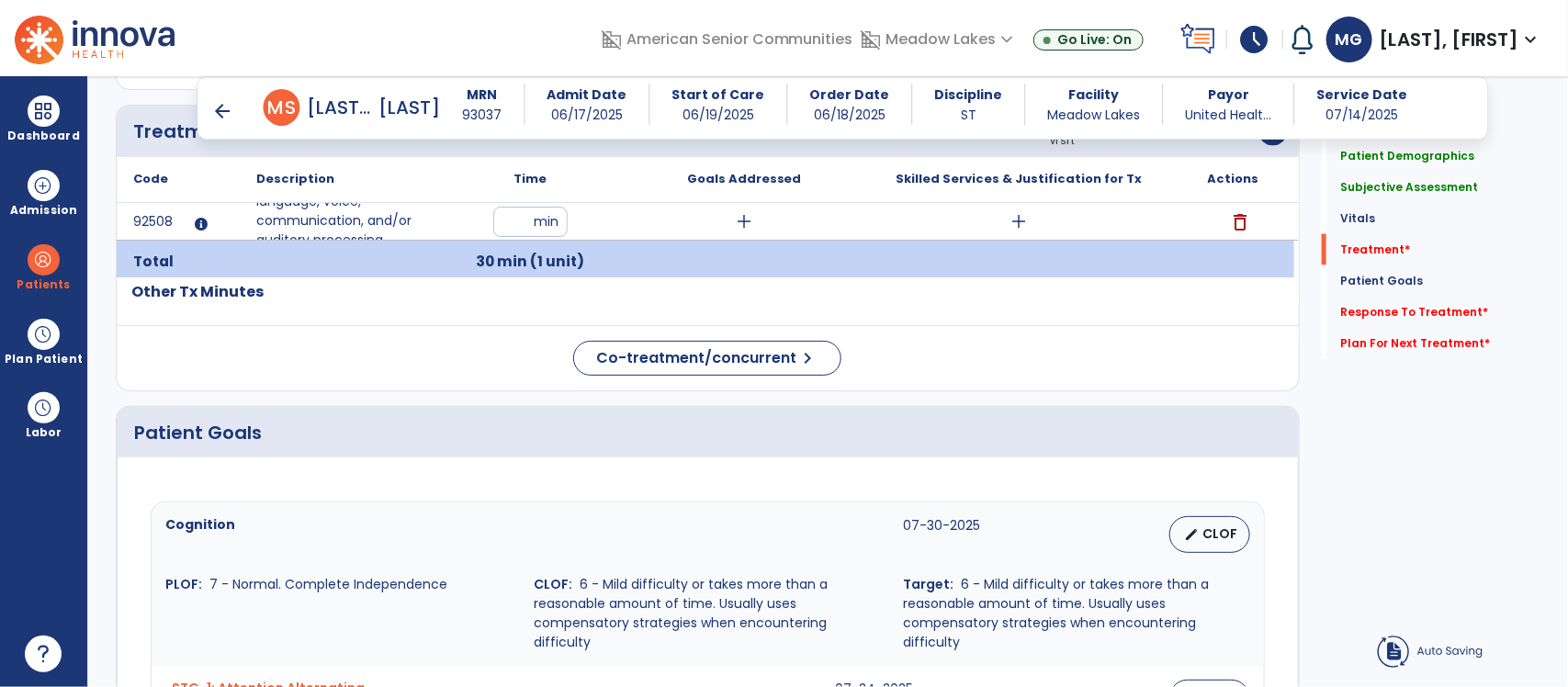 click at bounding box center (744, 262) 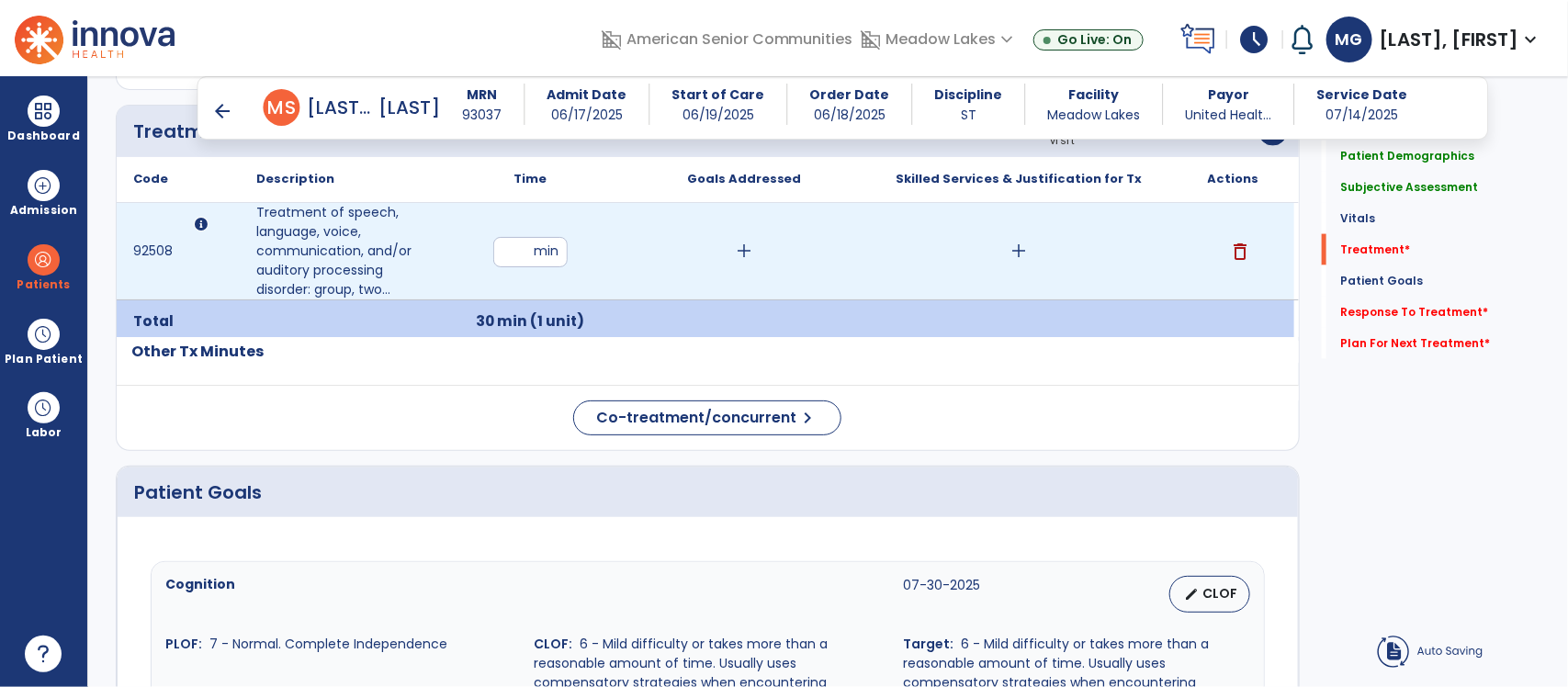 click on "add" at bounding box center [744, 251] 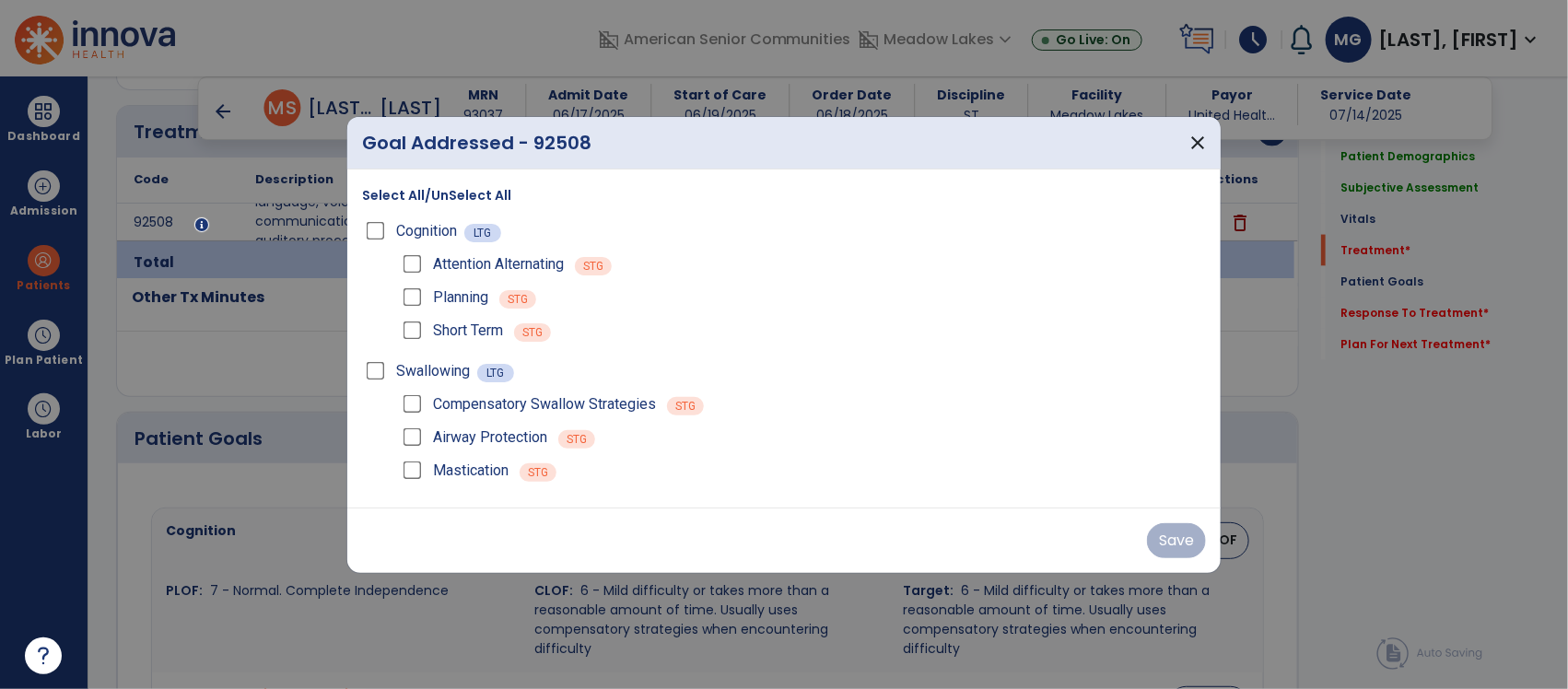 scroll, scrollTop: 1202, scrollLeft: 0, axis: vertical 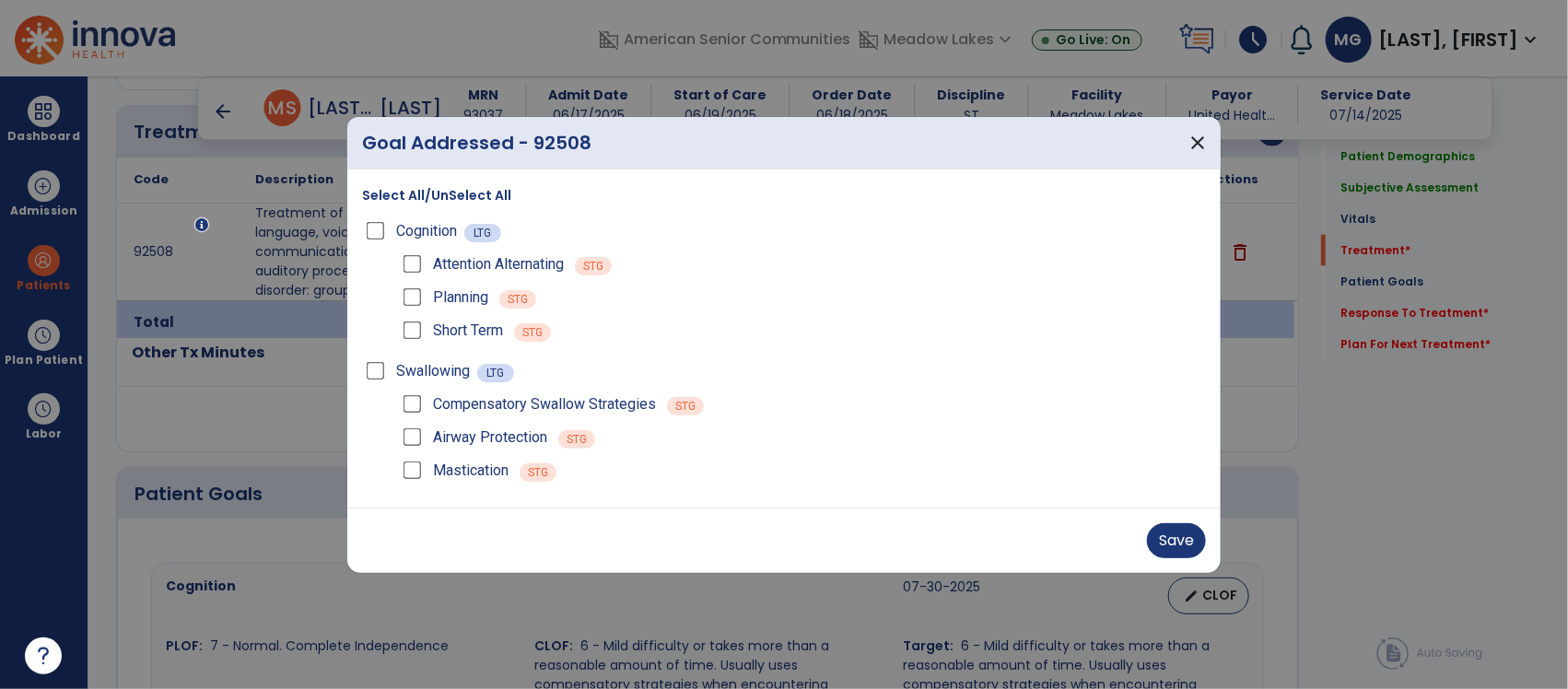 click on "Mastication" at bounding box center [453, 471] 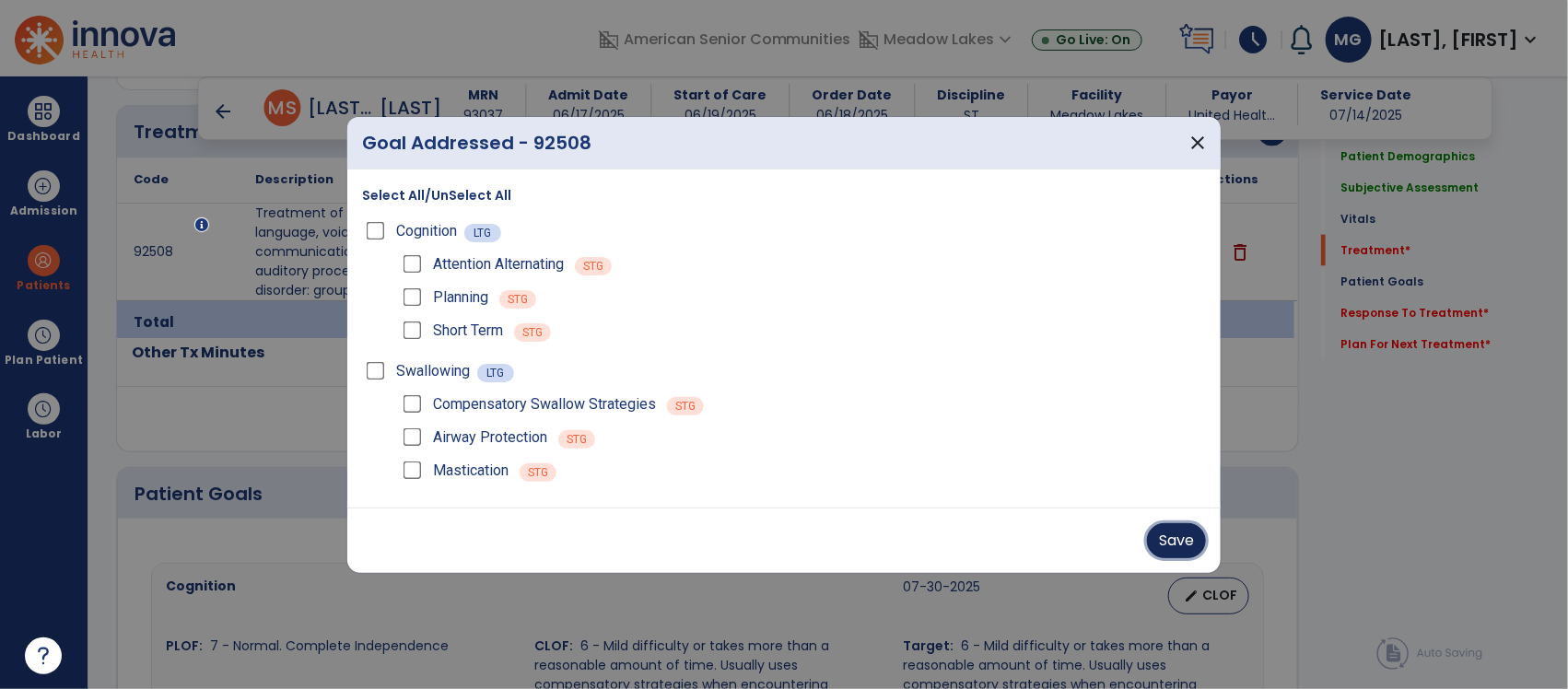 click on "Save" at bounding box center (1176, 541) 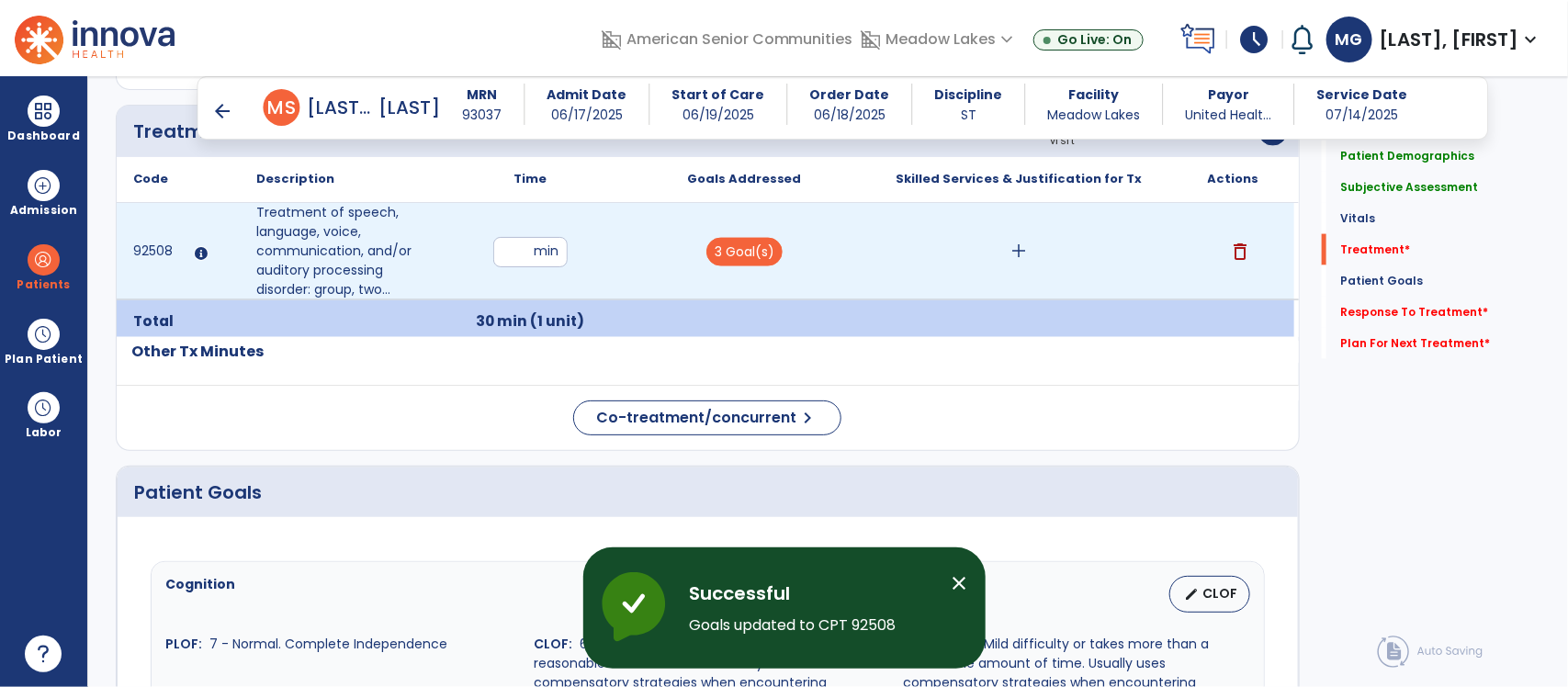 click on "add" at bounding box center (1019, 251) 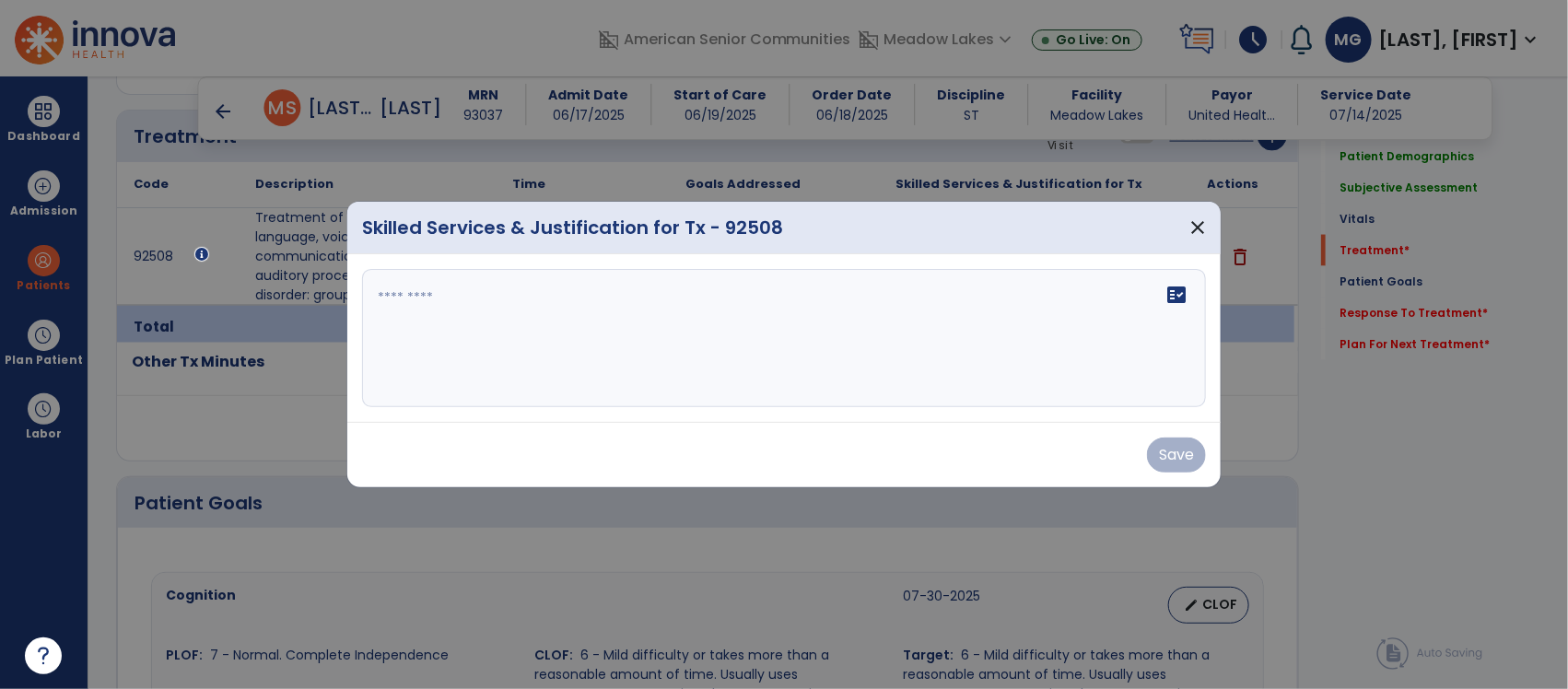 scroll, scrollTop: 1202, scrollLeft: 0, axis: vertical 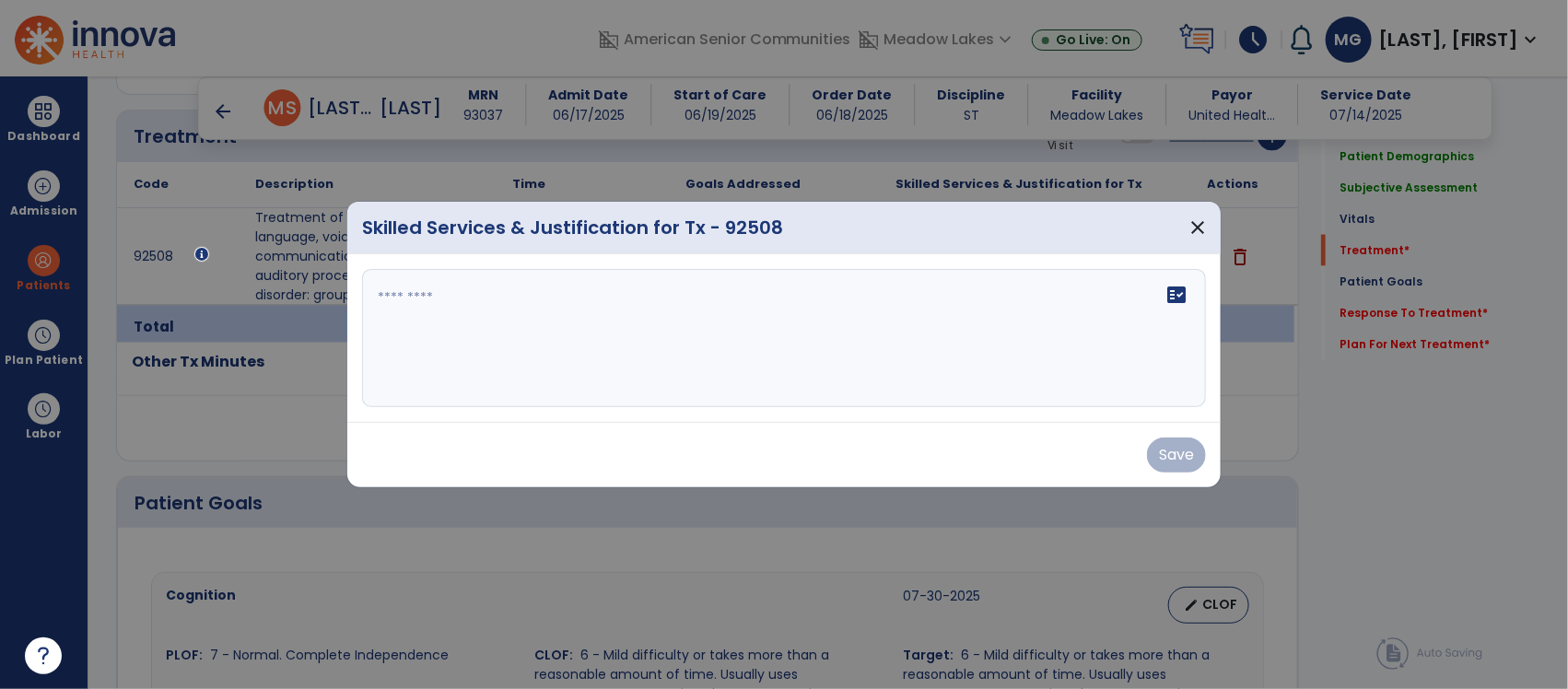 click at bounding box center [783, 338] 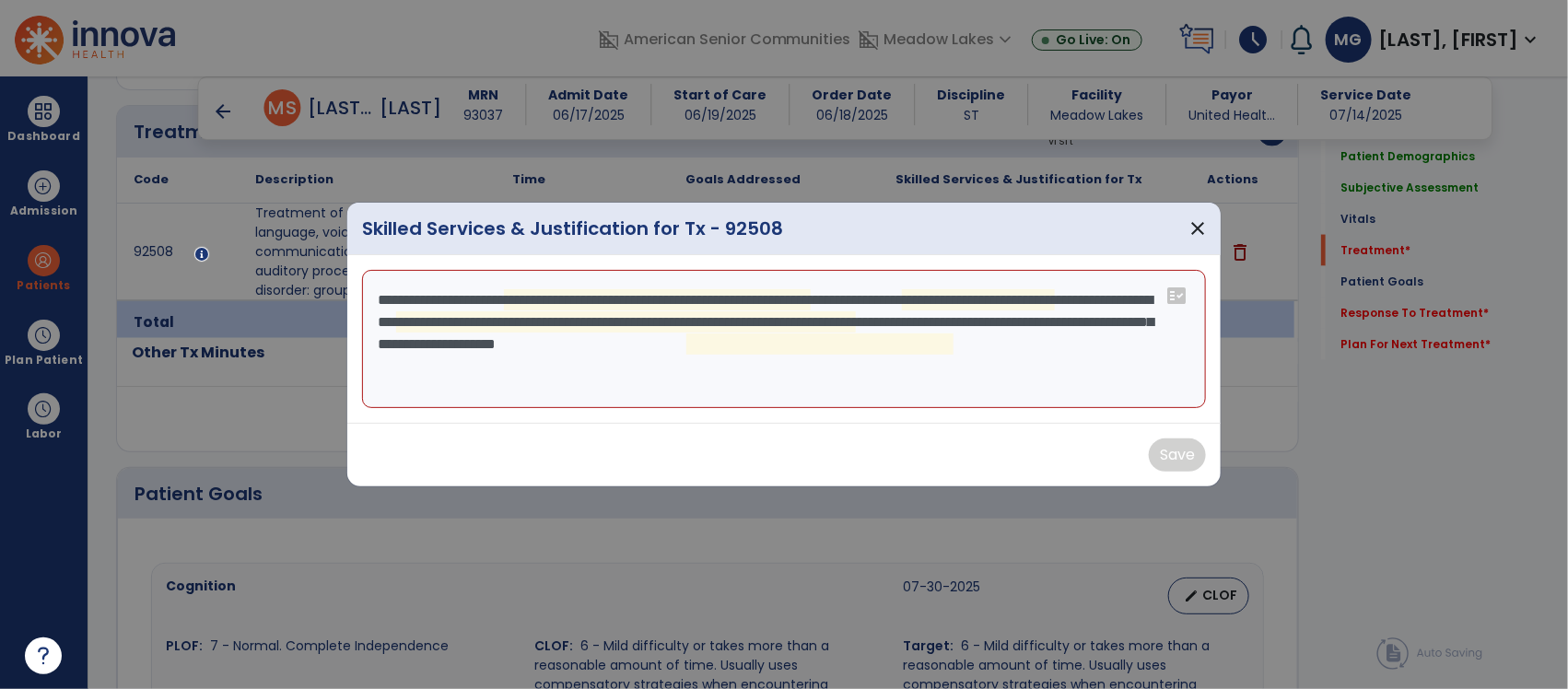 click on "**********" at bounding box center (783, 339) 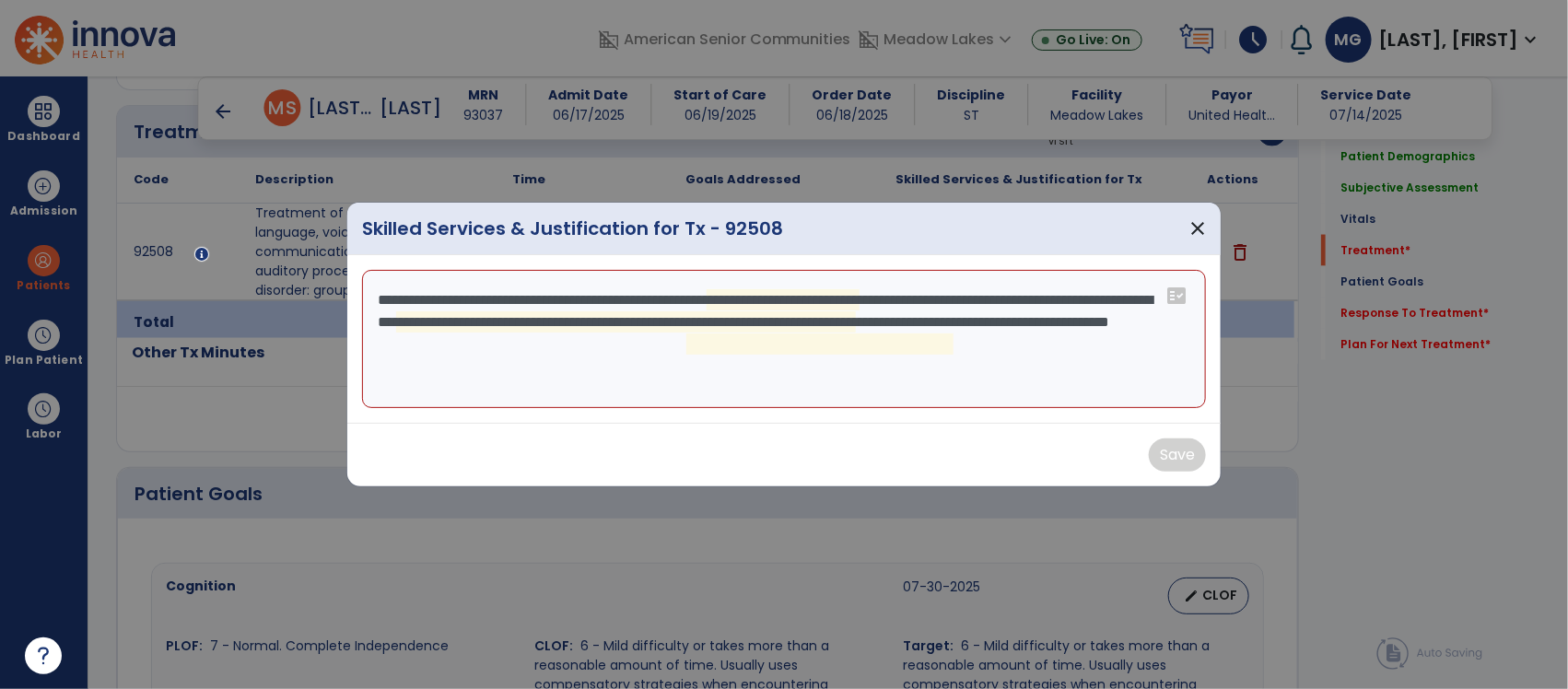 click on "**********" at bounding box center (783, 339) 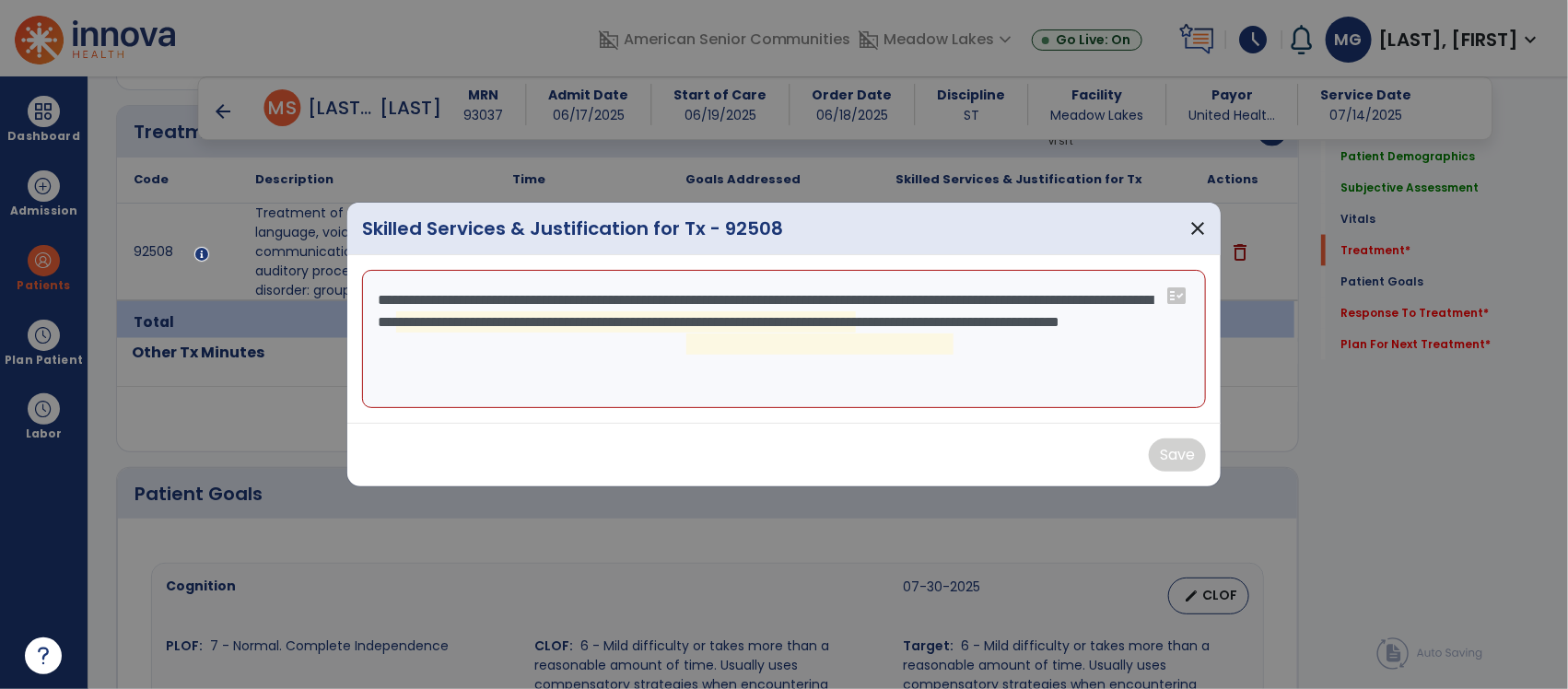 click on "**********" at bounding box center [783, 339] 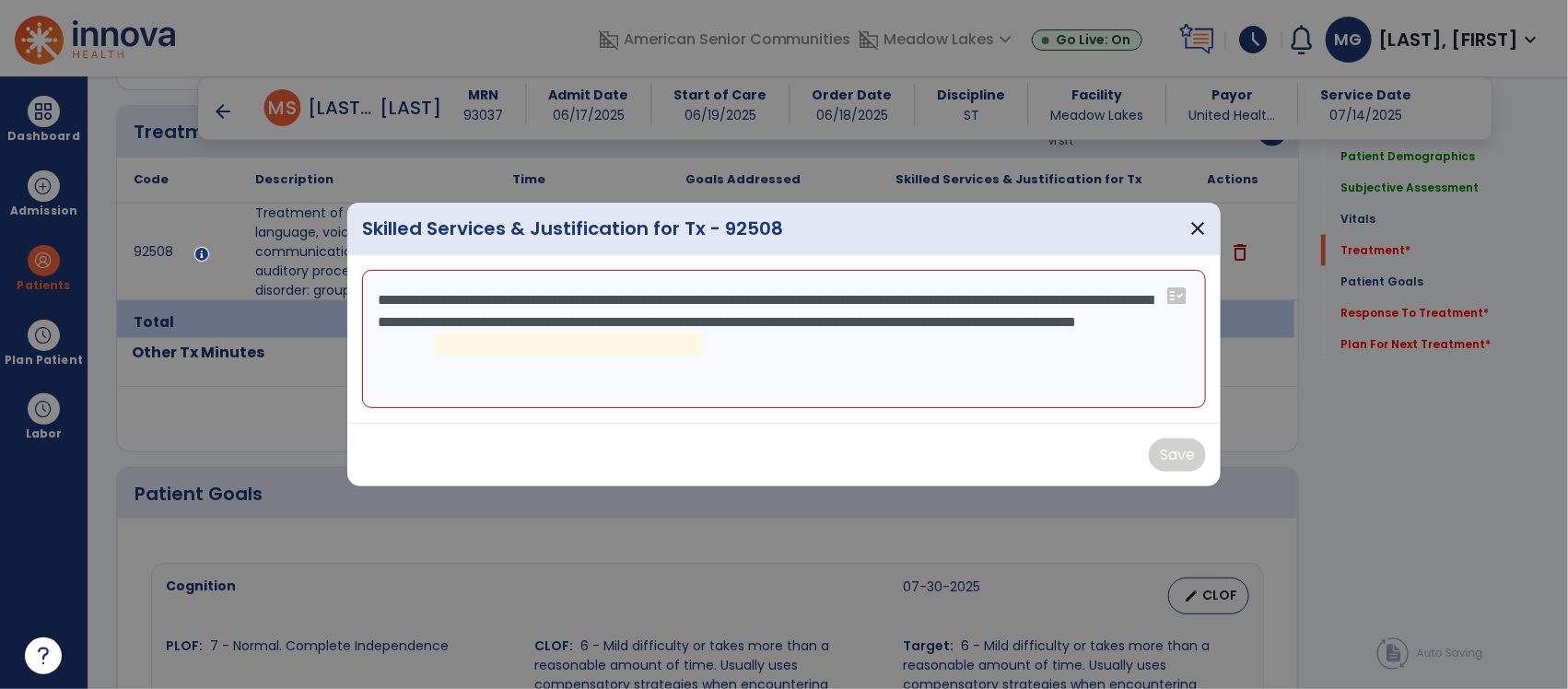 click on "**********" at bounding box center [783, 339] 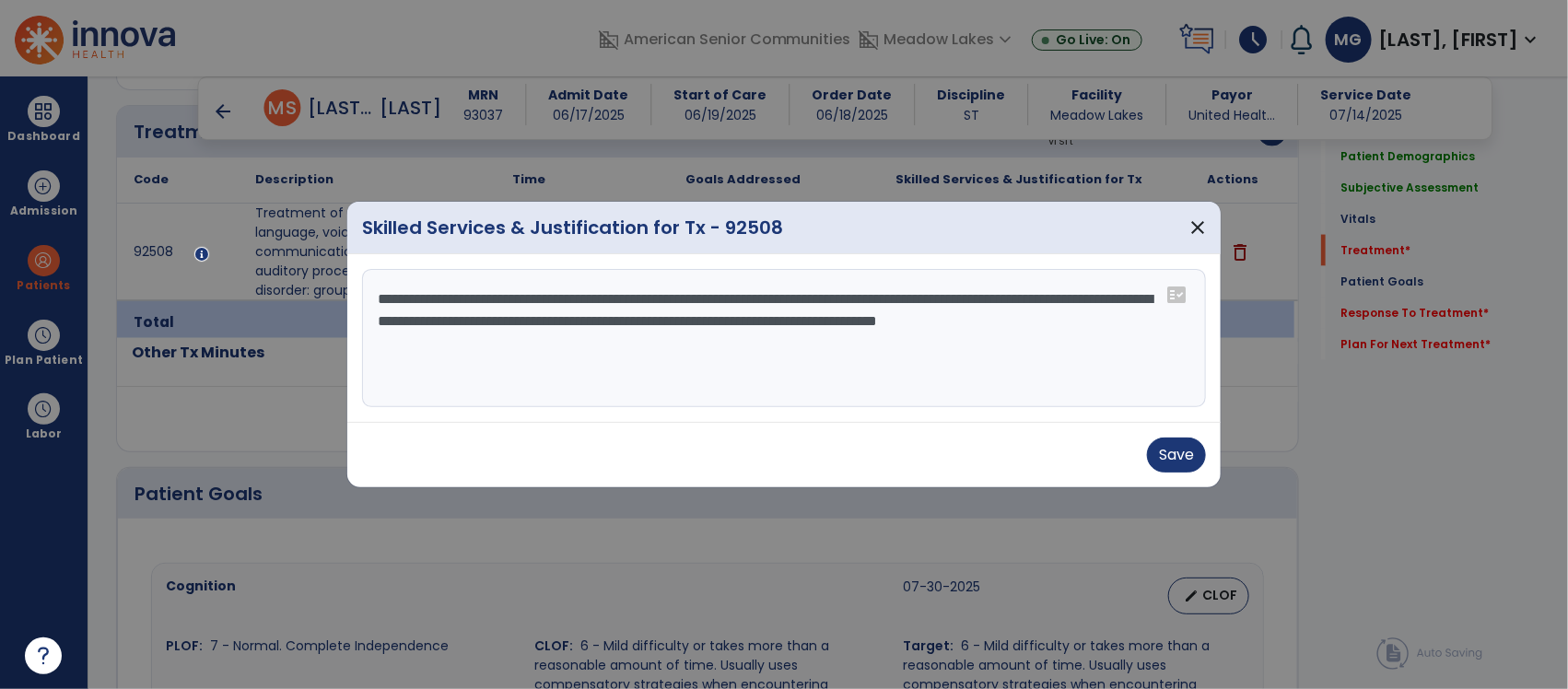 drag, startPoint x: 718, startPoint y: 357, endPoint x: 623, endPoint y: 325, distance: 100.2447 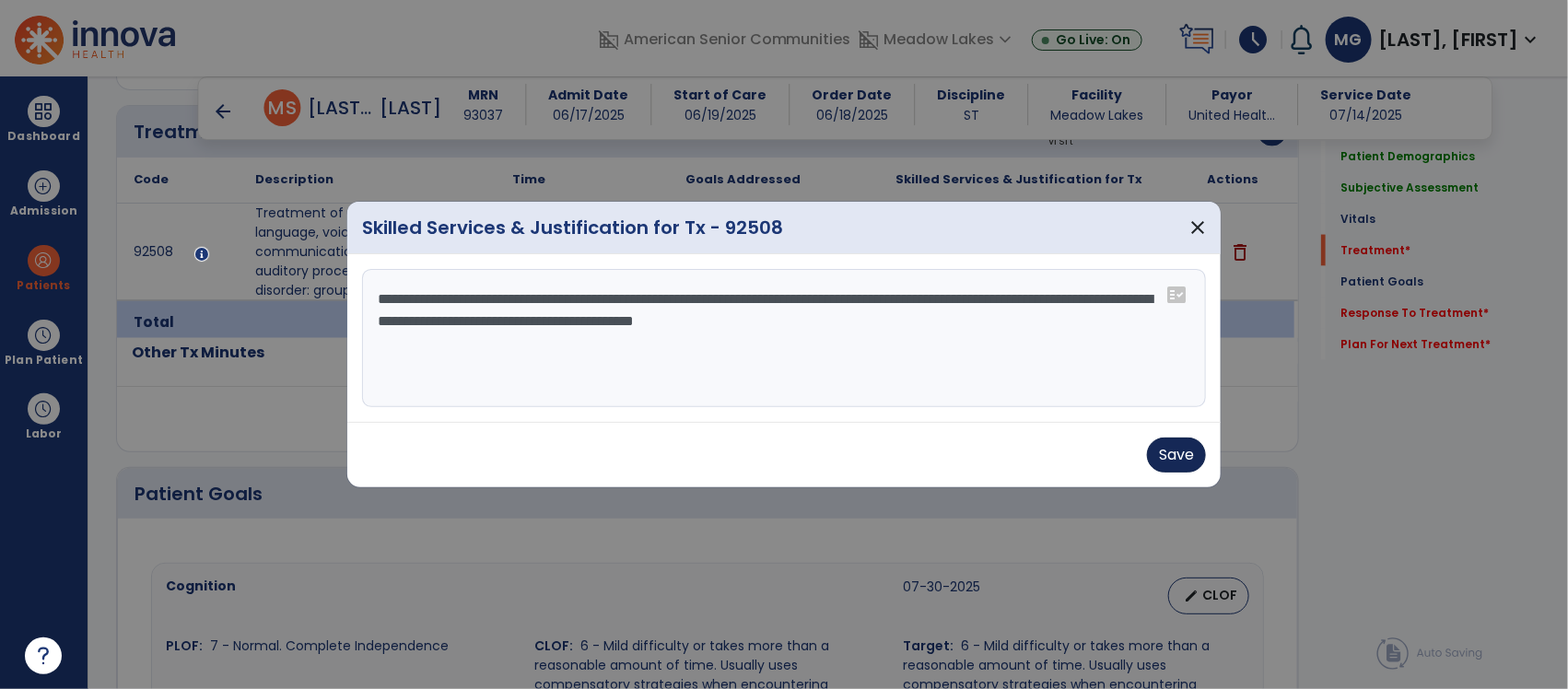 type on "**********" 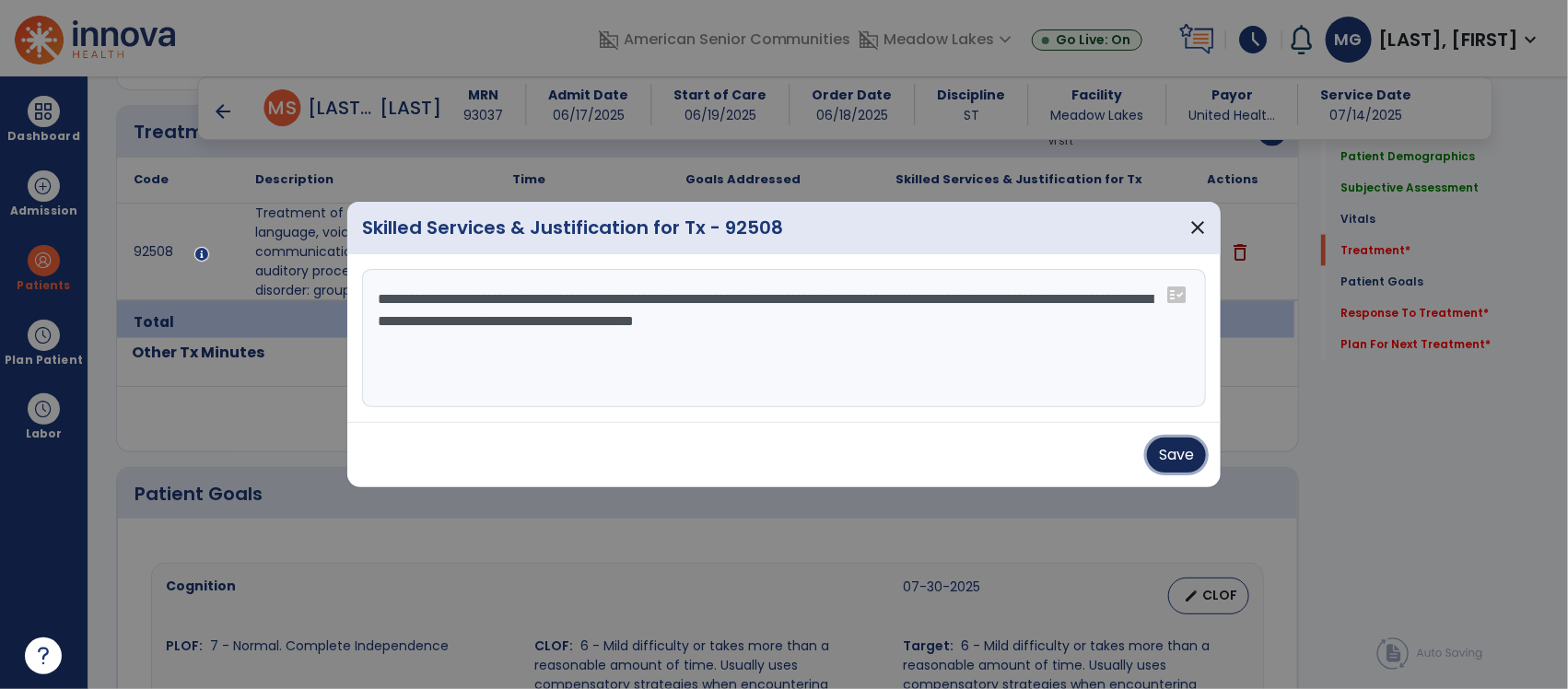 click on "Save" at bounding box center (1176, 455) 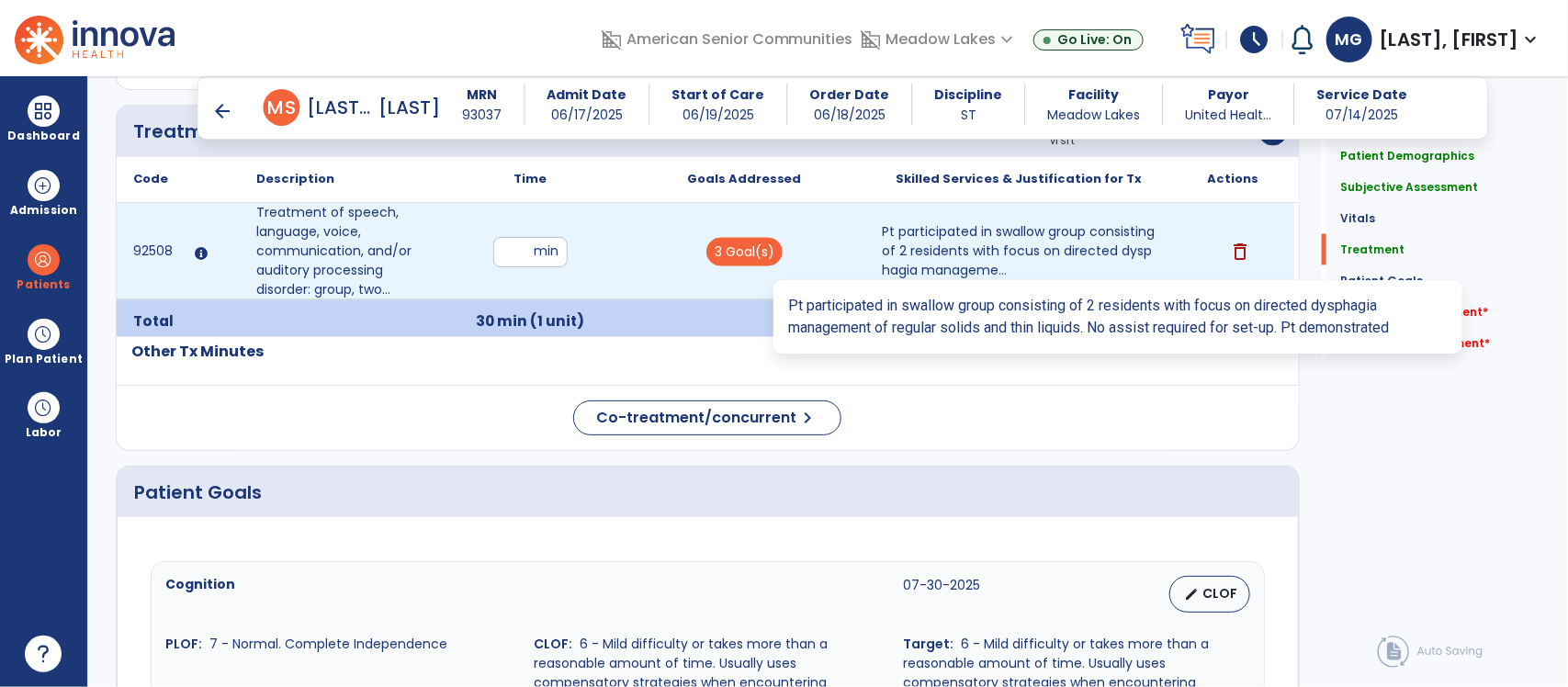 click on "Pt participated in swallow group consisting of 2 residents with focus on directed dysphagia manageme..." at bounding box center (1019, 251) 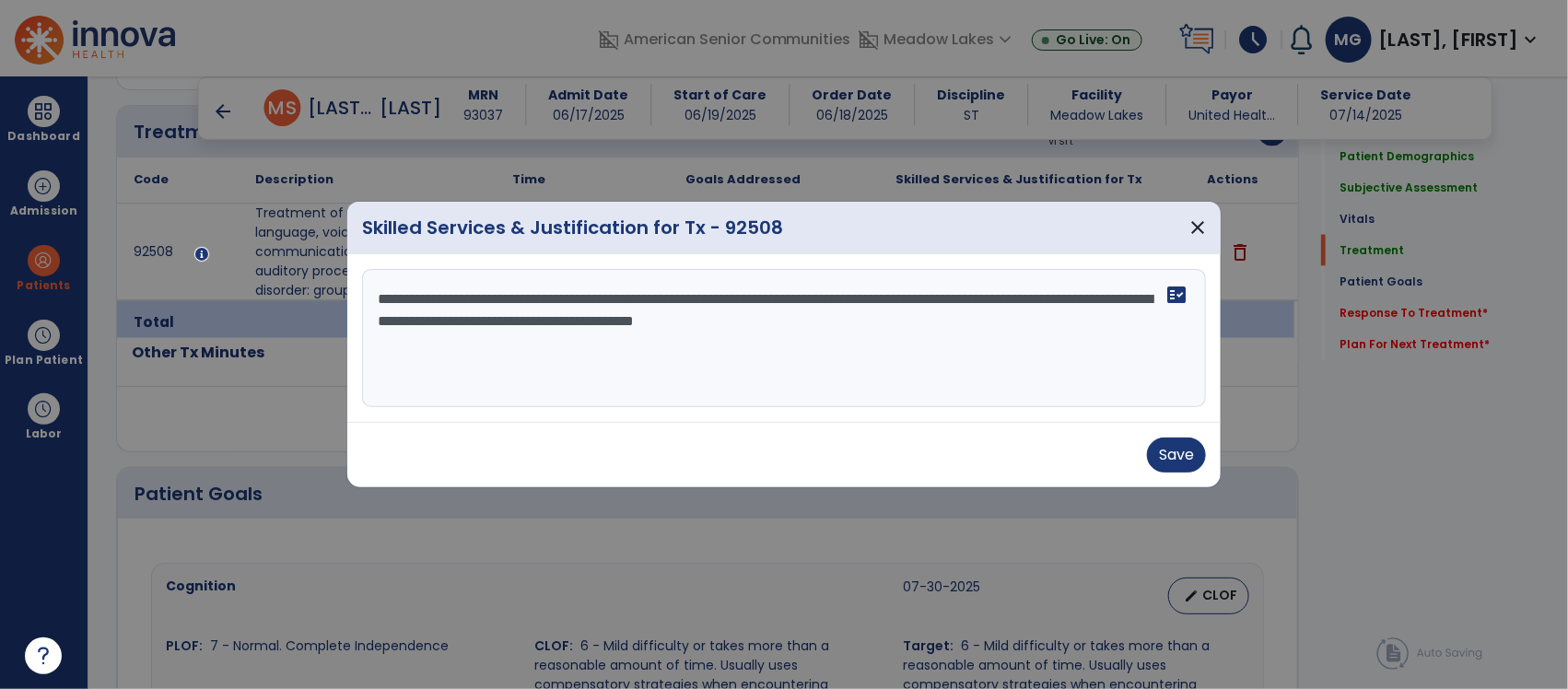 scroll, scrollTop: 1202, scrollLeft: 0, axis: vertical 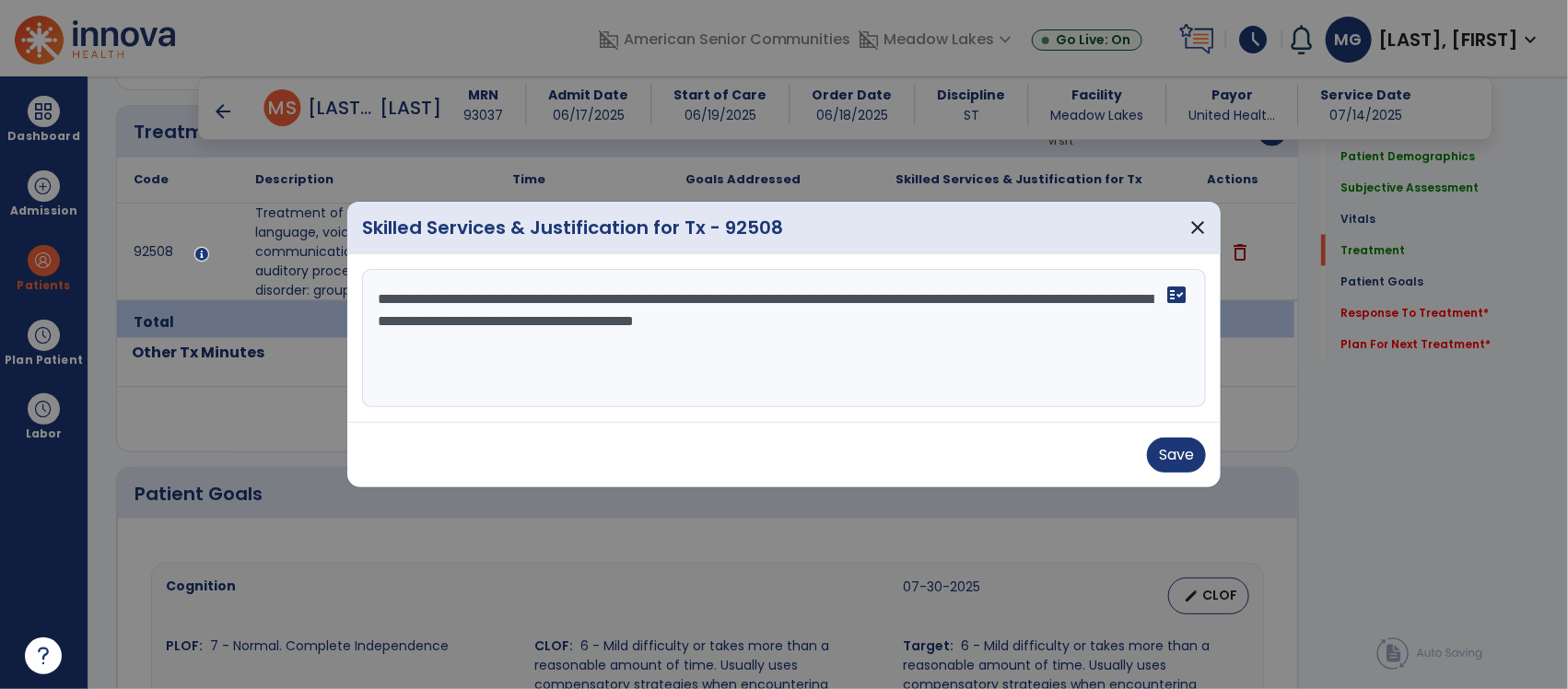 click on "**********" at bounding box center (783, 338) 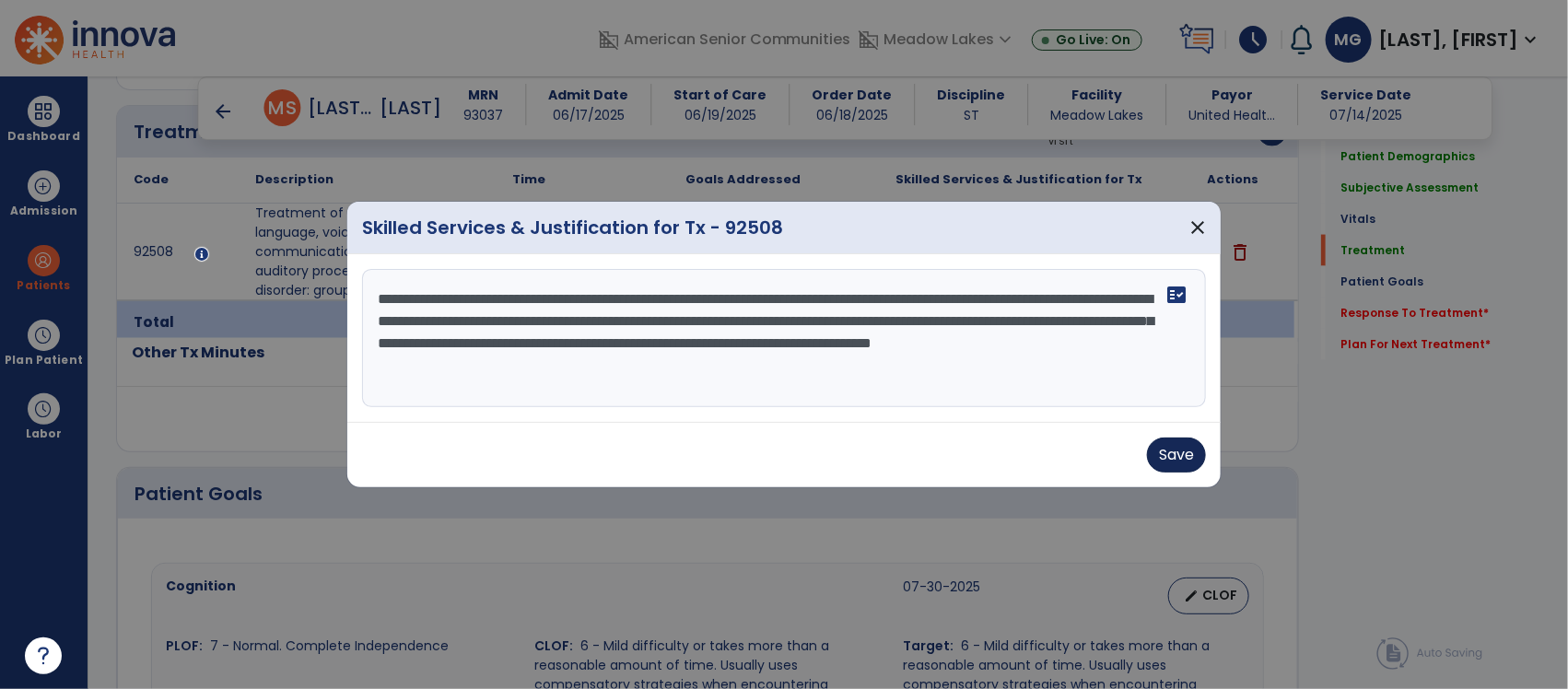 type on "**********" 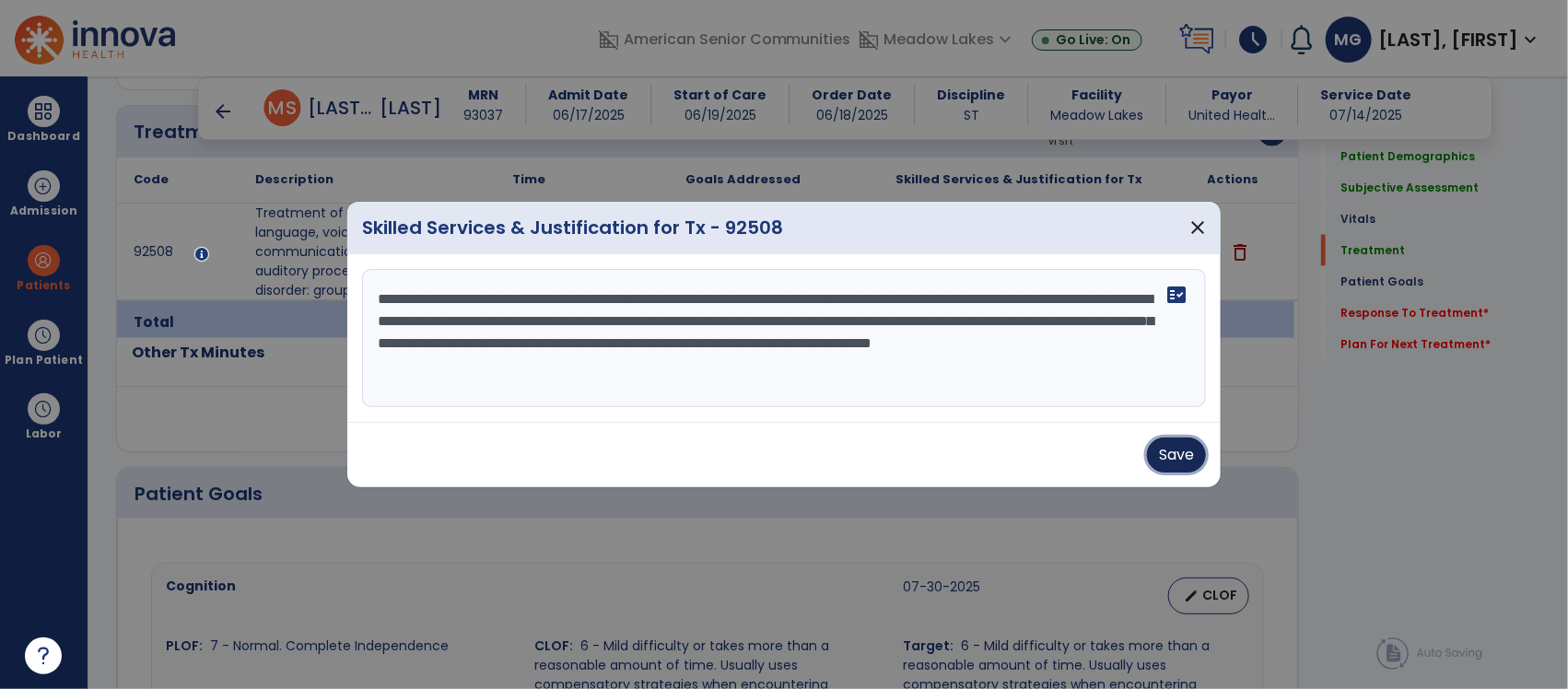 click on "Save" at bounding box center [1176, 455] 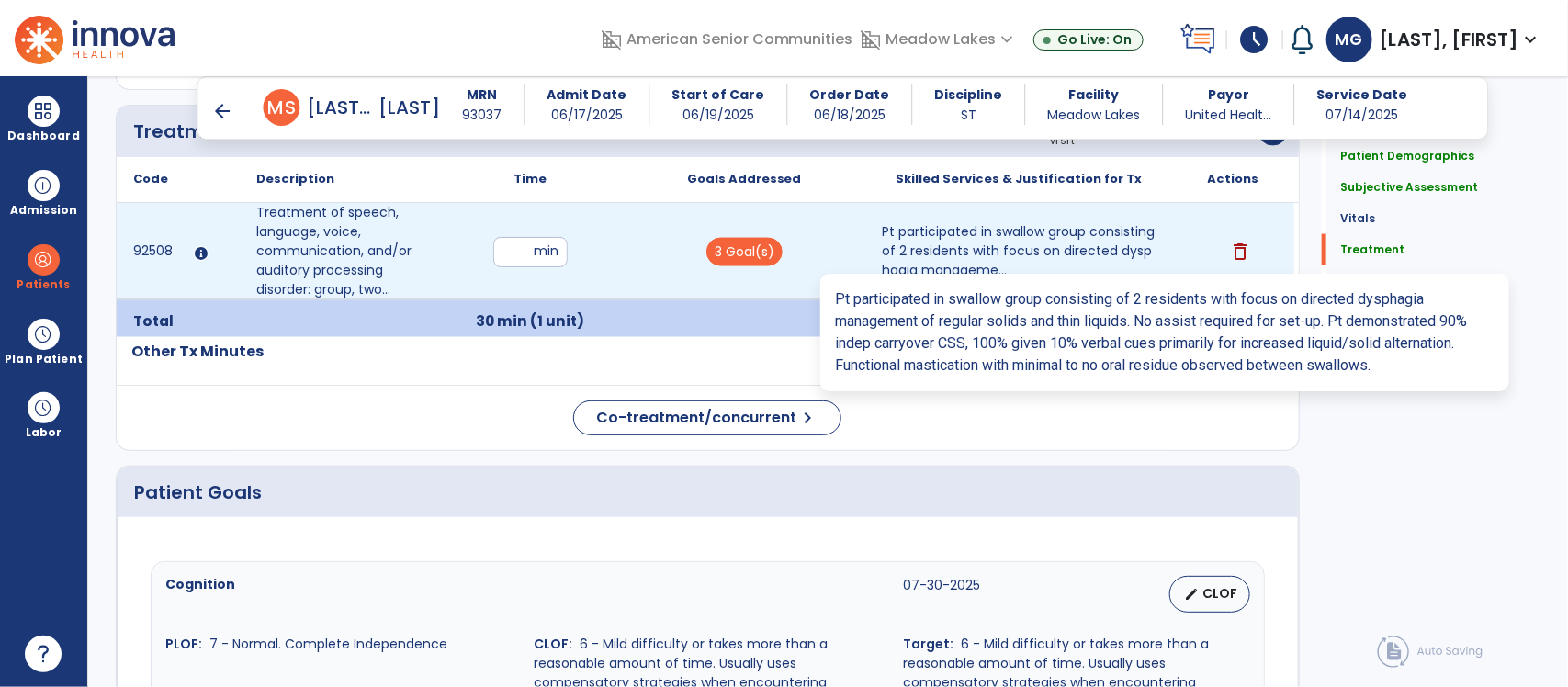 click on "Pt participated in swallow group consisting of 2 residents with focus on directed dysphagia manageme..." at bounding box center [1019, 251] 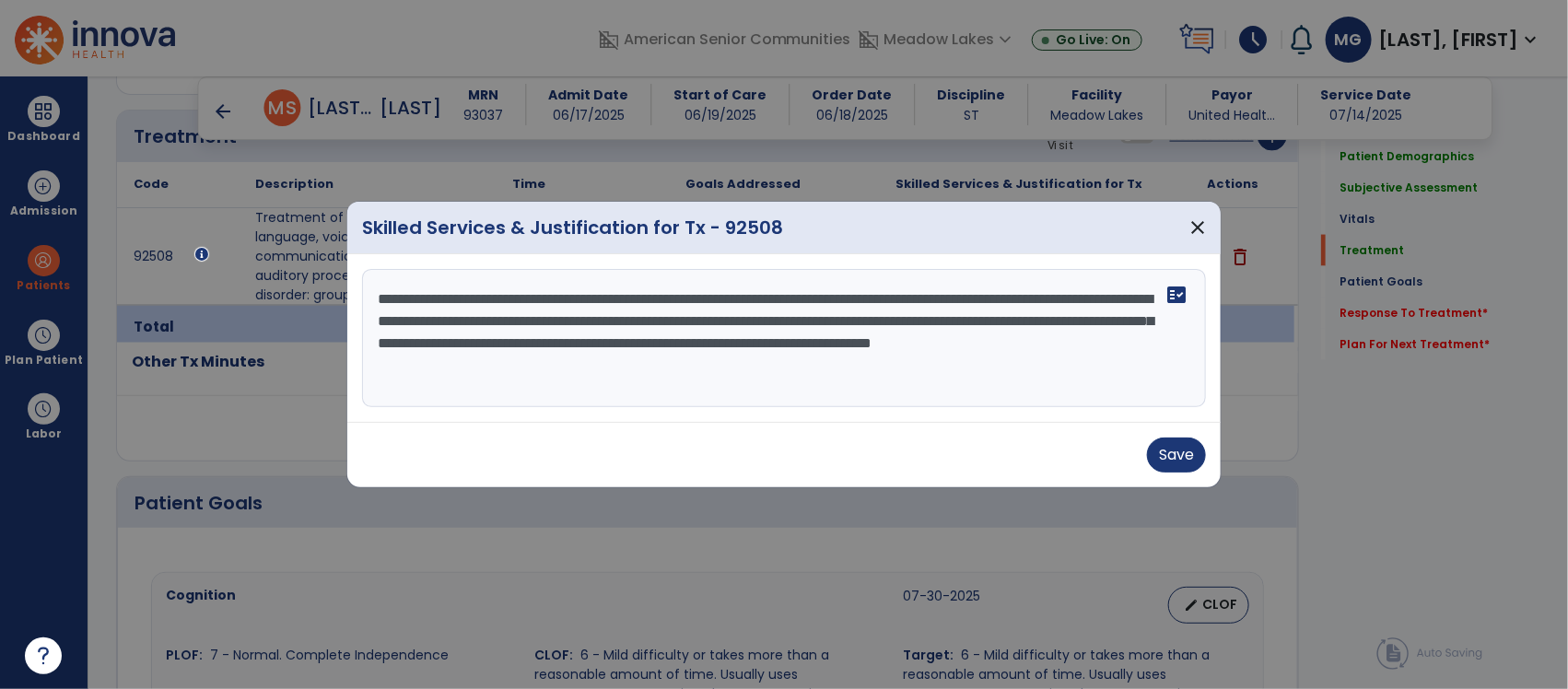scroll, scrollTop: 1202, scrollLeft: 0, axis: vertical 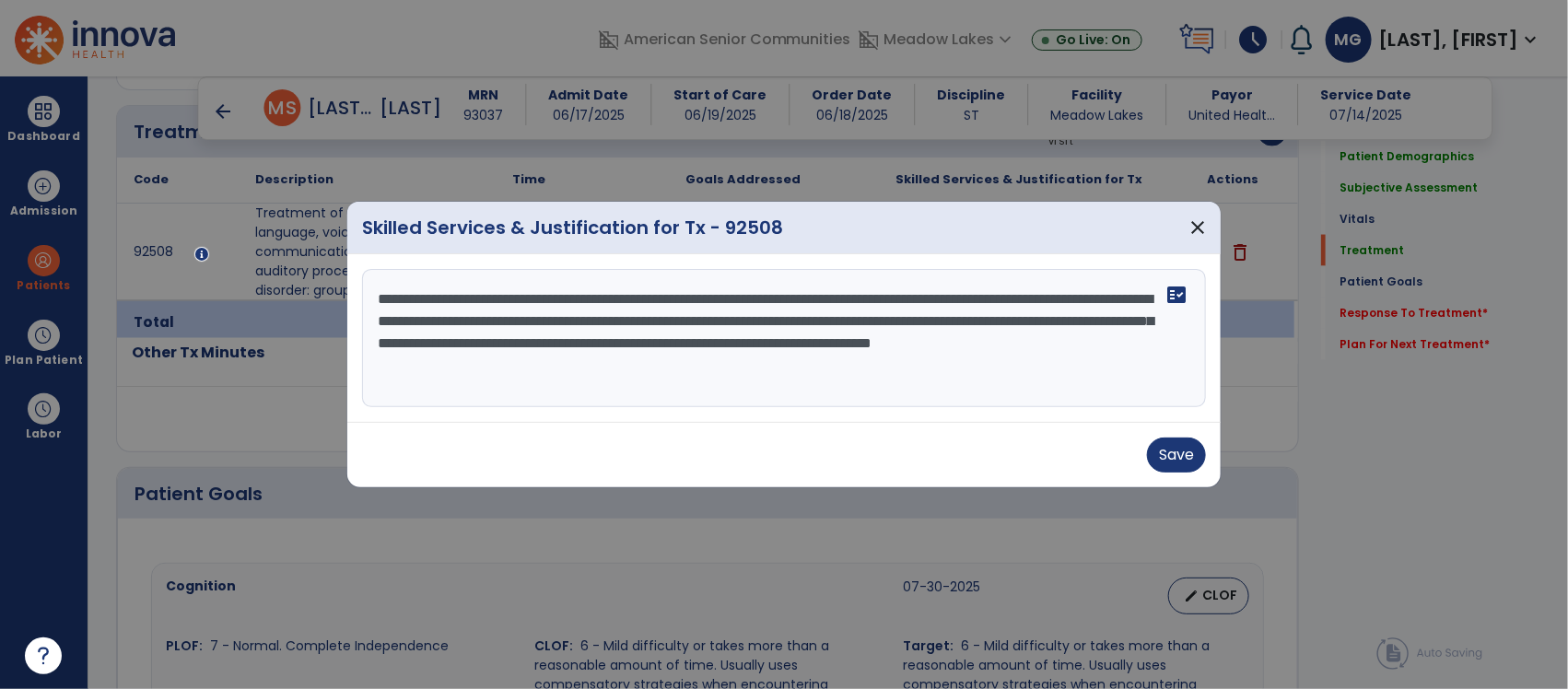 click on "**********" at bounding box center (783, 338) 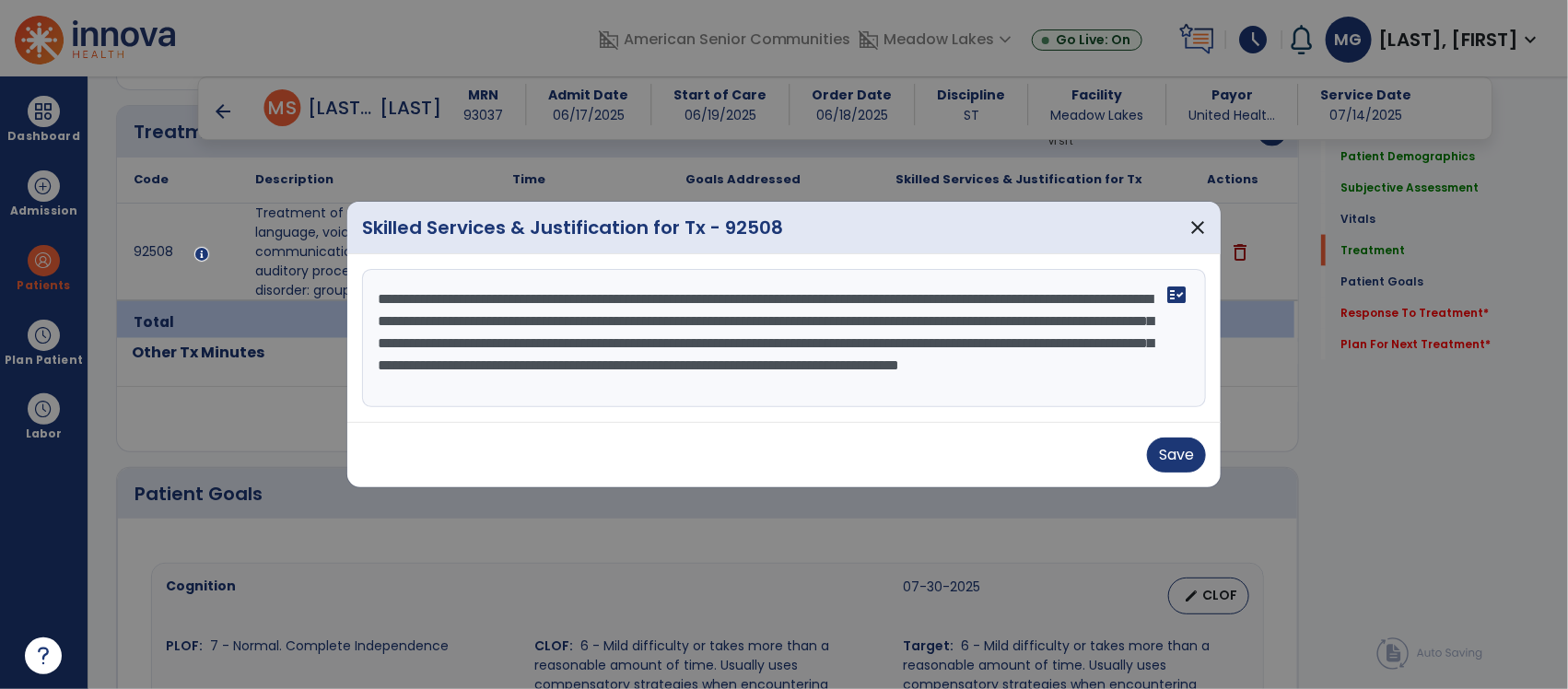scroll, scrollTop: 14, scrollLeft: 0, axis: vertical 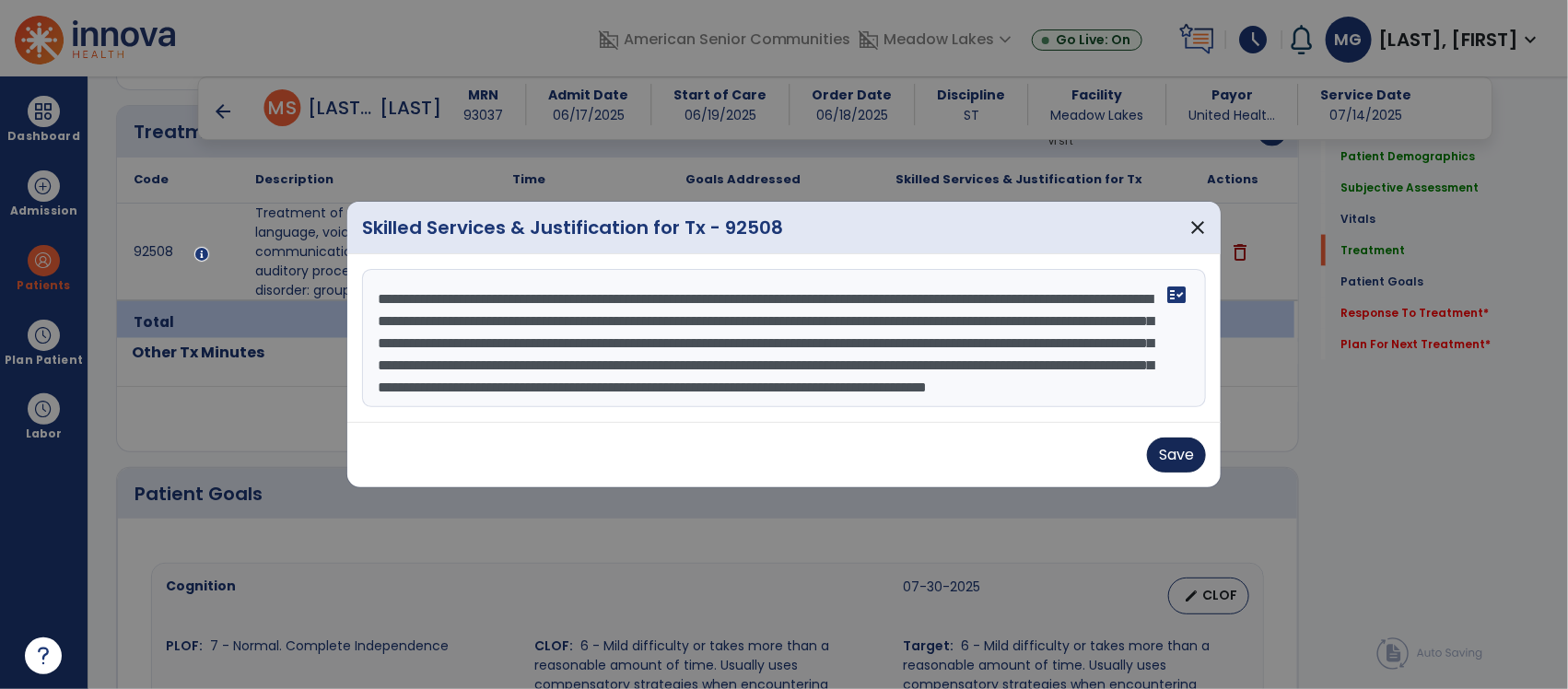type on "**********" 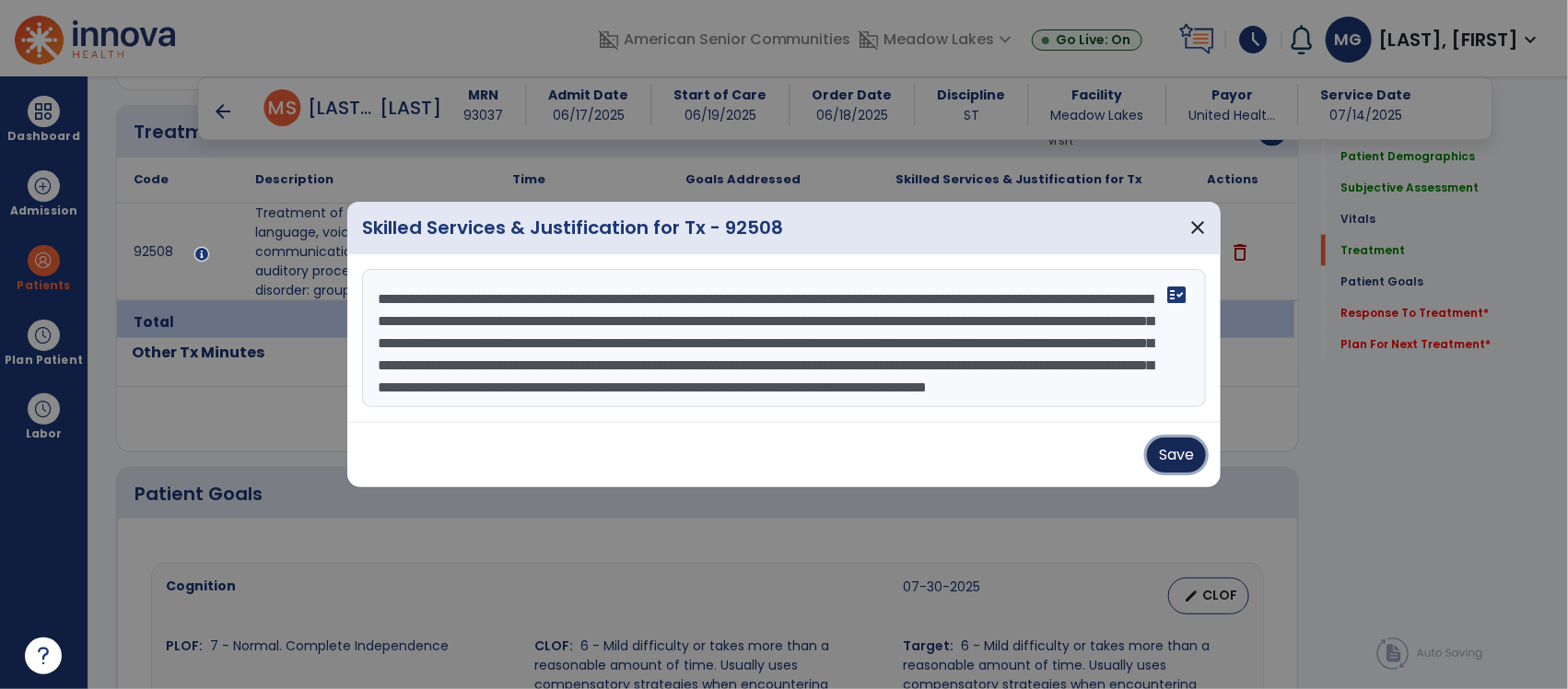 click on "Save" at bounding box center [1176, 455] 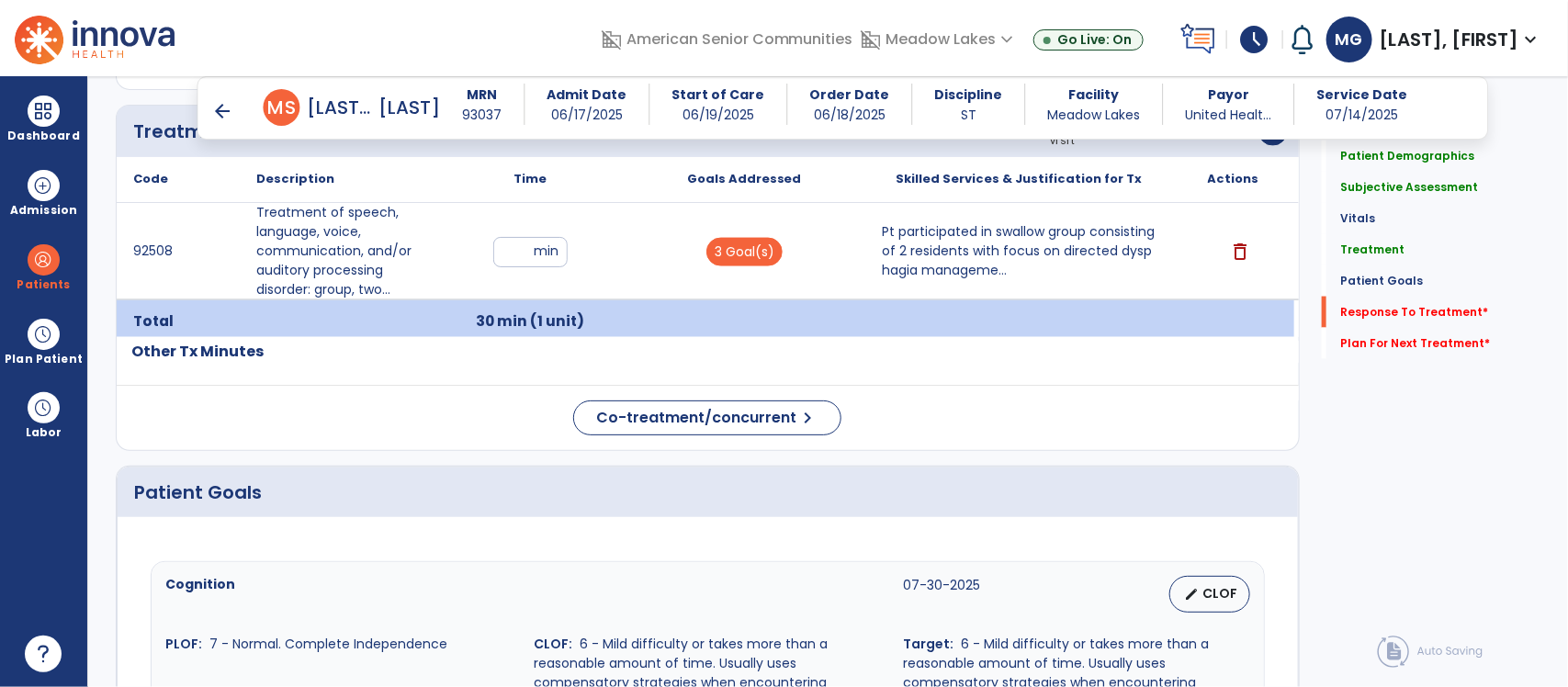 scroll, scrollTop: 2772, scrollLeft: 0, axis: vertical 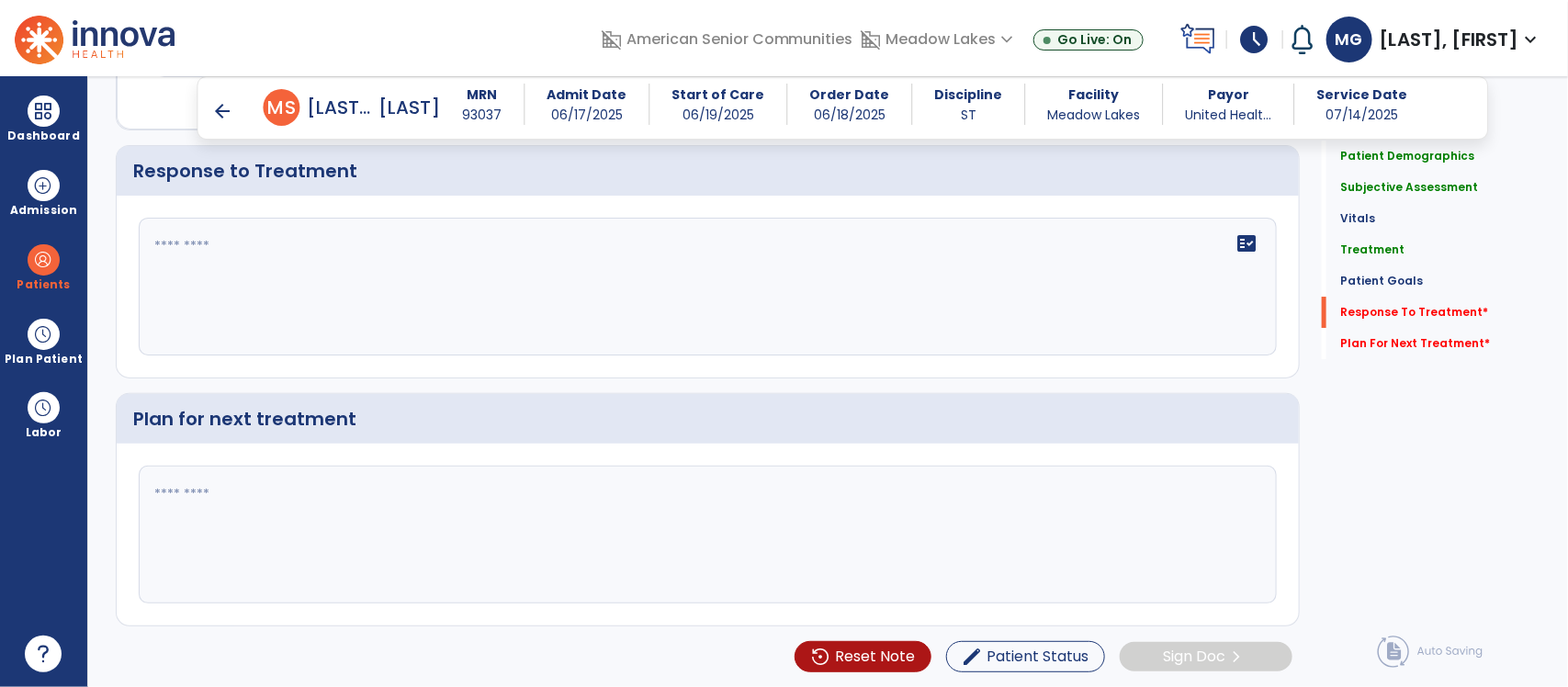 click on "fact_check" 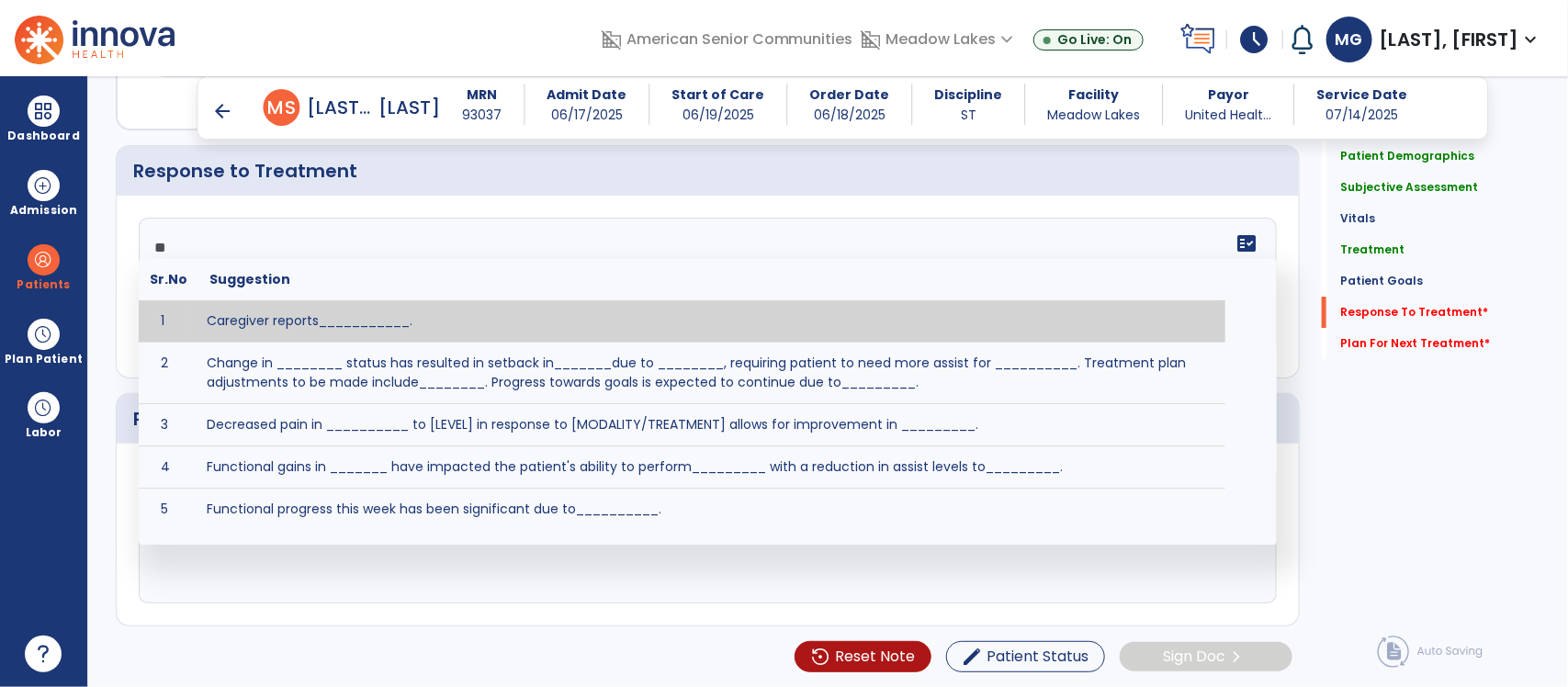 type on "*" 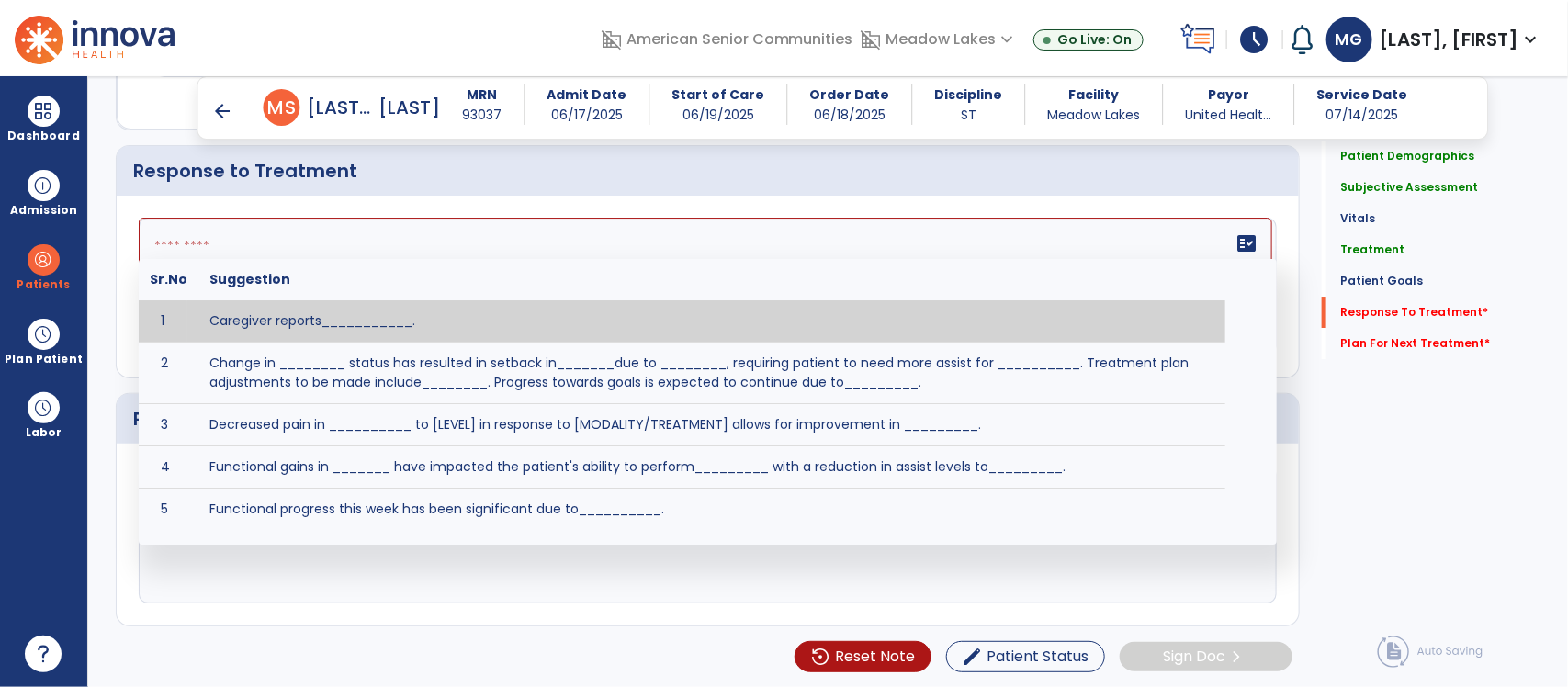 type on "*" 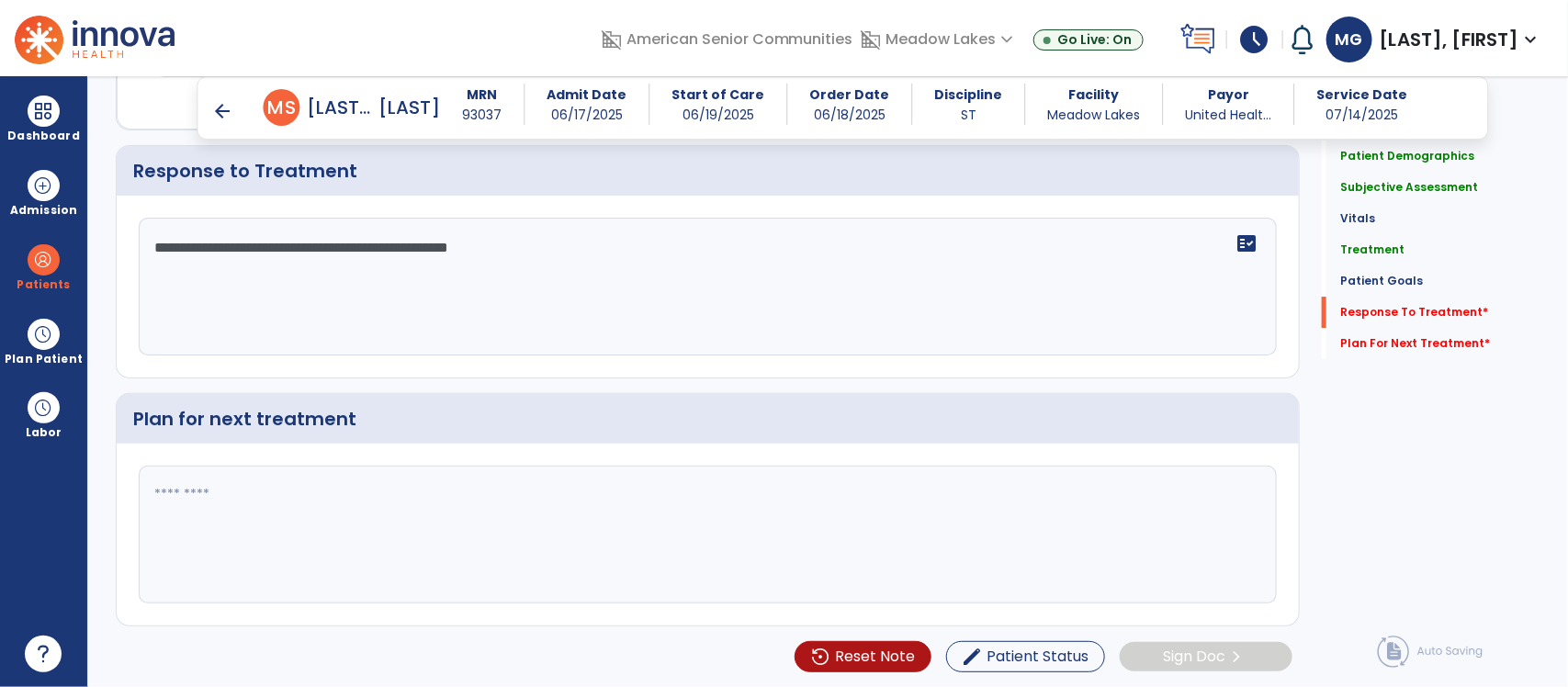 type on "**********" 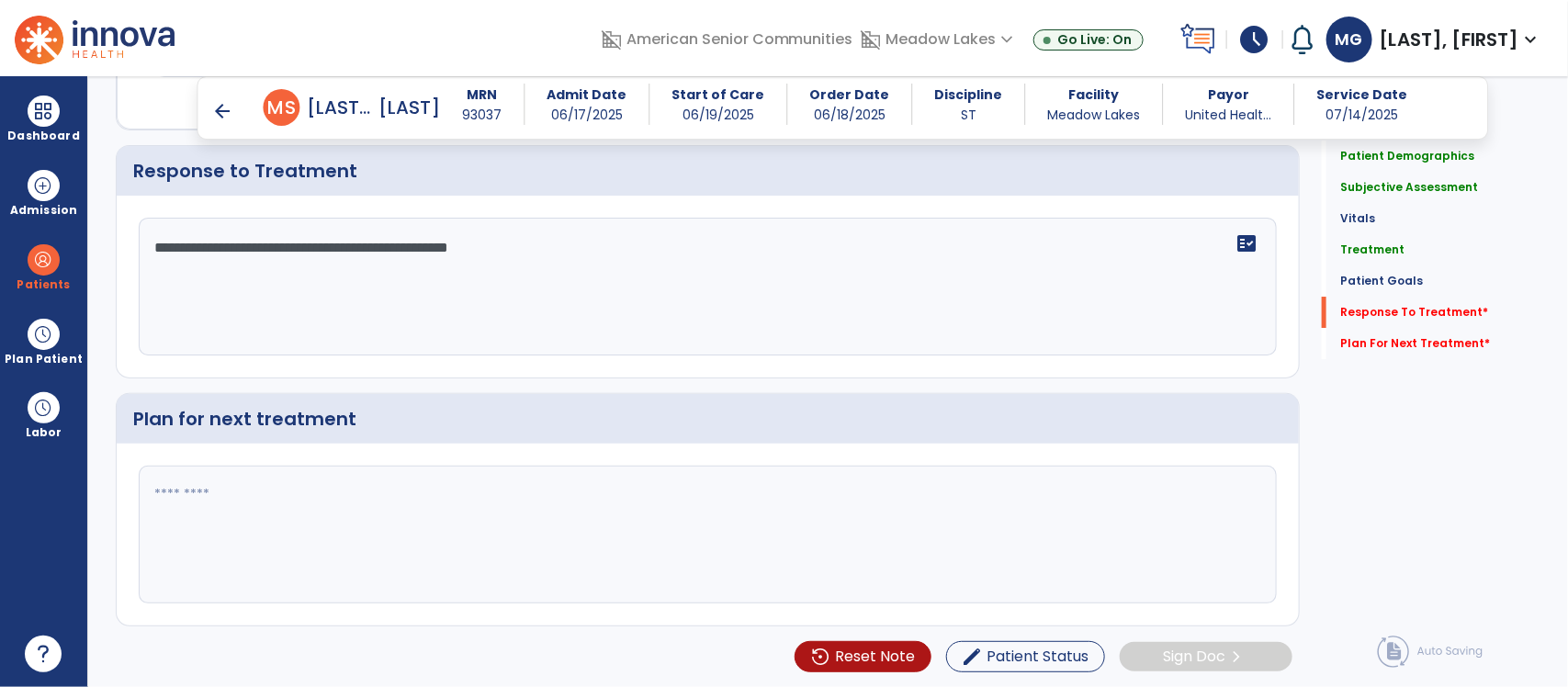 type on "*" 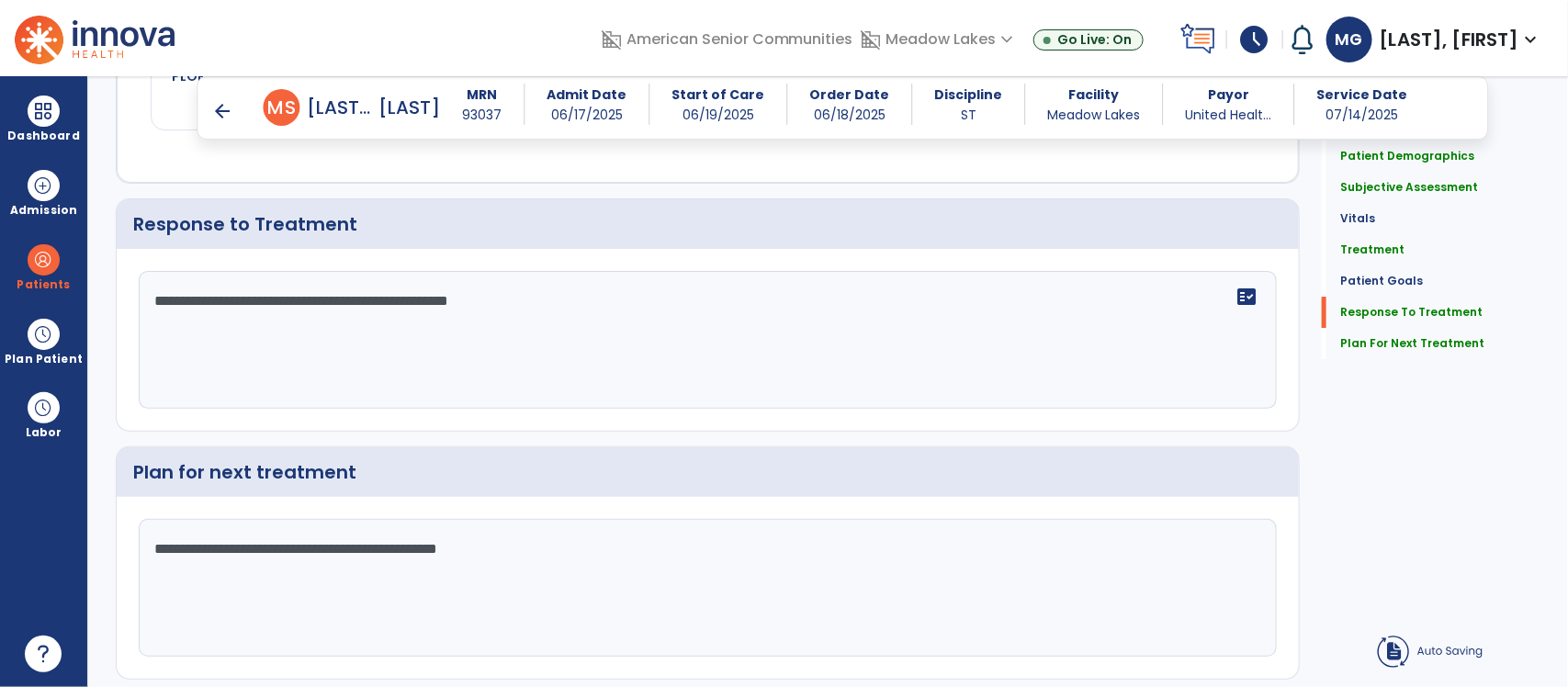 scroll, scrollTop: 2772, scrollLeft: 0, axis: vertical 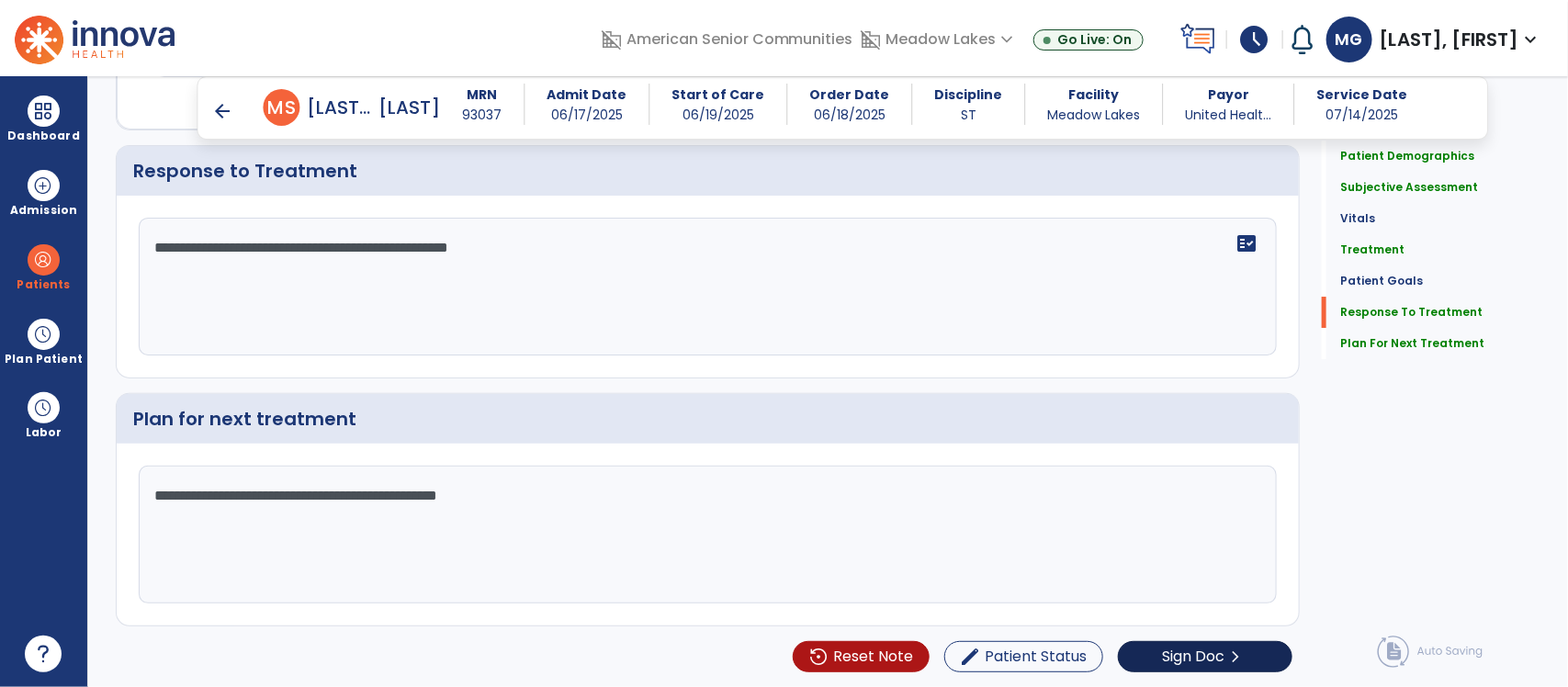 type on "**********" 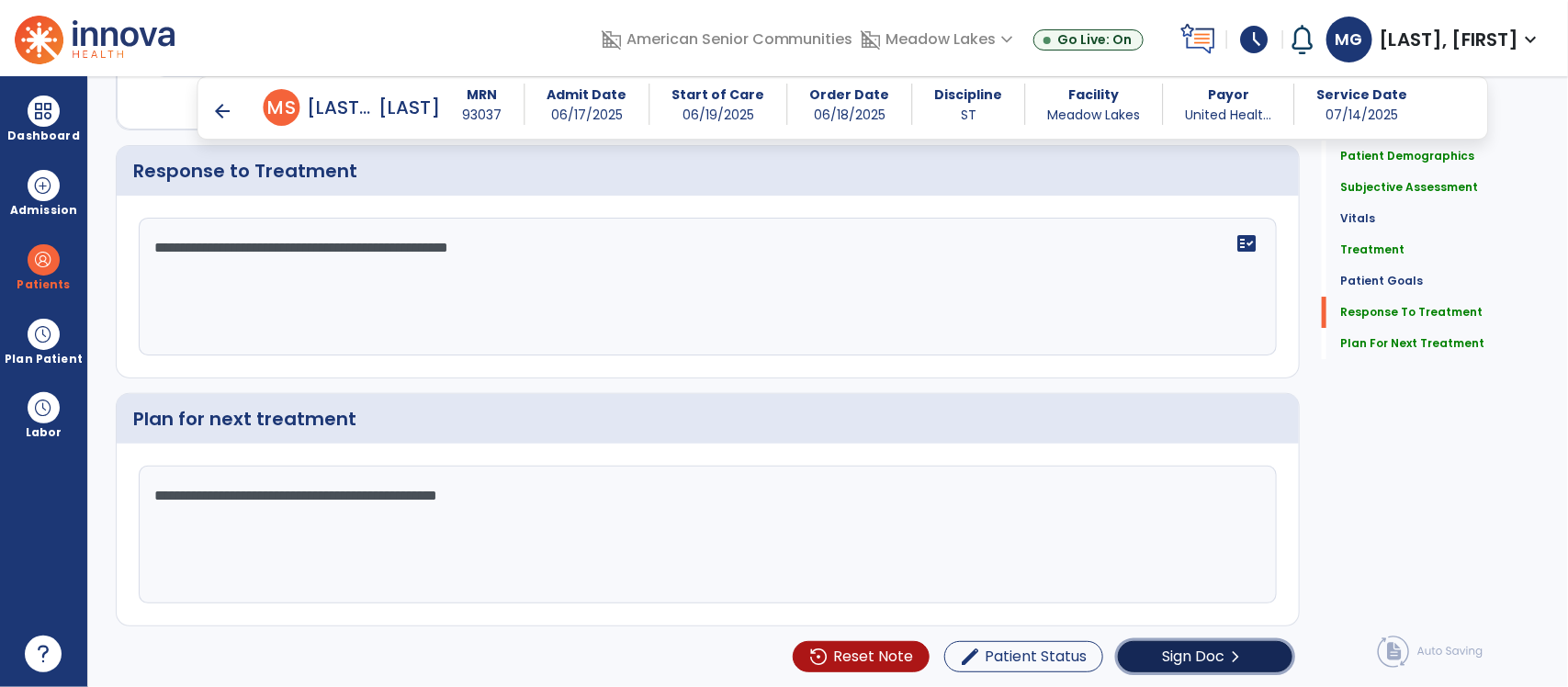click on "Sign Doc" 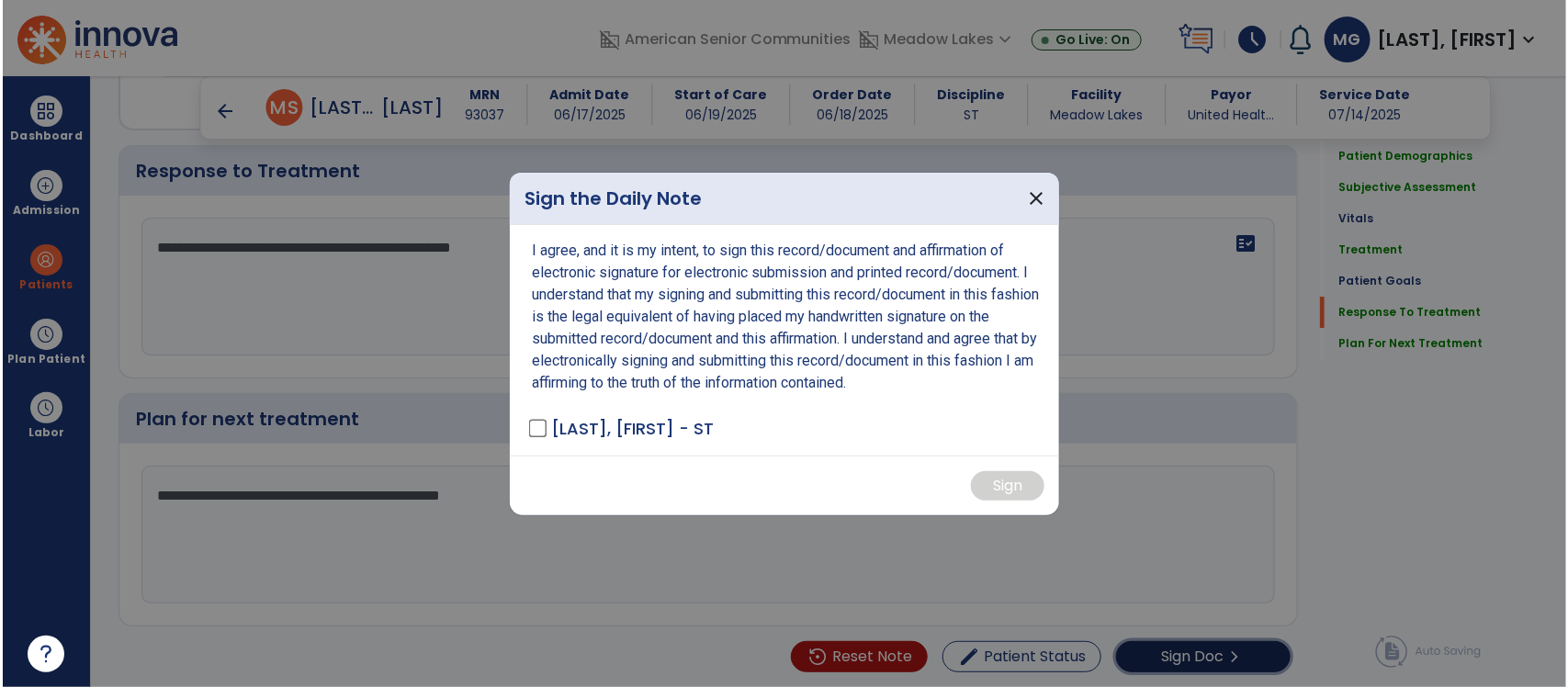 scroll, scrollTop: 2772, scrollLeft: 0, axis: vertical 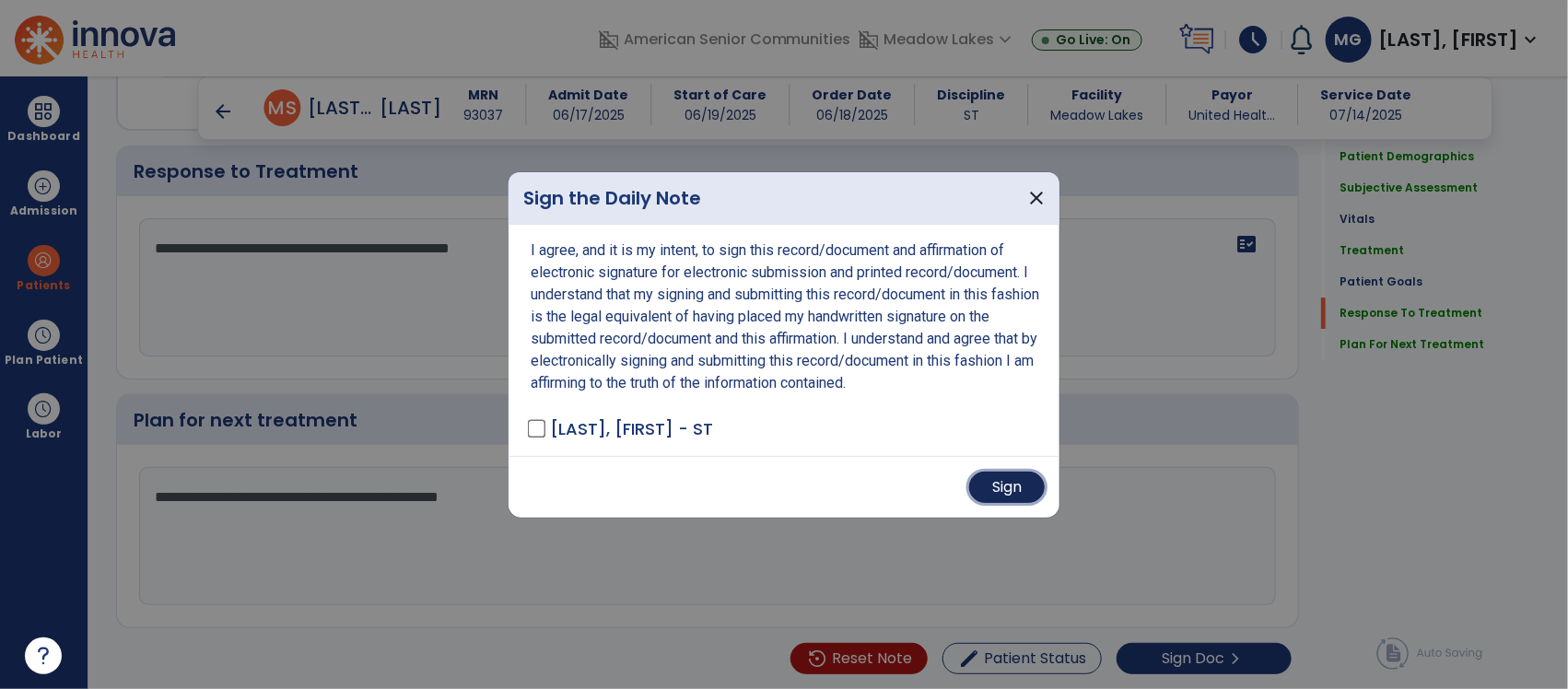 click on "Sign" at bounding box center [1007, 487] 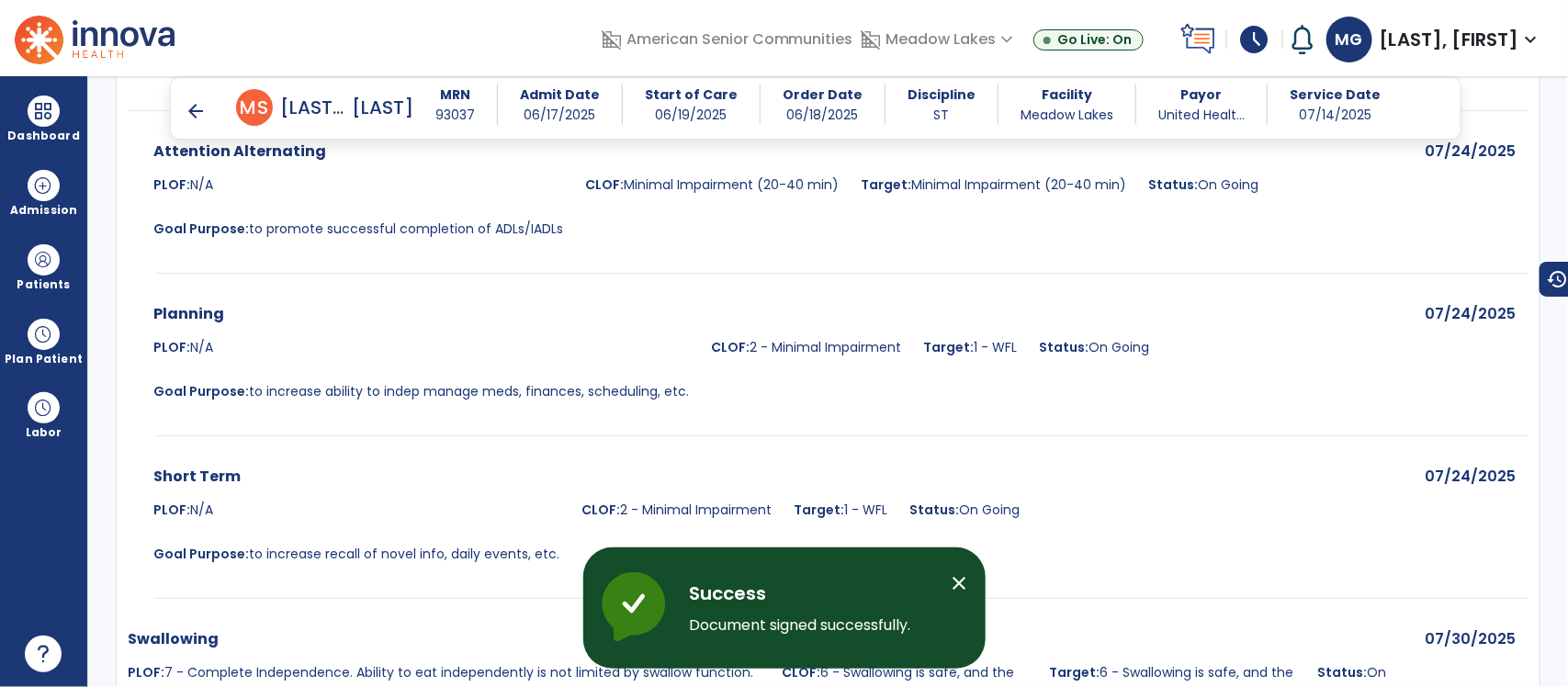 scroll, scrollTop: 4599, scrollLeft: 0, axis: vertical 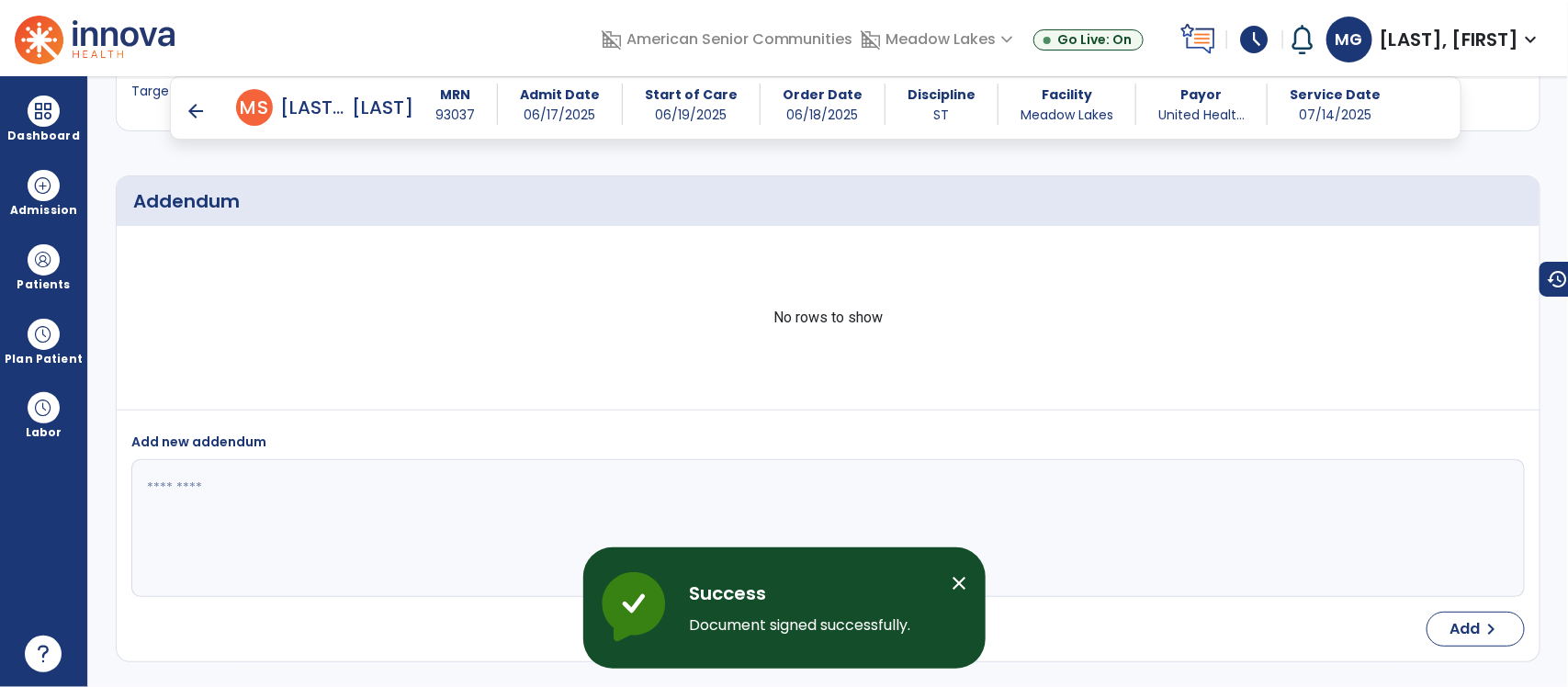 click on "arrow_back" at bounding box center (196, 111) 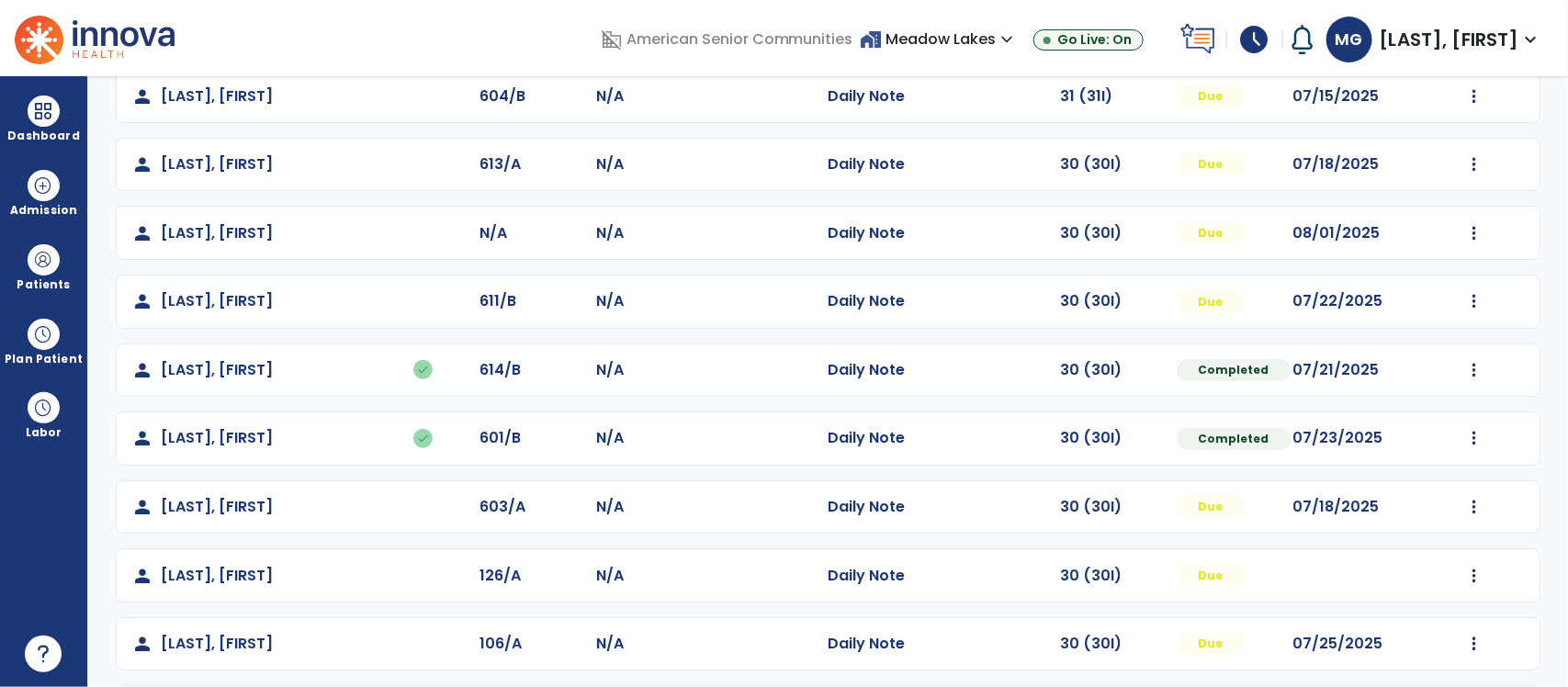 scroll, scrollTop: 466, scrollLeft: 0, axis: vertical 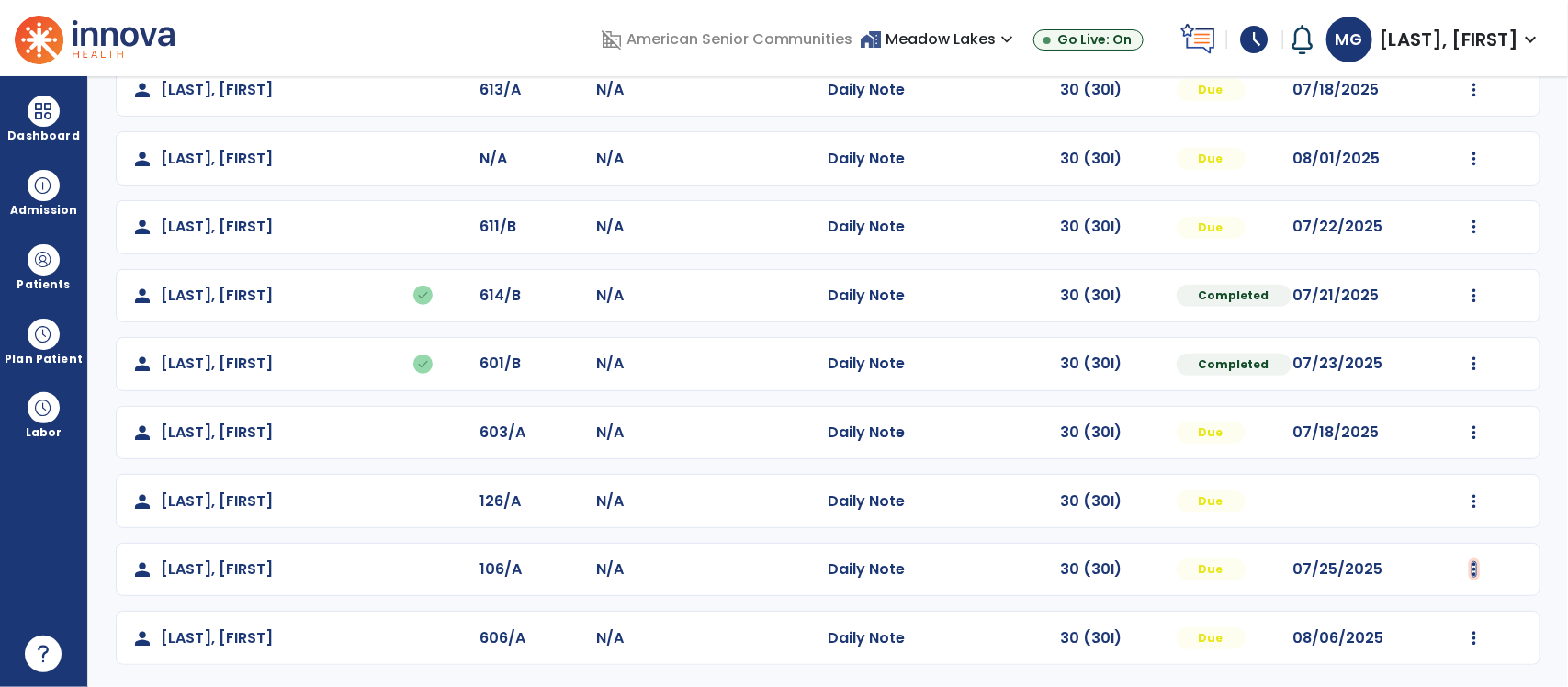 click at bounding box center (1474, -47) 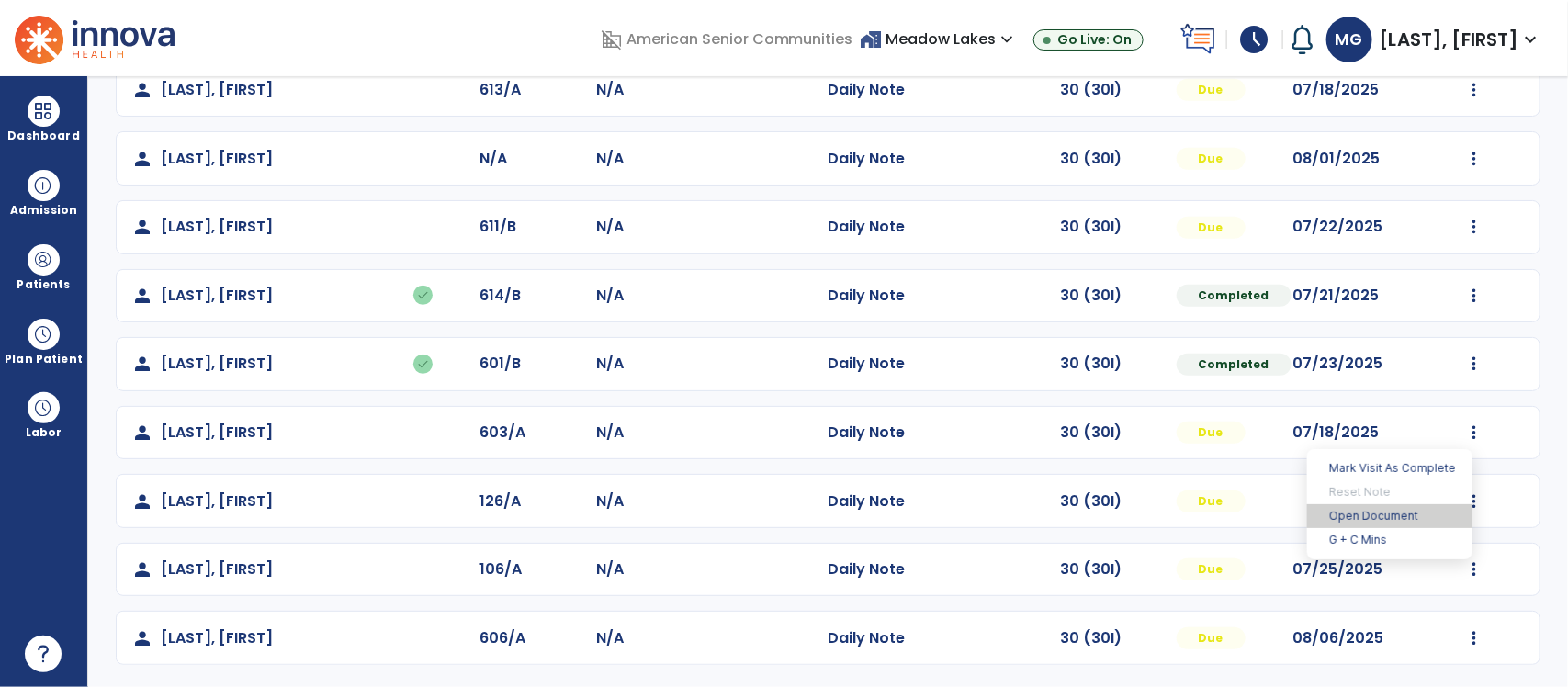 click on "Open Document" at bounding box center (1390, 516) 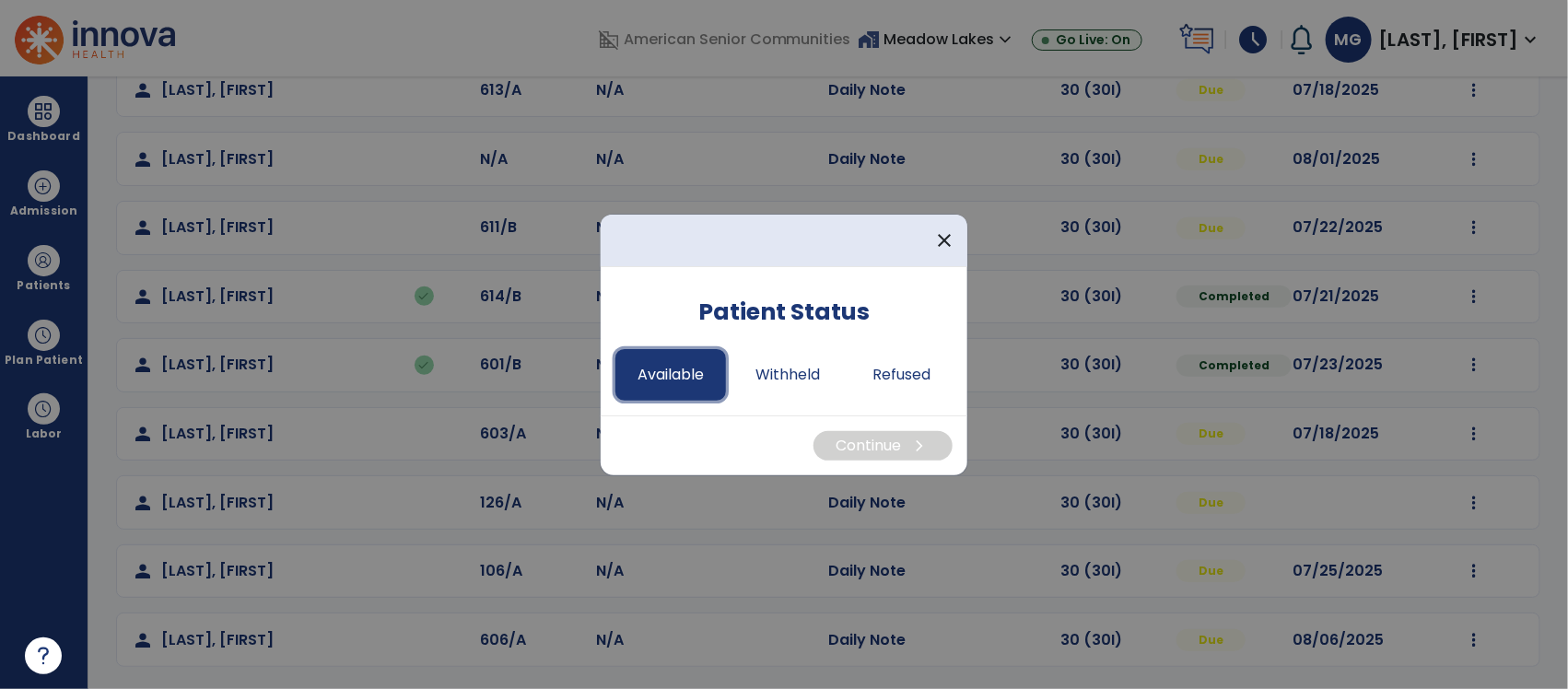 click on "Available" at bounding box center (671, 375) 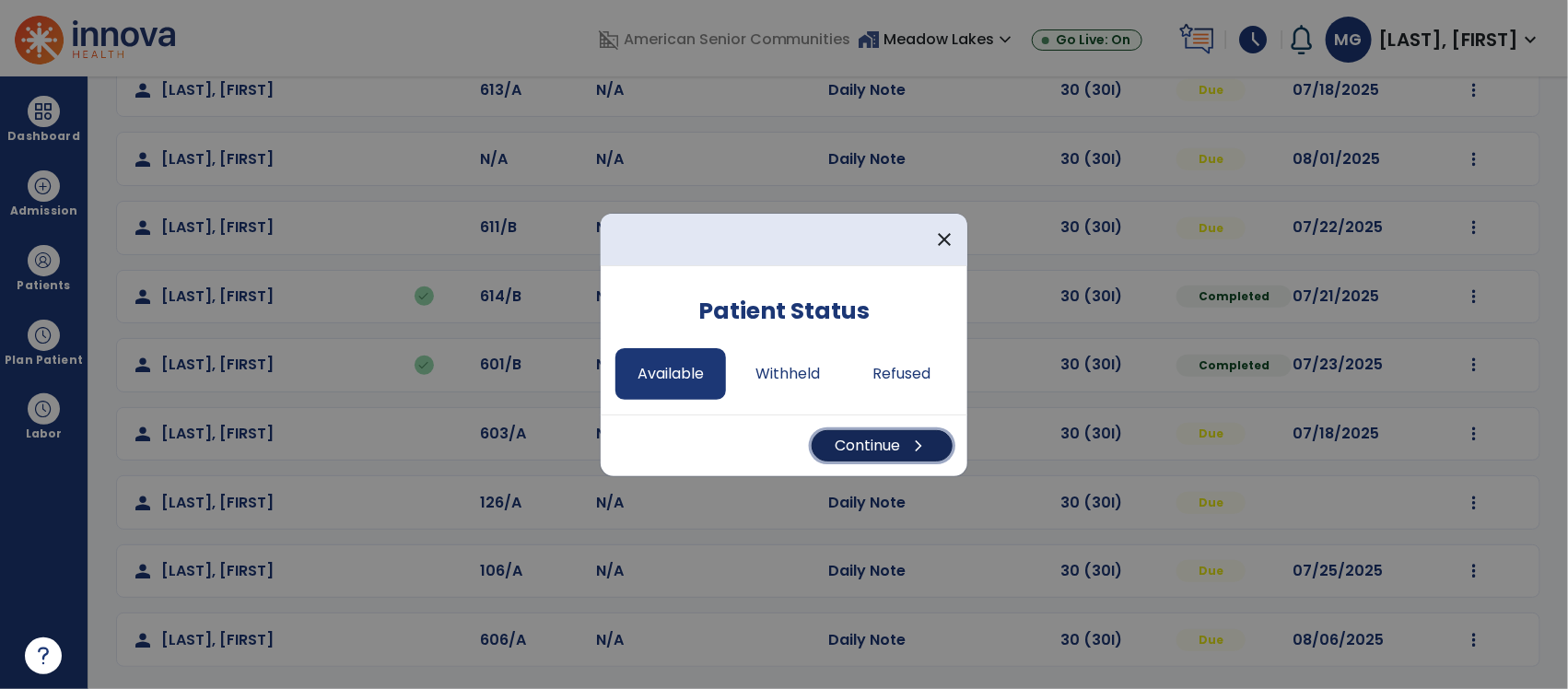 click on "Continue   chevron_right" at bounding box center [882, 446] 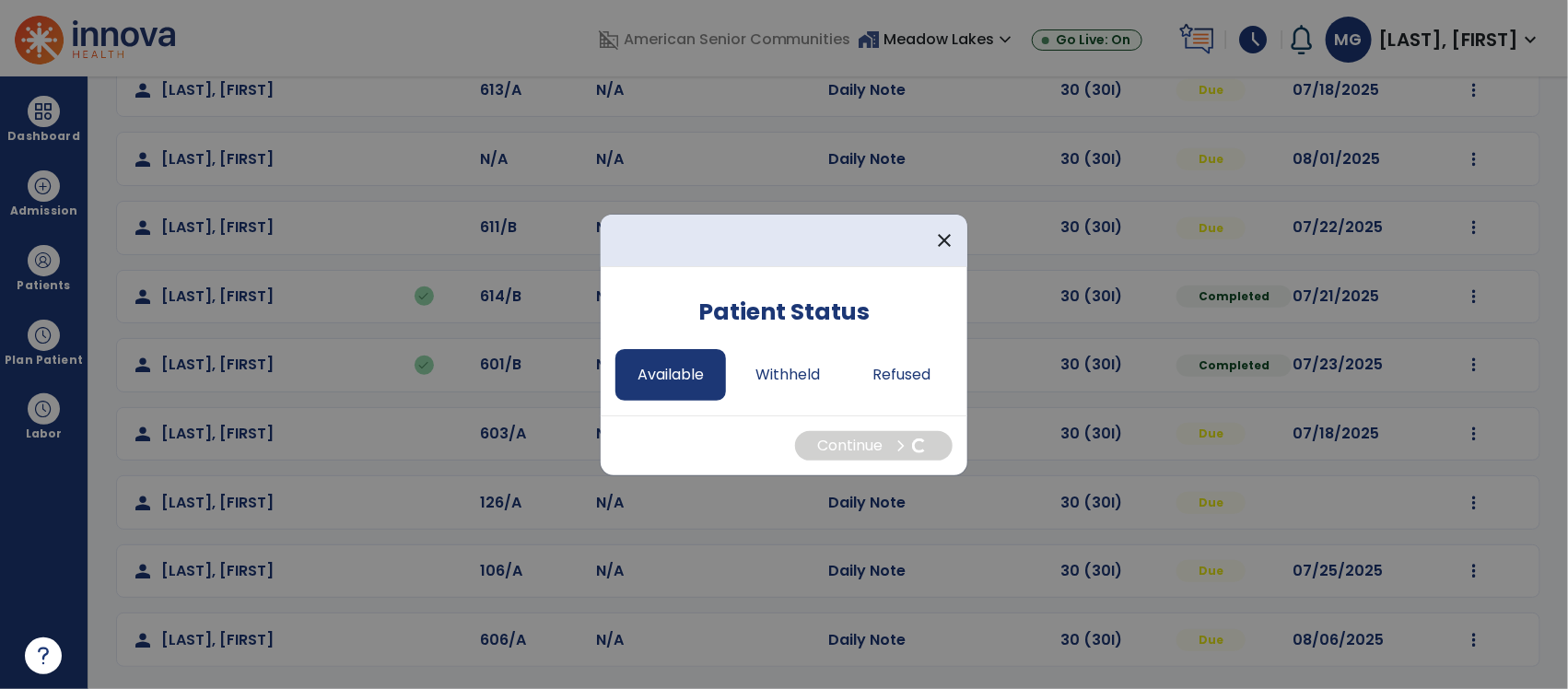select on "*" 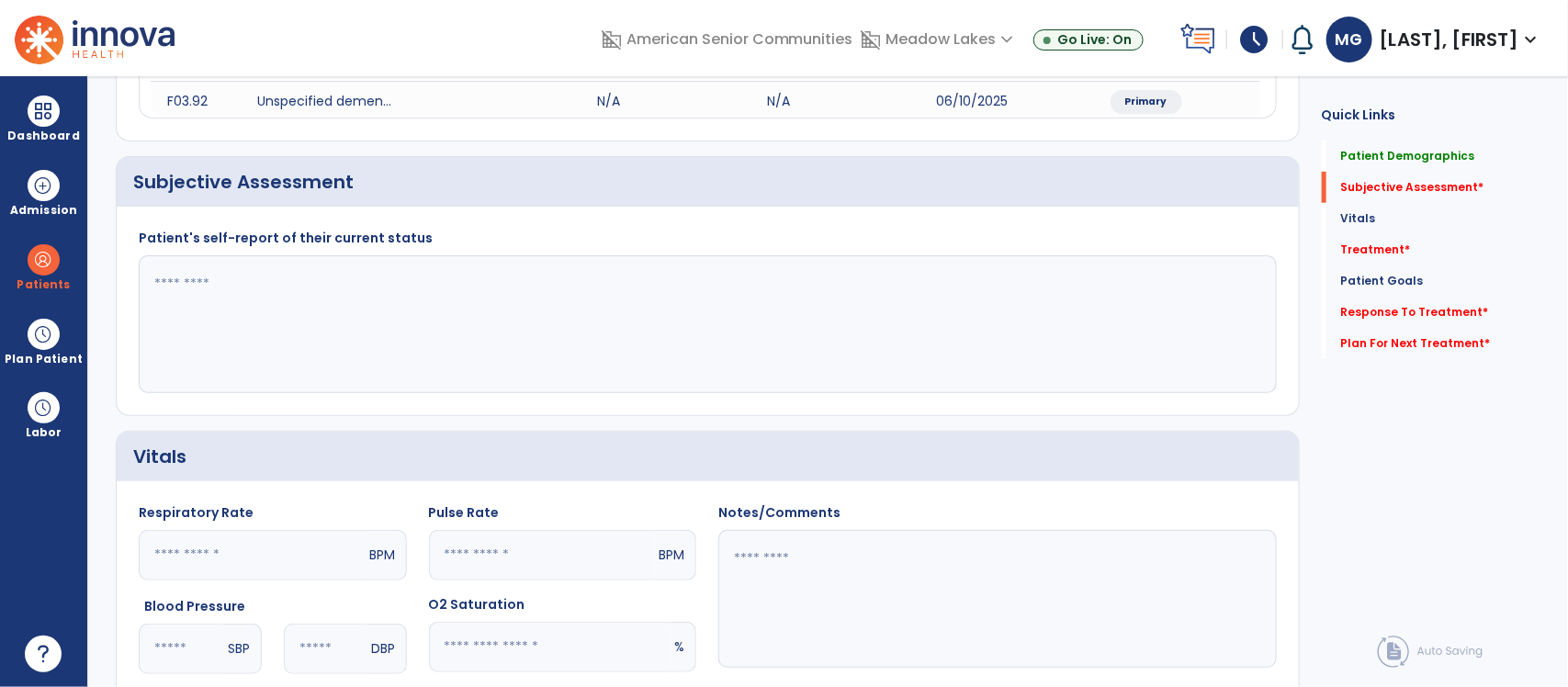 click on "Patient Demographics  Medical Diagnosis   Treatment Diagnosis   Precautions   Contraindications
Code
Description
Pdpm Clinical Category
F06.0 to" 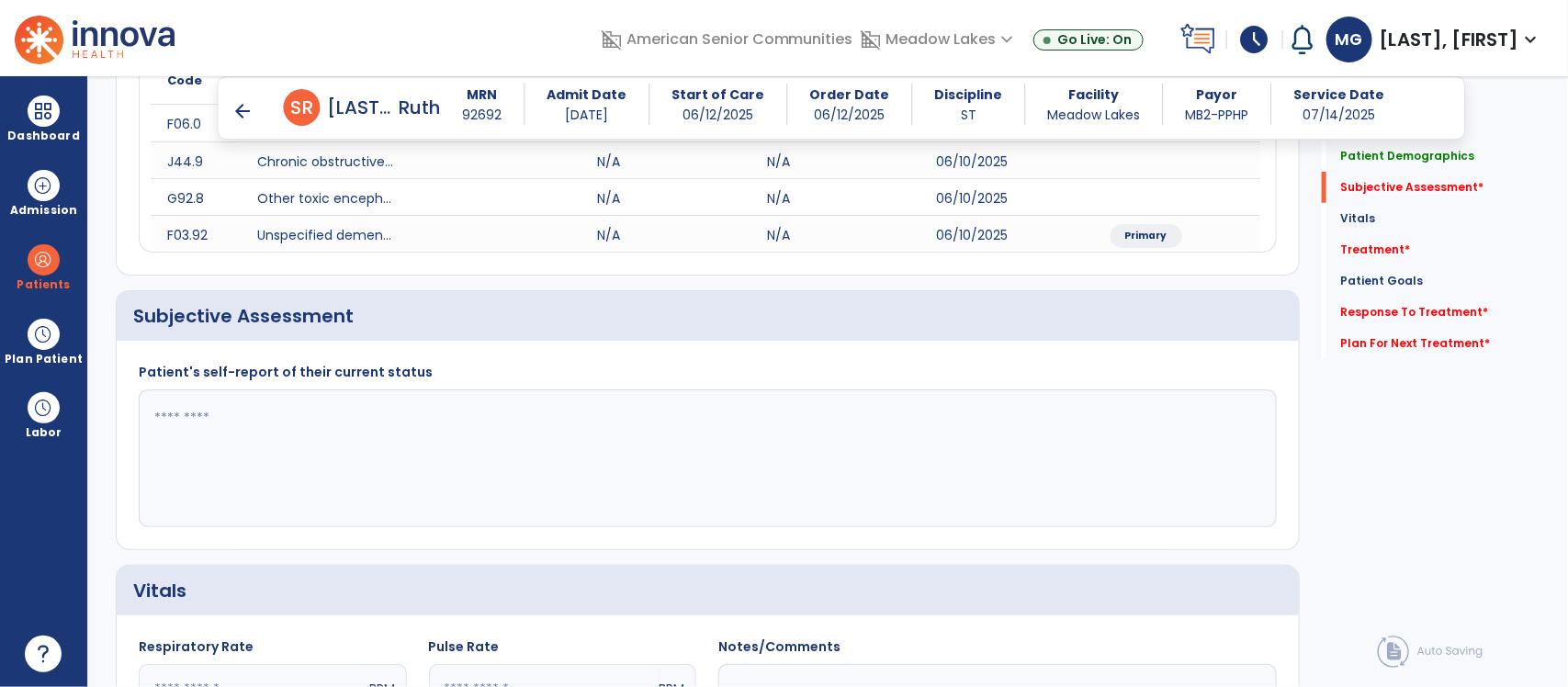 scroll, scrollTop: 318, scrollLeft: 0, axis: vertical 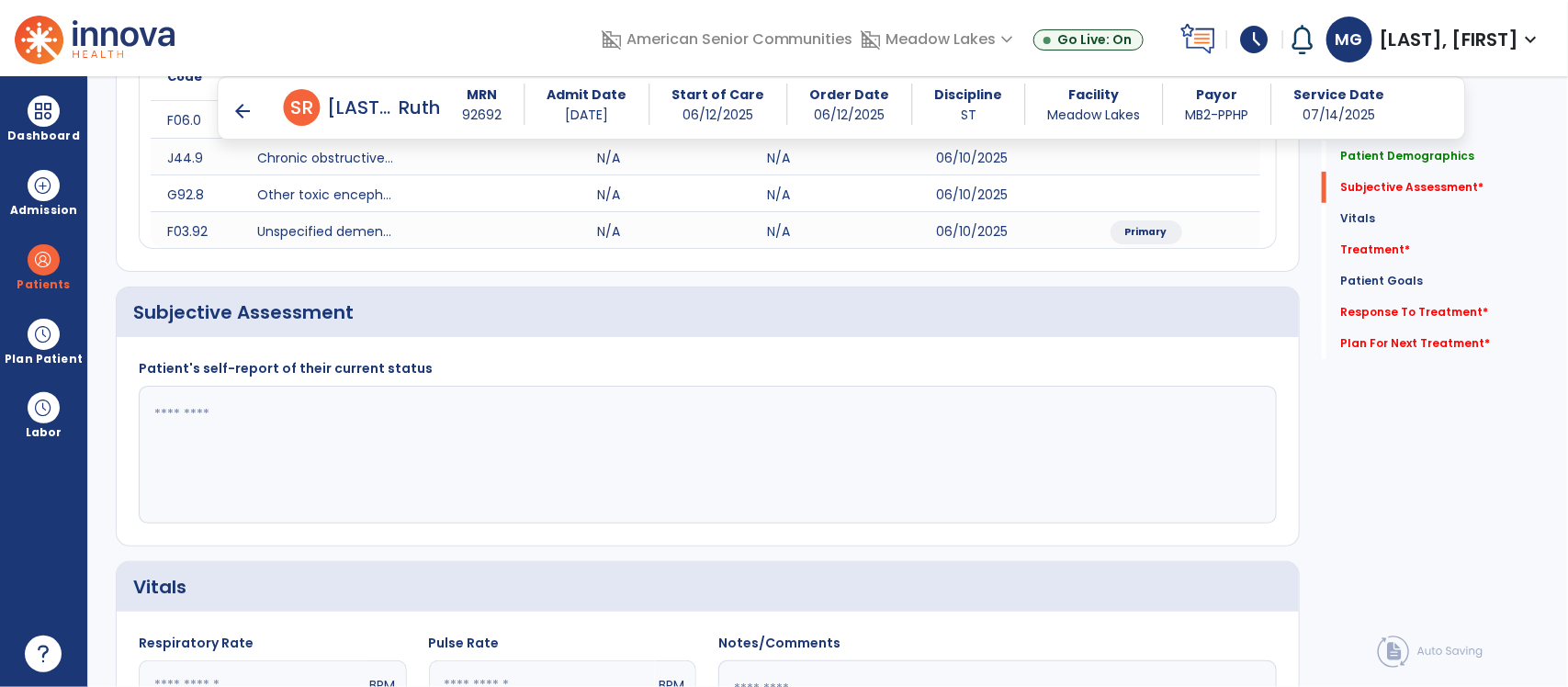 type on "*" 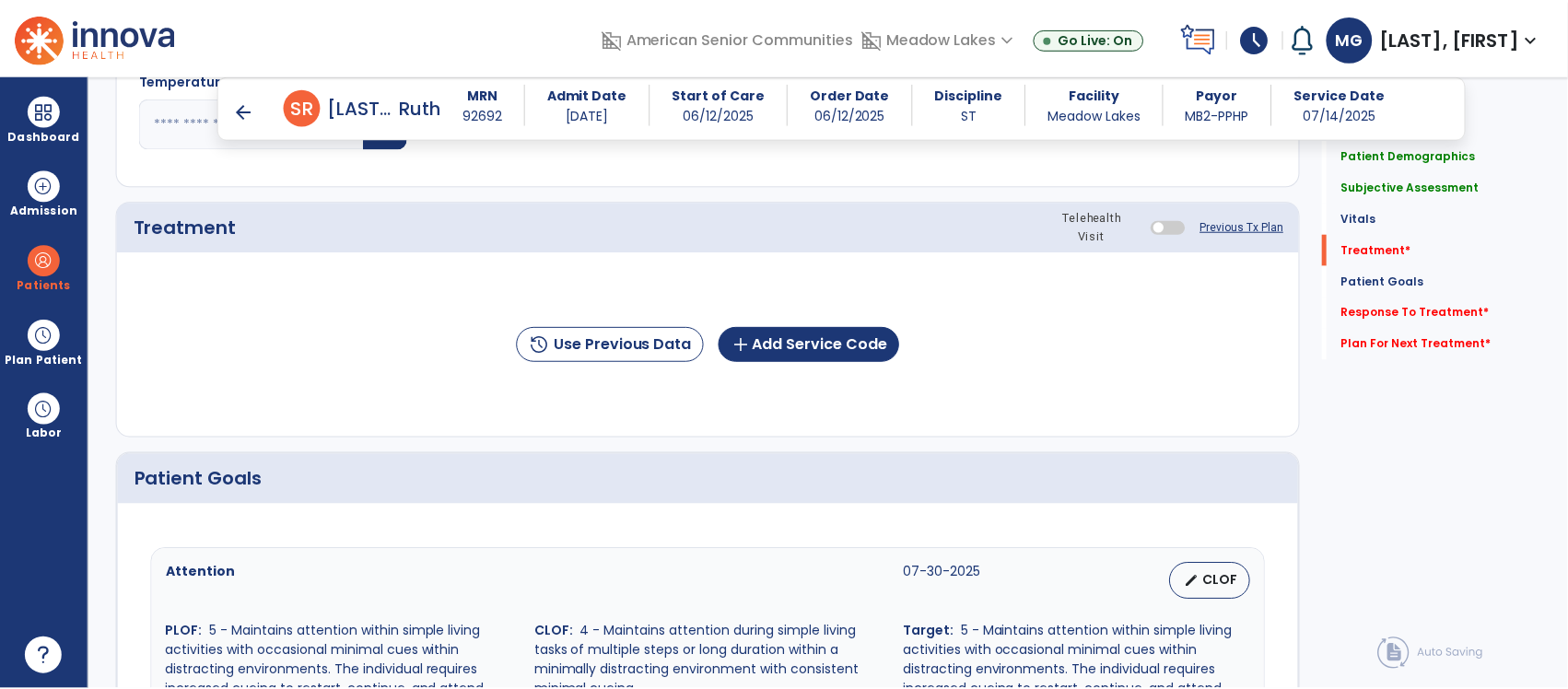 scroll, scrollTop: 1093, scrollLeft: 0, axis: vertical 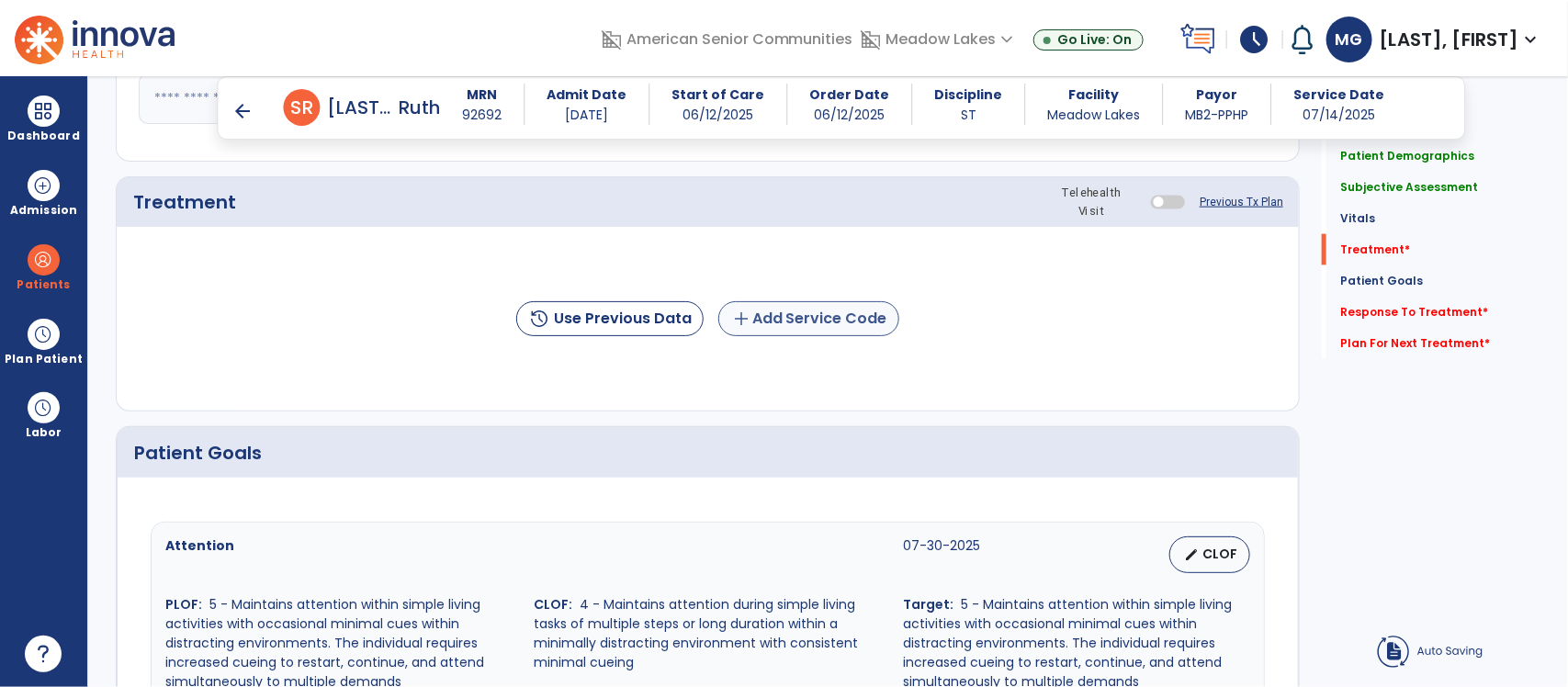type on "**********" 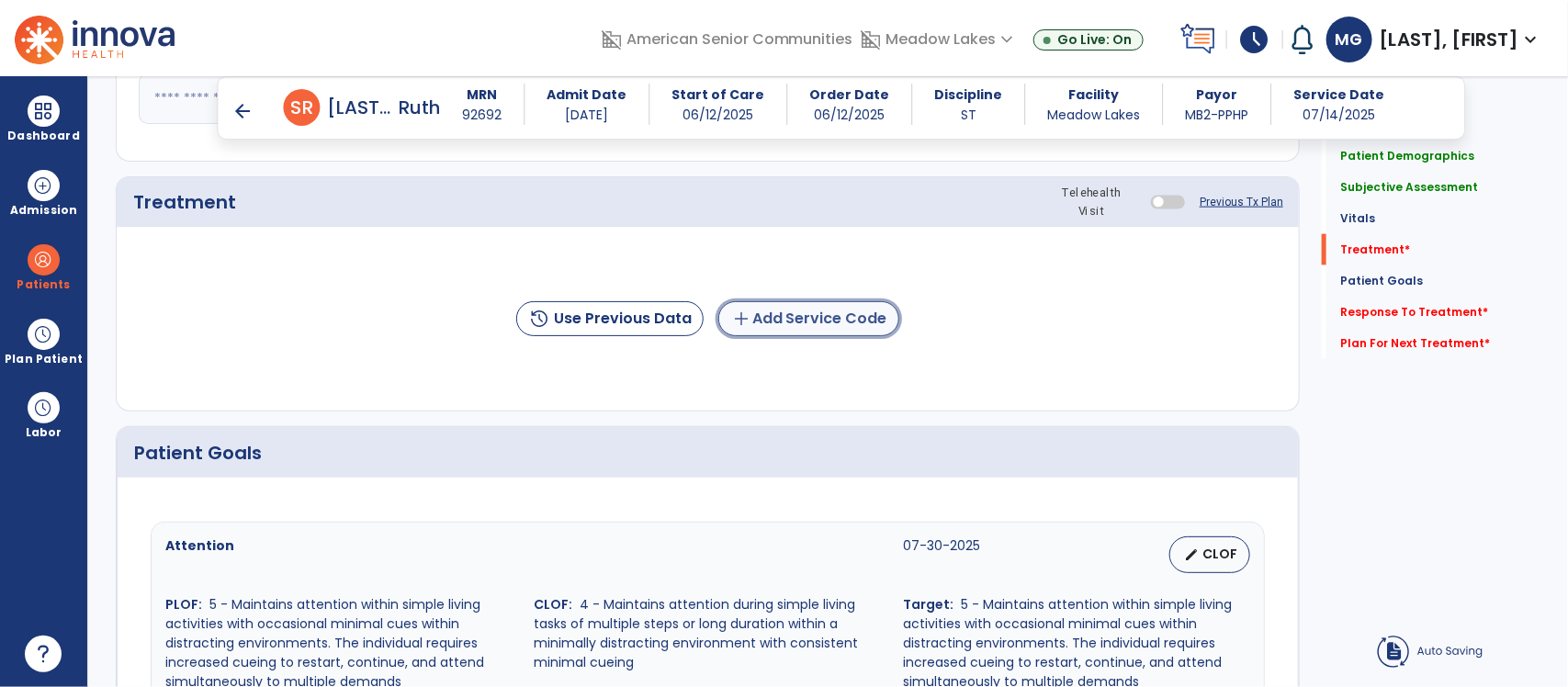 click on "add  Add Service Code" 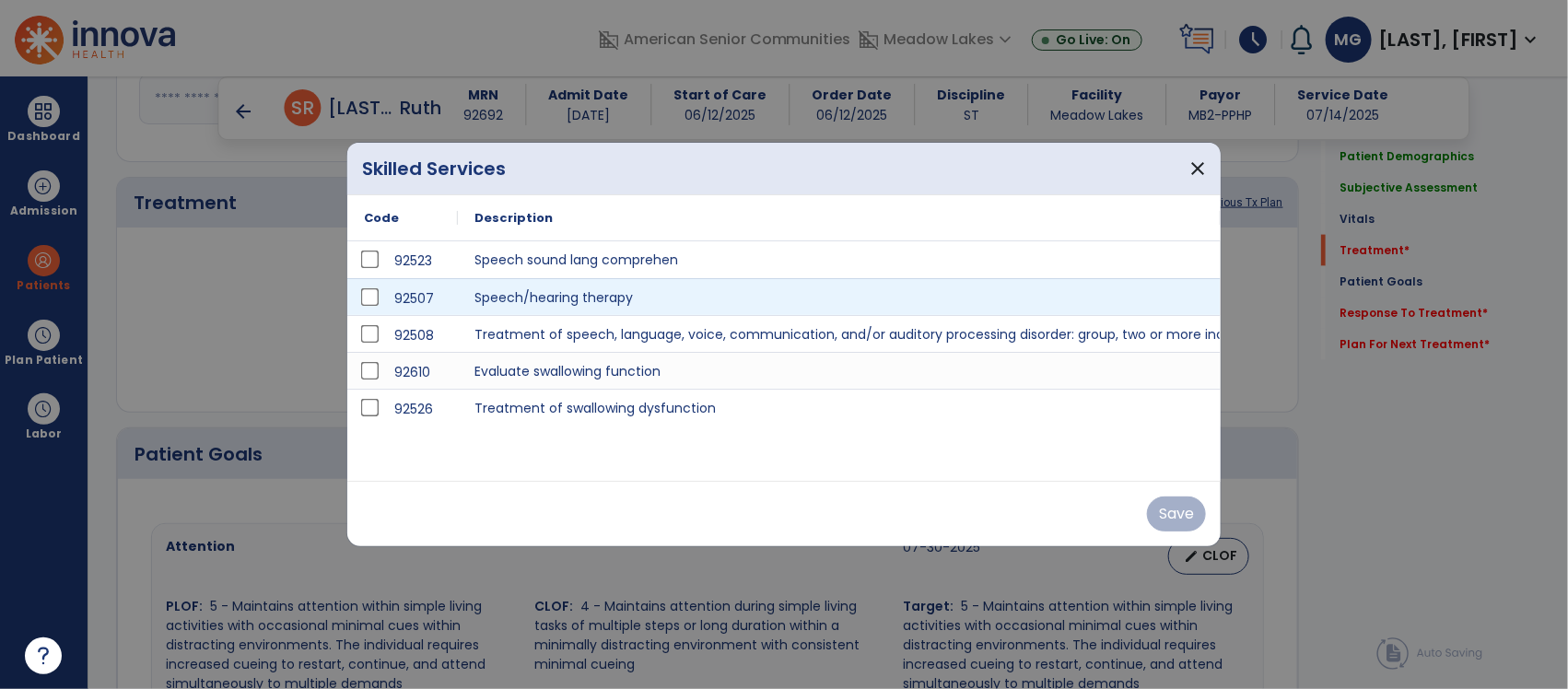 scroll, scrollTop: 1093, scrollLeft: 0, axis: vertical 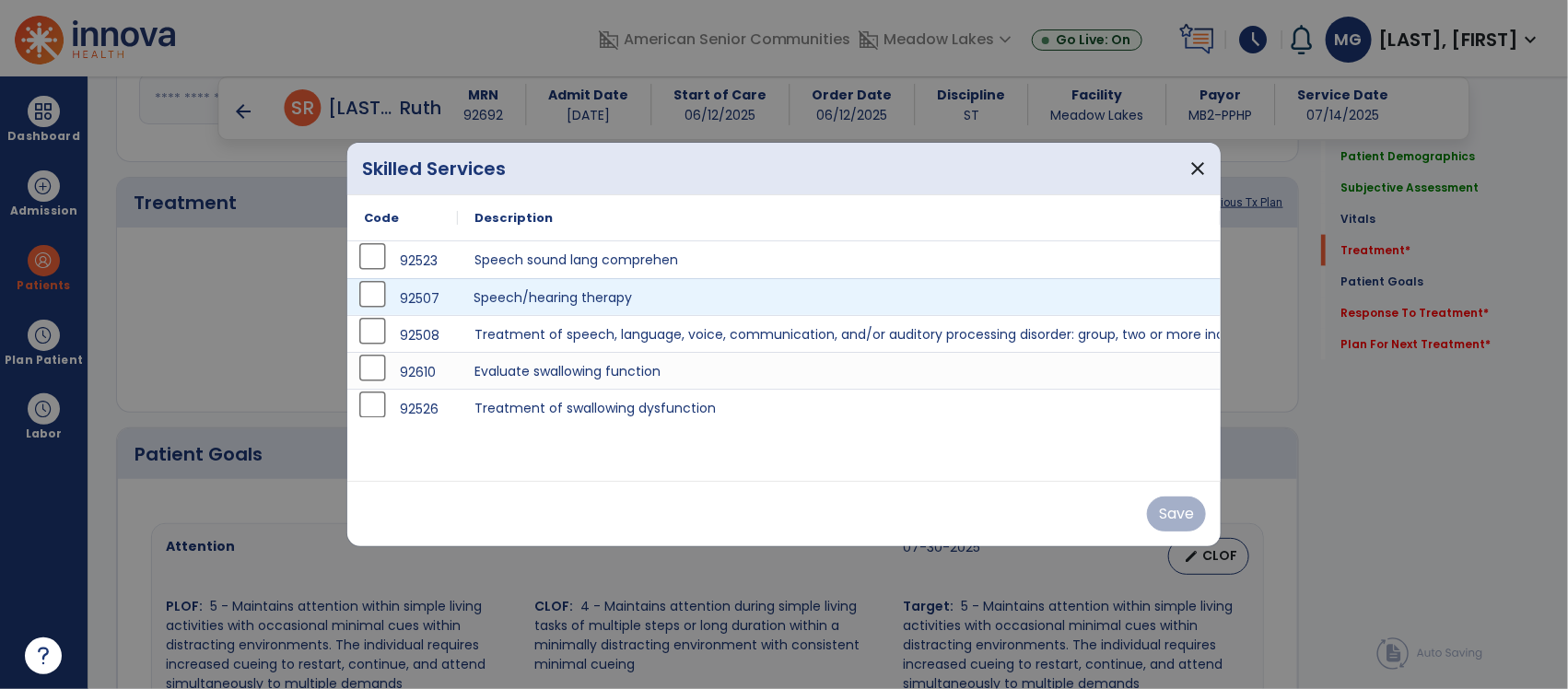 click on "Speech/hearing therapy" at bounding box center [839, 297] 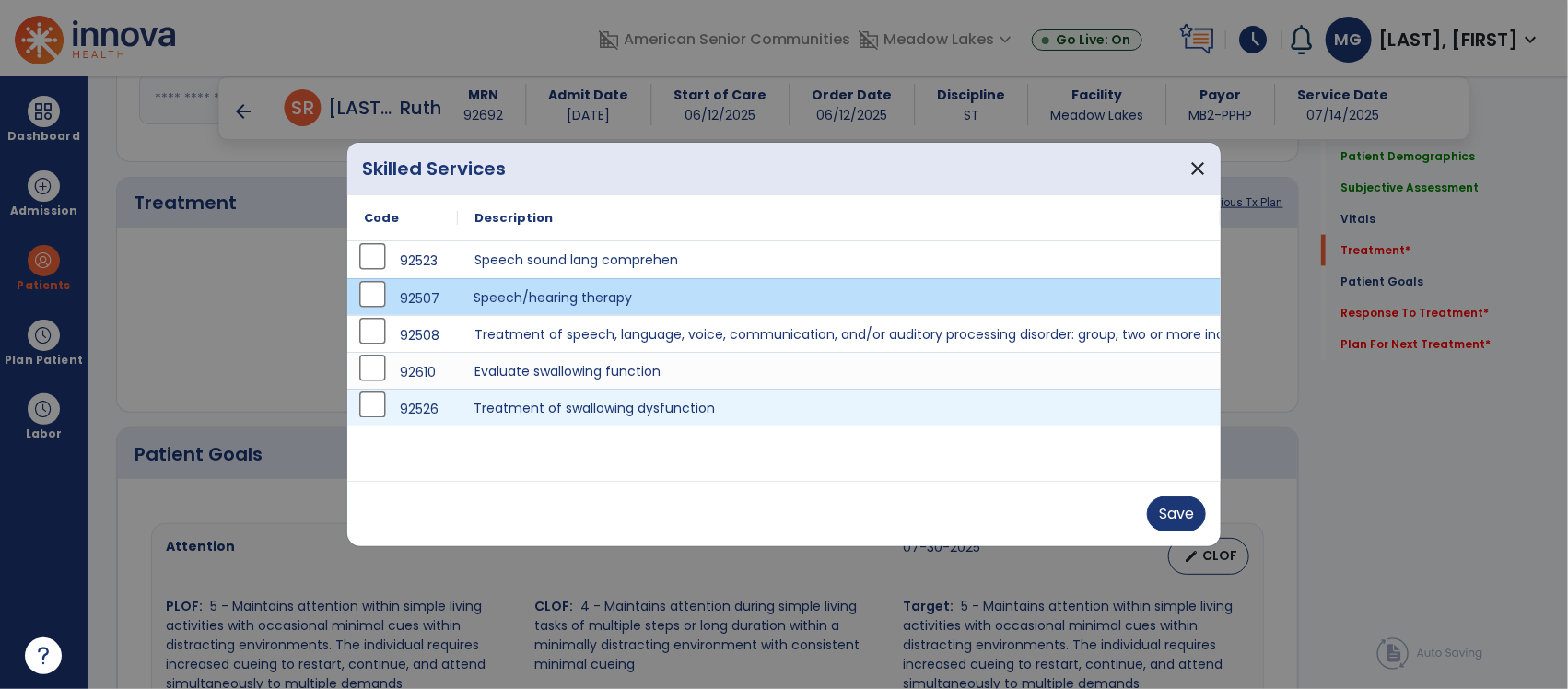click on "Treatment of swallowing dysfunction" at bounding box center (839, 407) 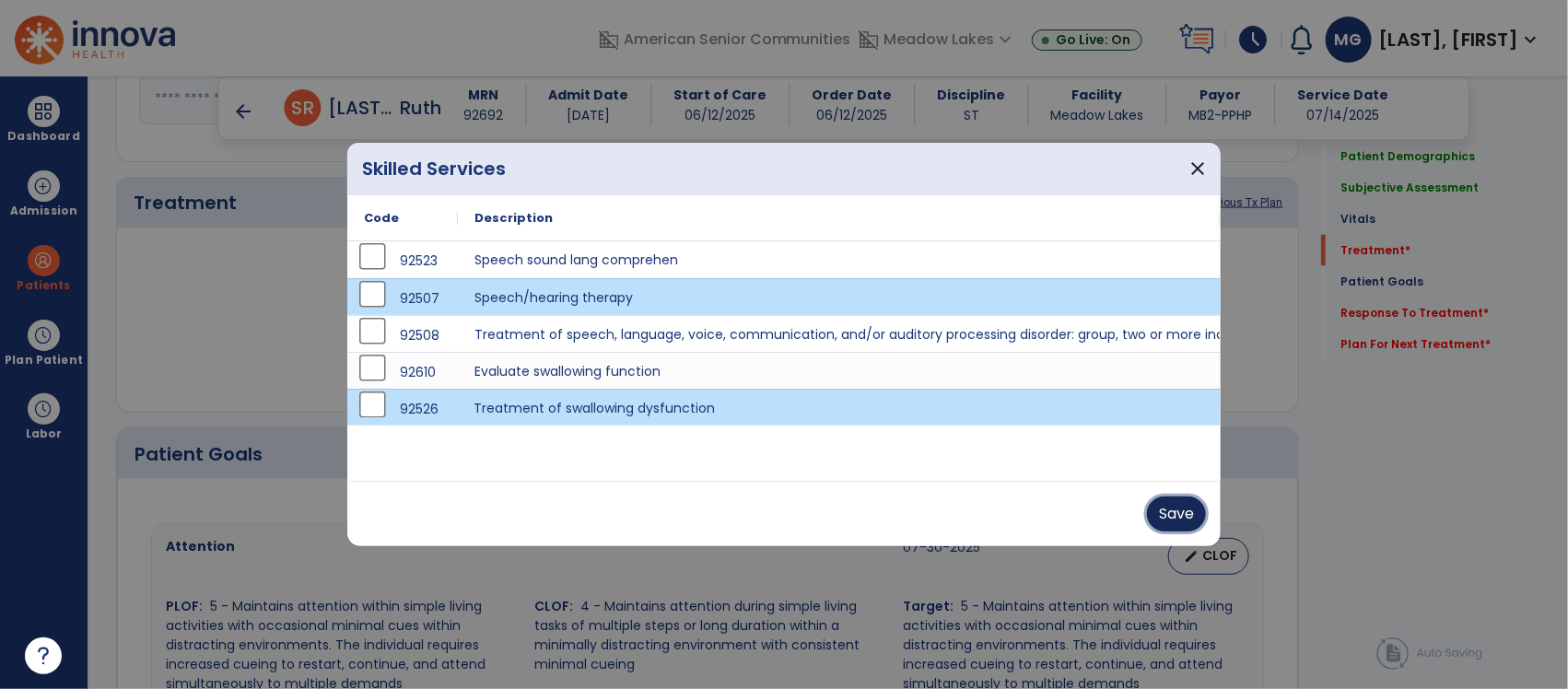 click on "Save" at bounding box center (1176, 514) 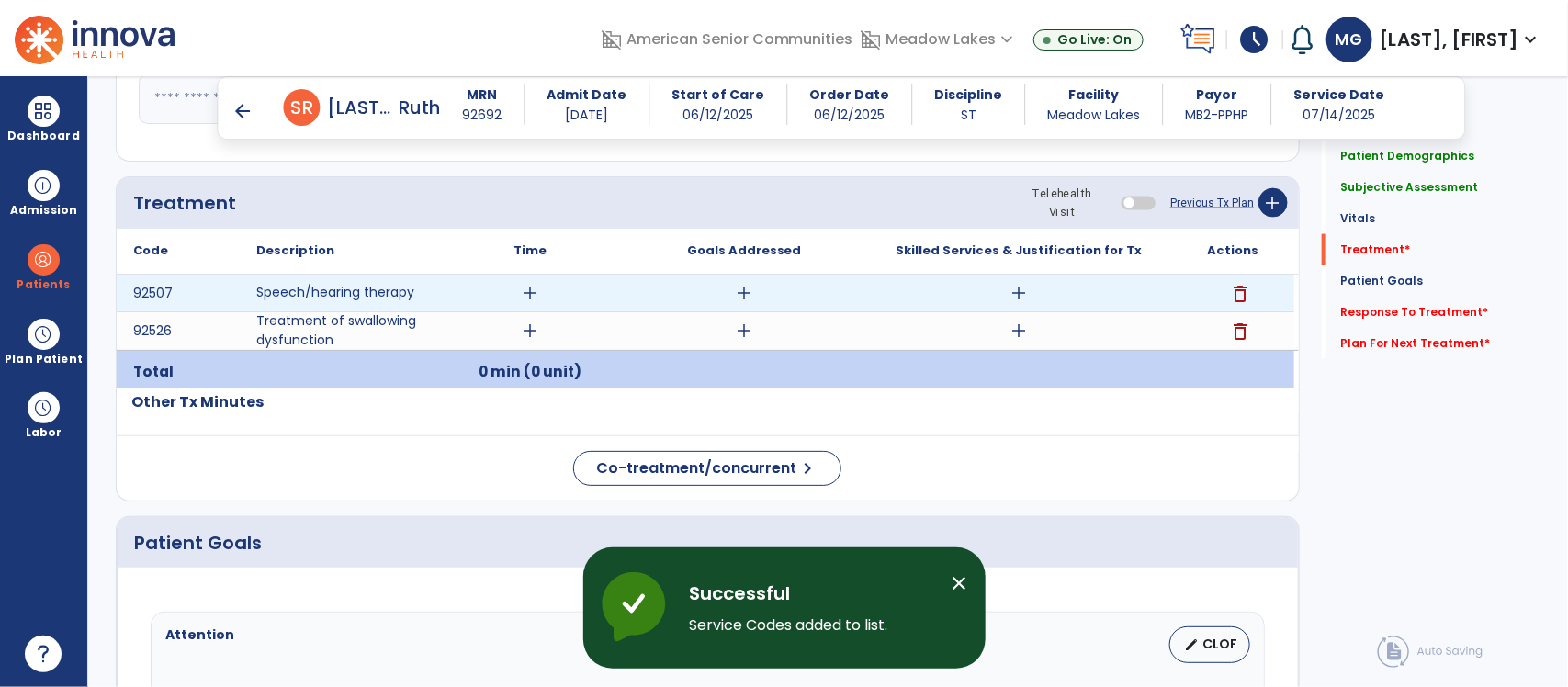 click on "add" at bounding box center (530, 293) 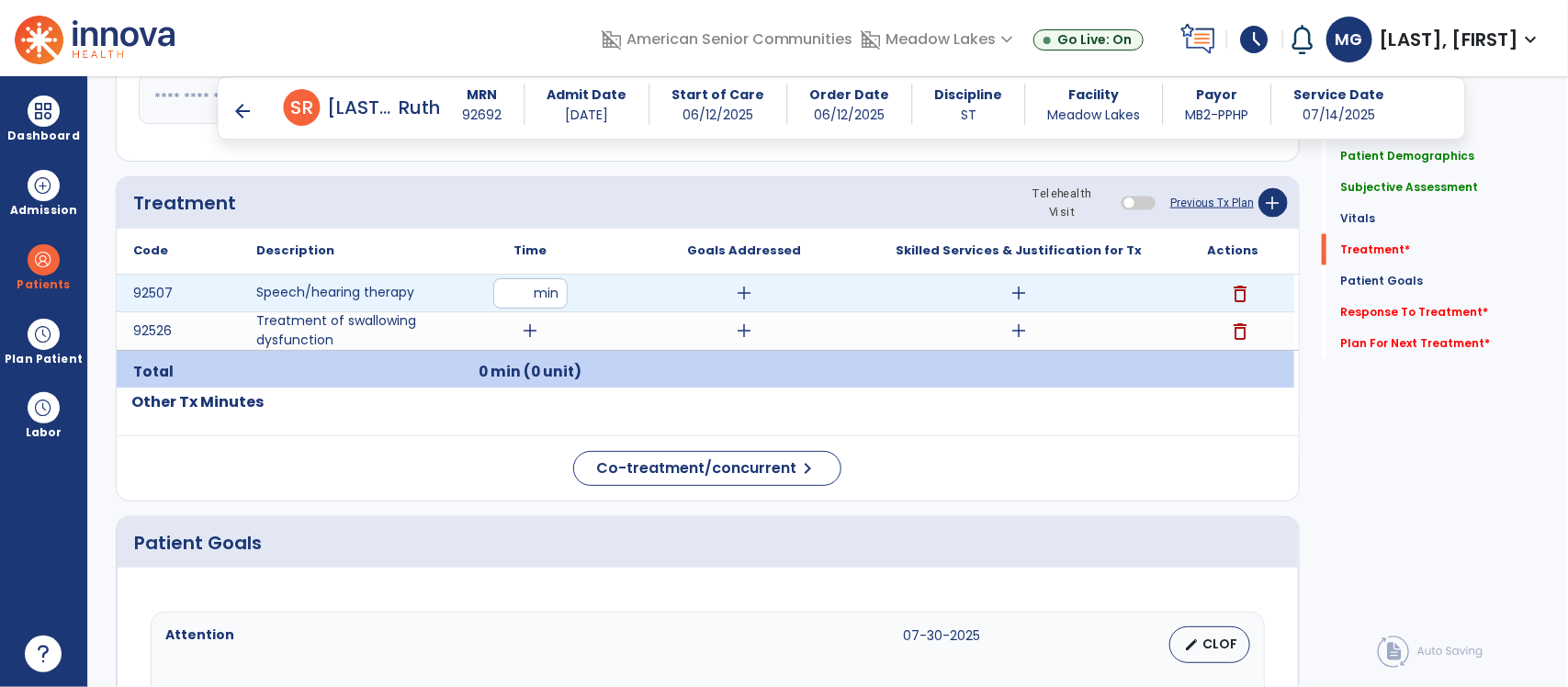 type on "**" 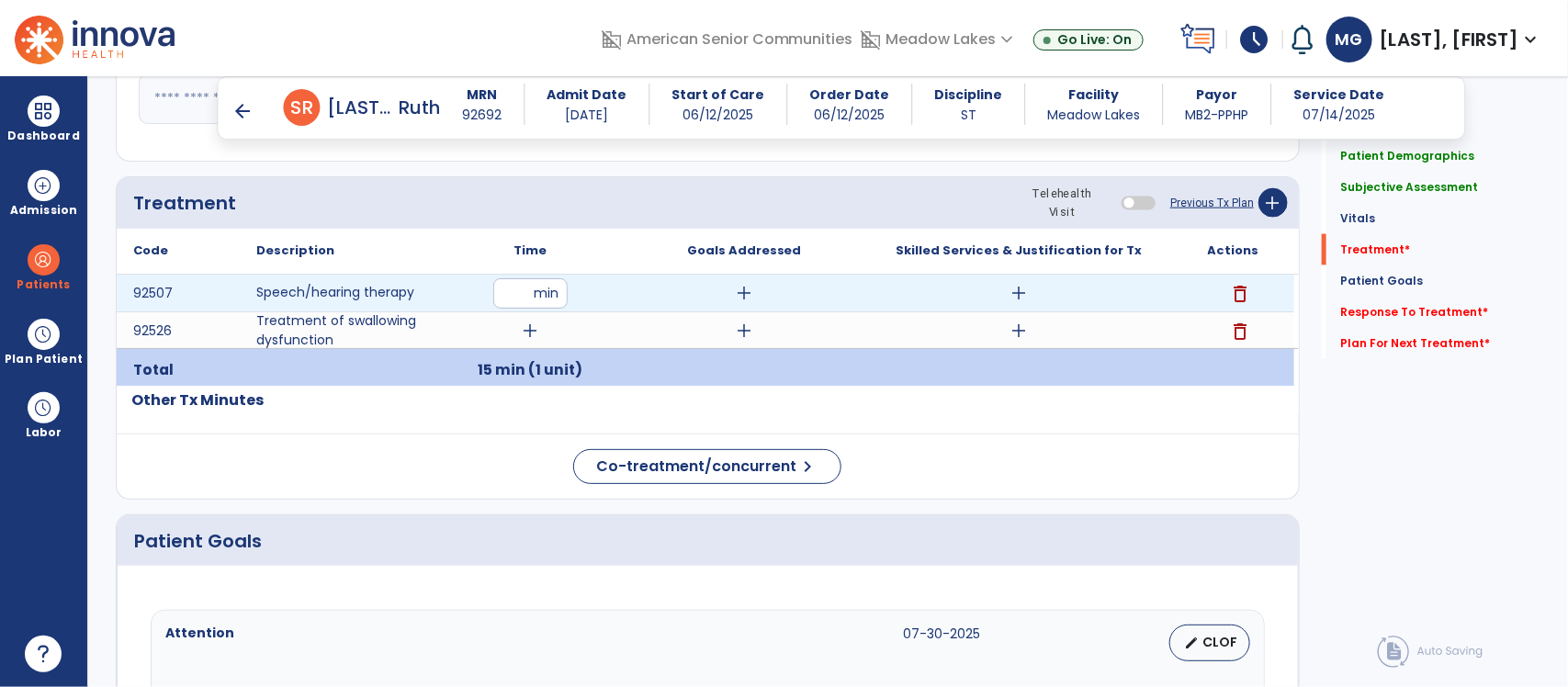 click on "**" at bounding box center [530, 293] 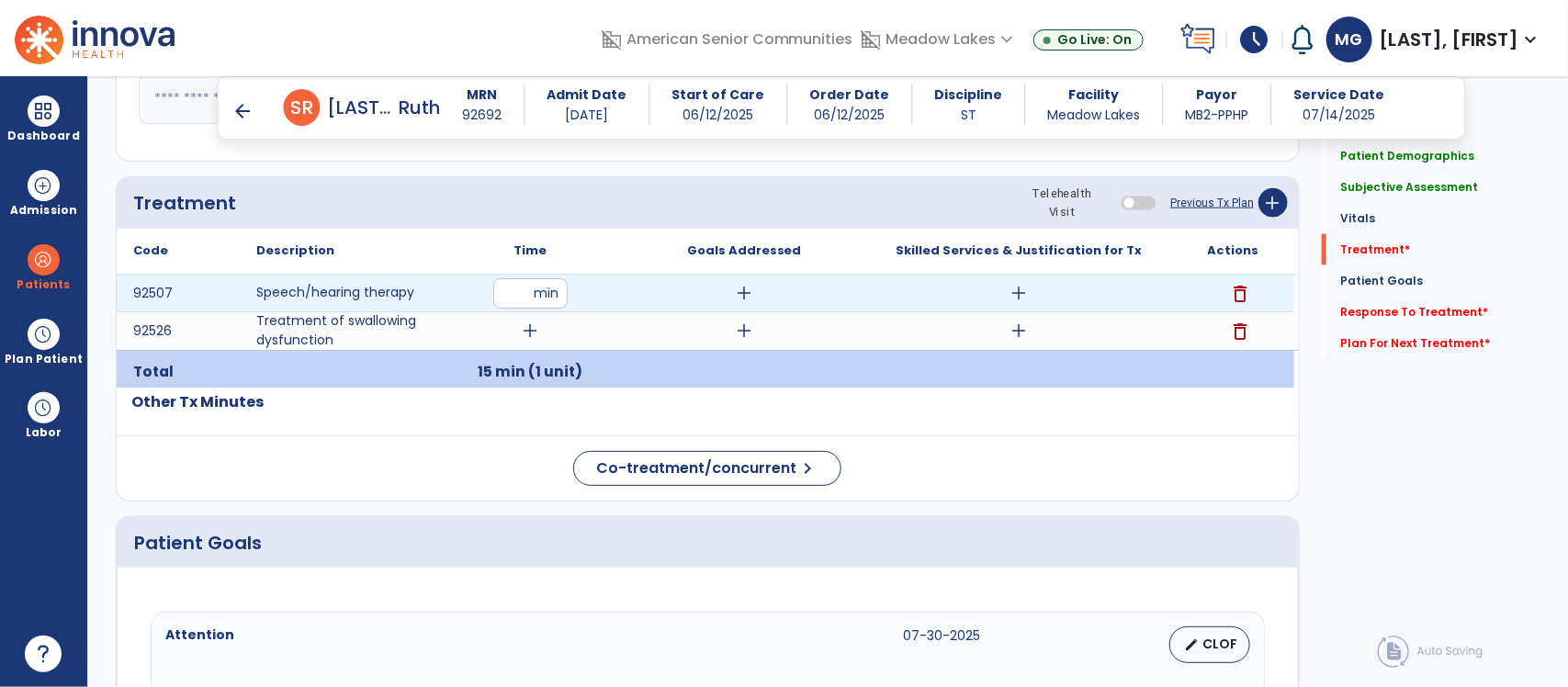 type on "*" 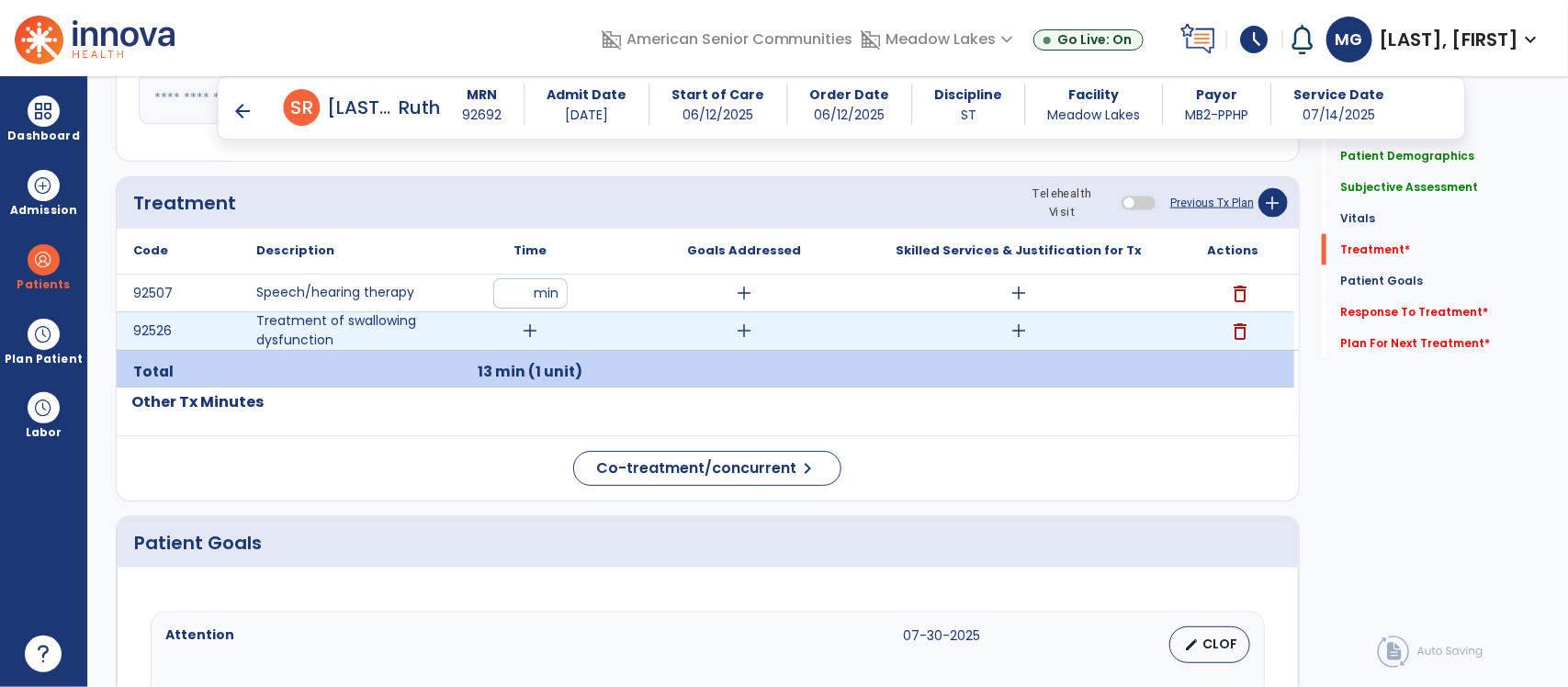 click on "add" at bounding box center (530, 331) 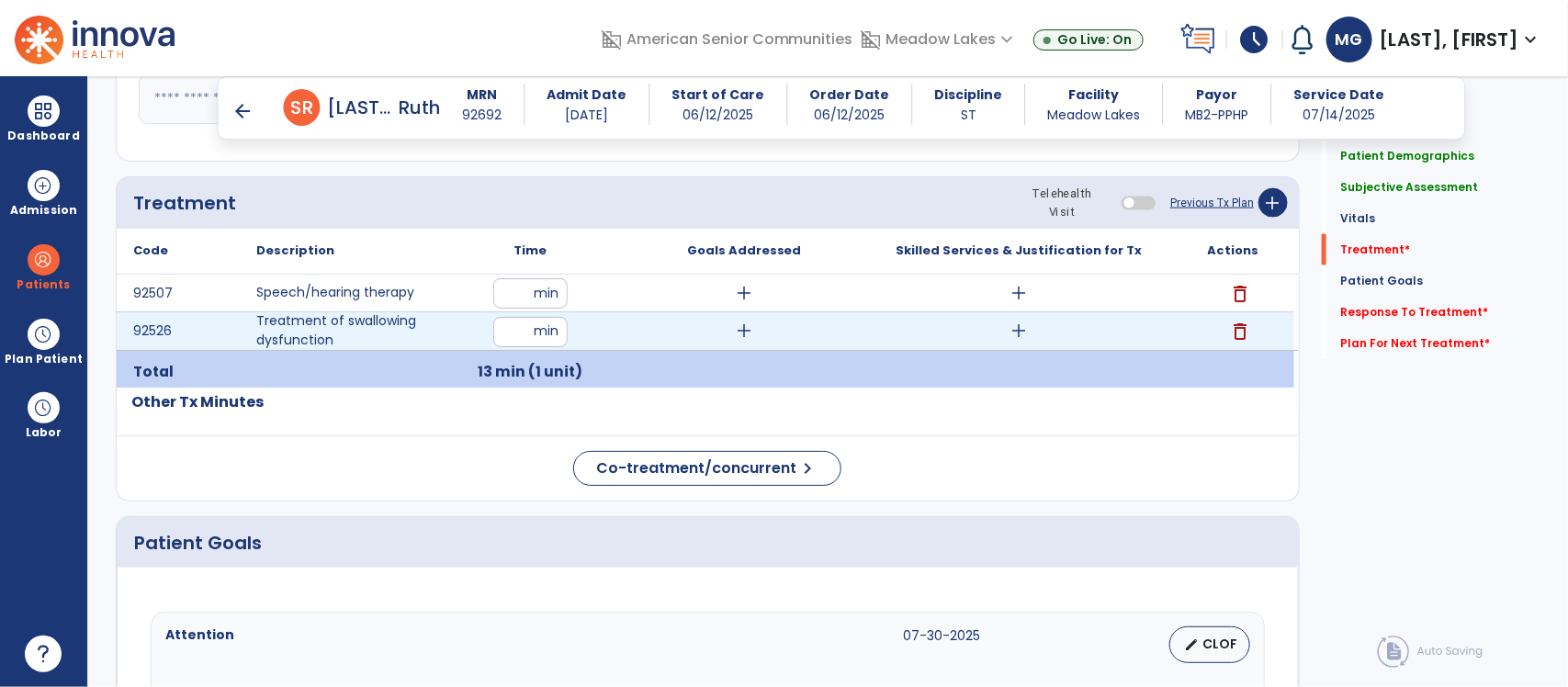 type on "**" 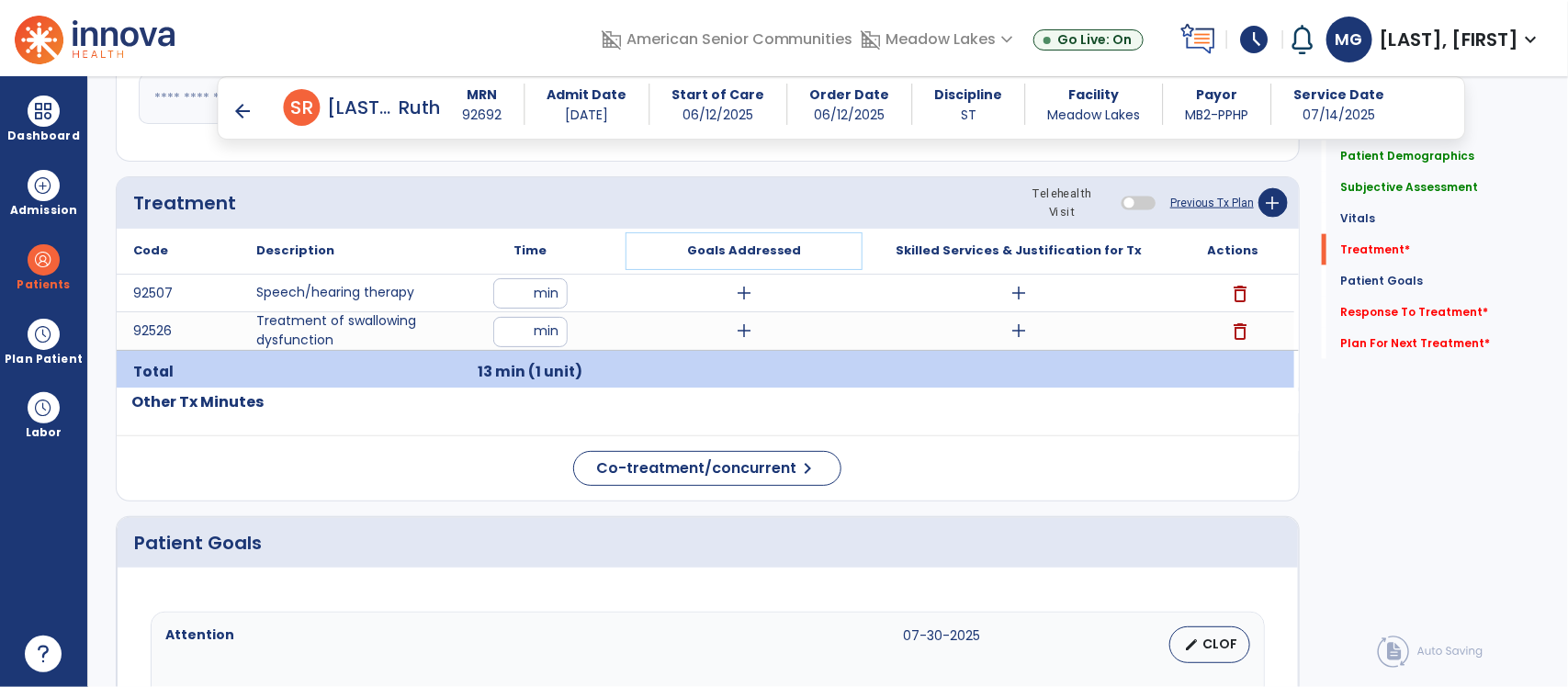 click on "Goals Addressed" at bounding box center [744, 251] 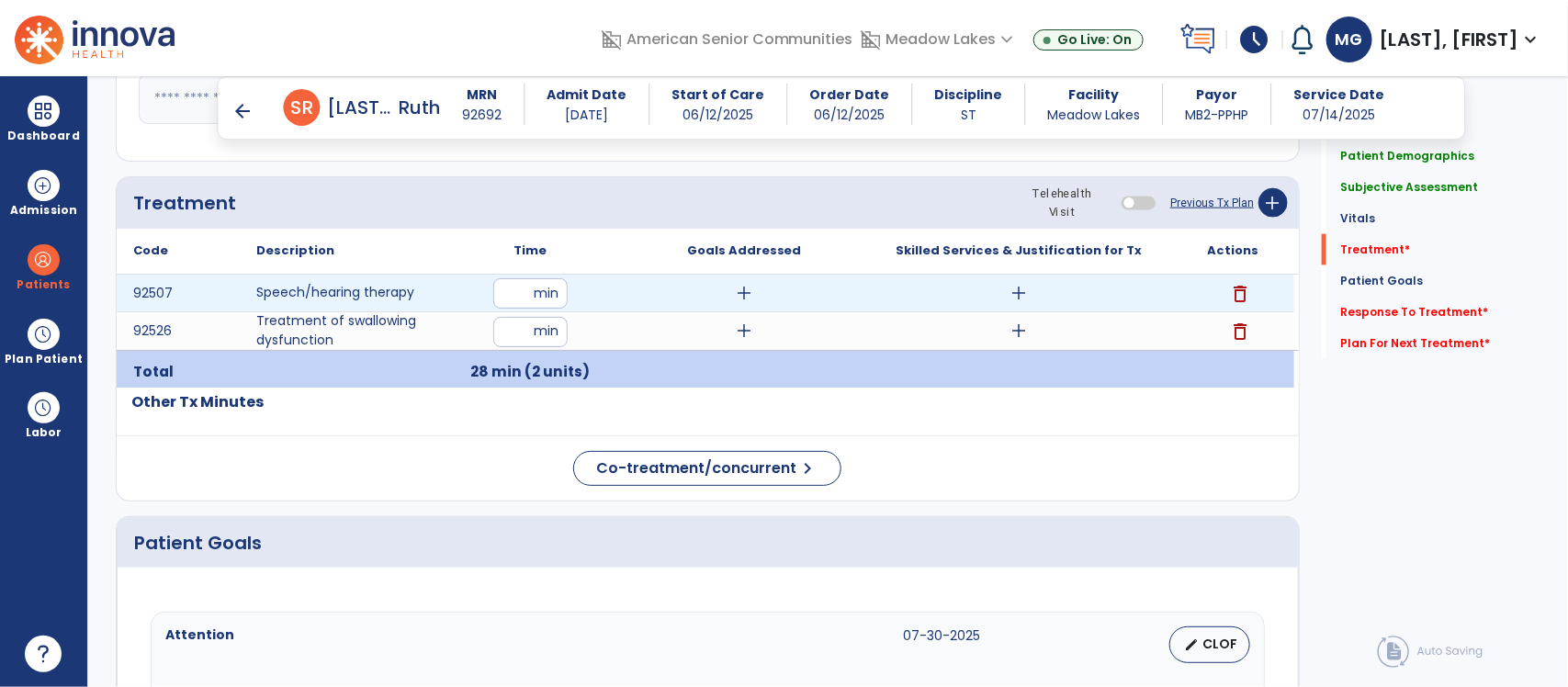 click on "add" at bounding box center (744, 293) 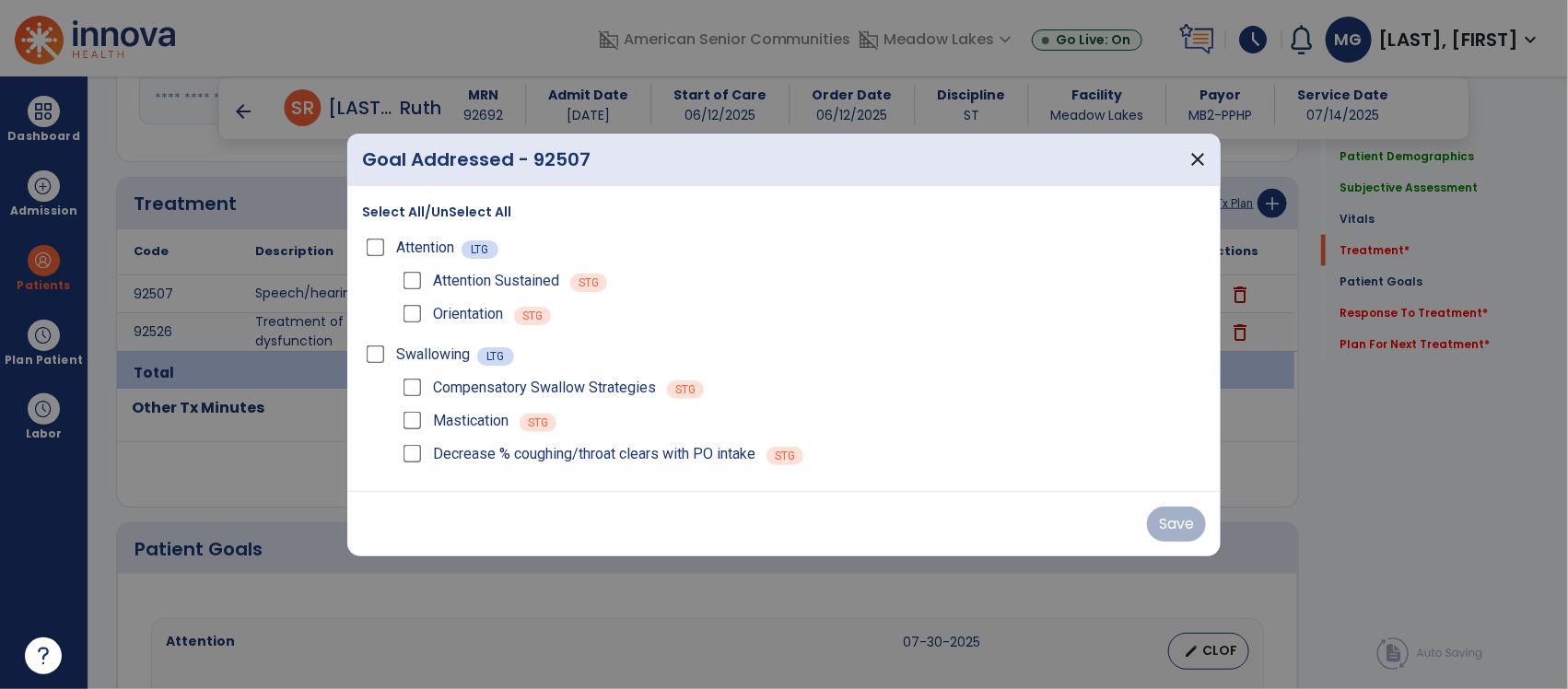 scroll, scrollTop: 1093, scrollLeft: 0, axis: vertical 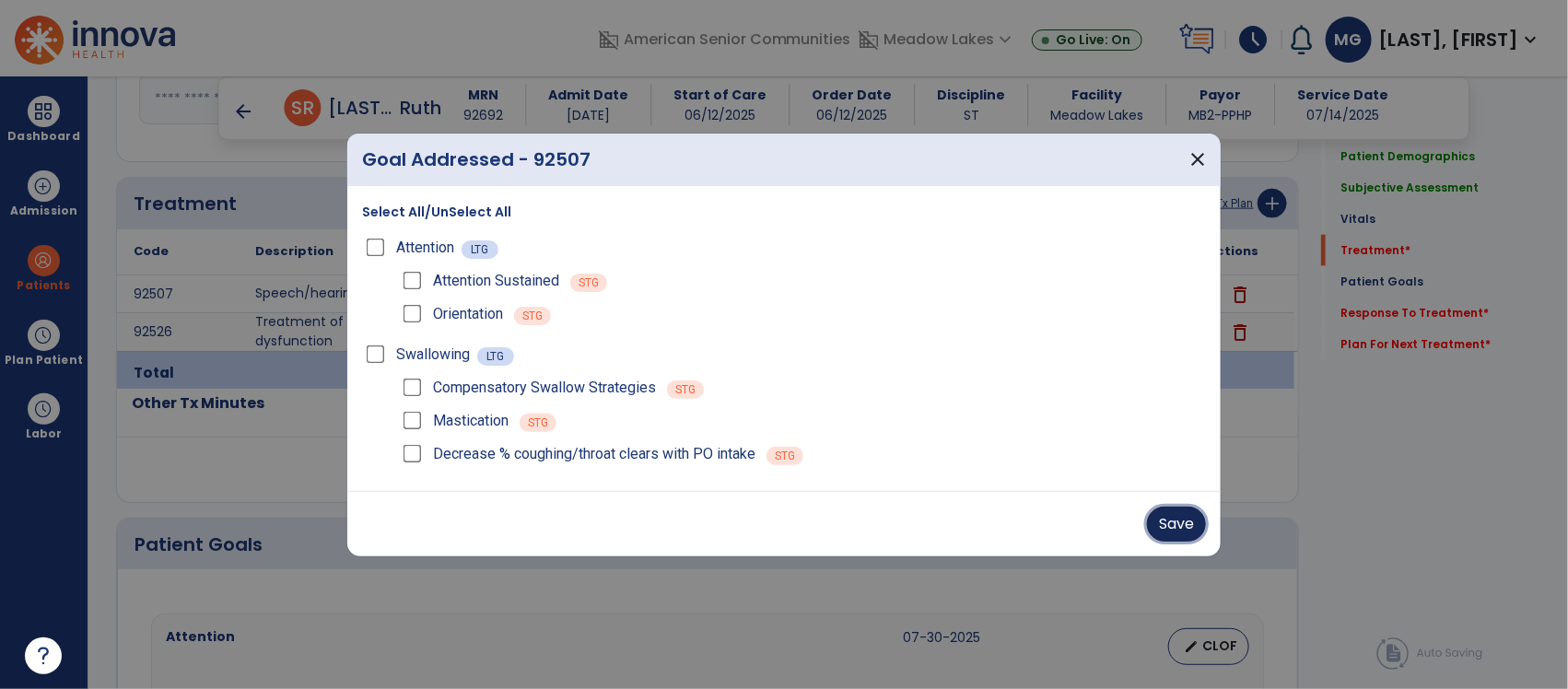 click on "Save" at bounding box center [1176, 524] 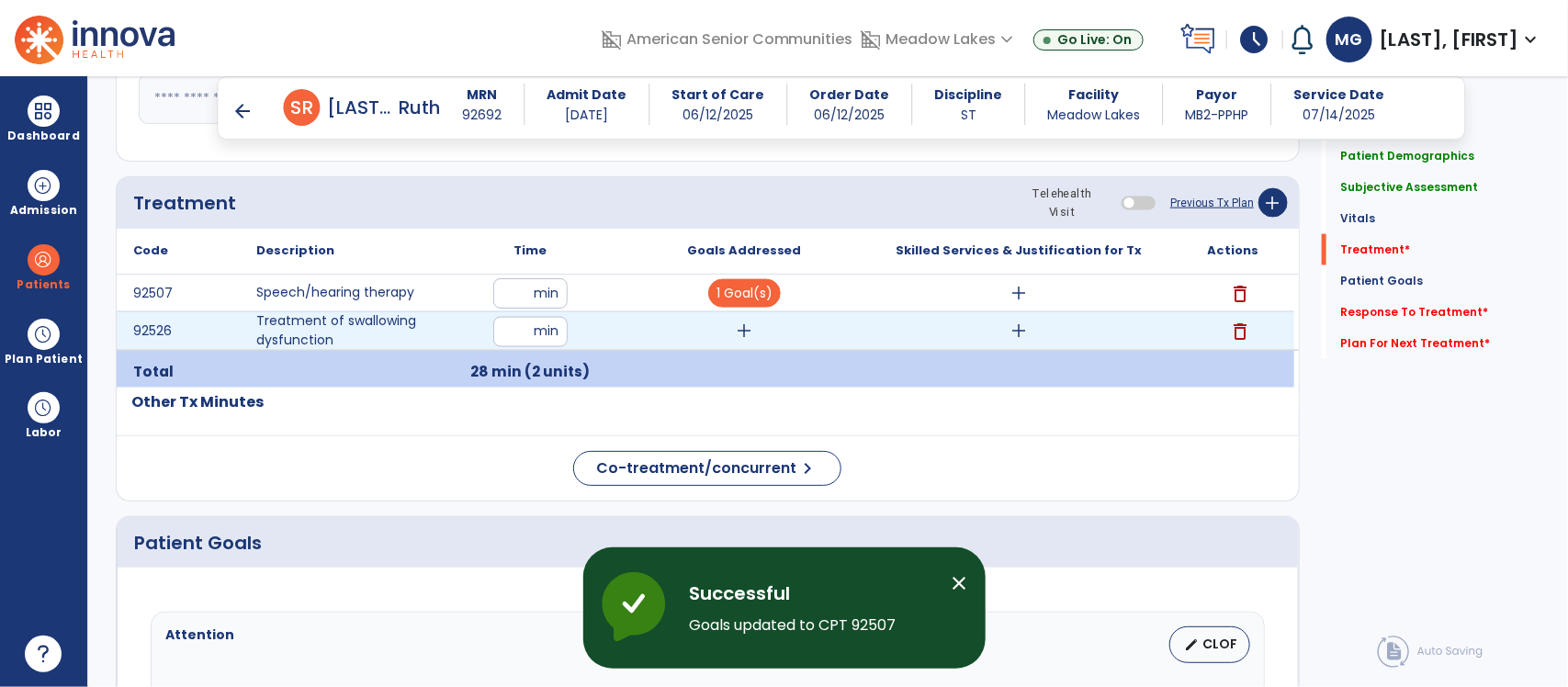 click on "add" at bounding box center [744, 331] 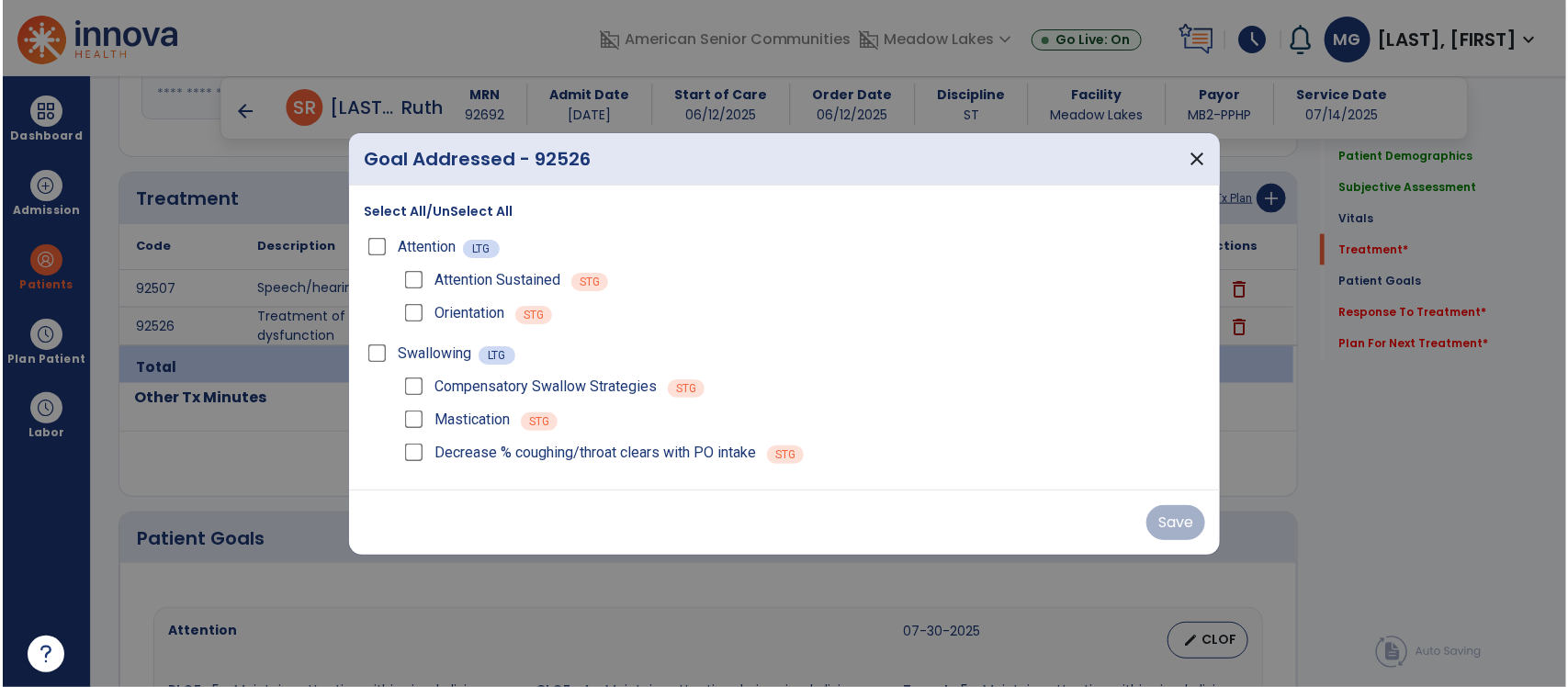 scroll, scrollTop: 1090, scrollLeft: 0, axis: vertical 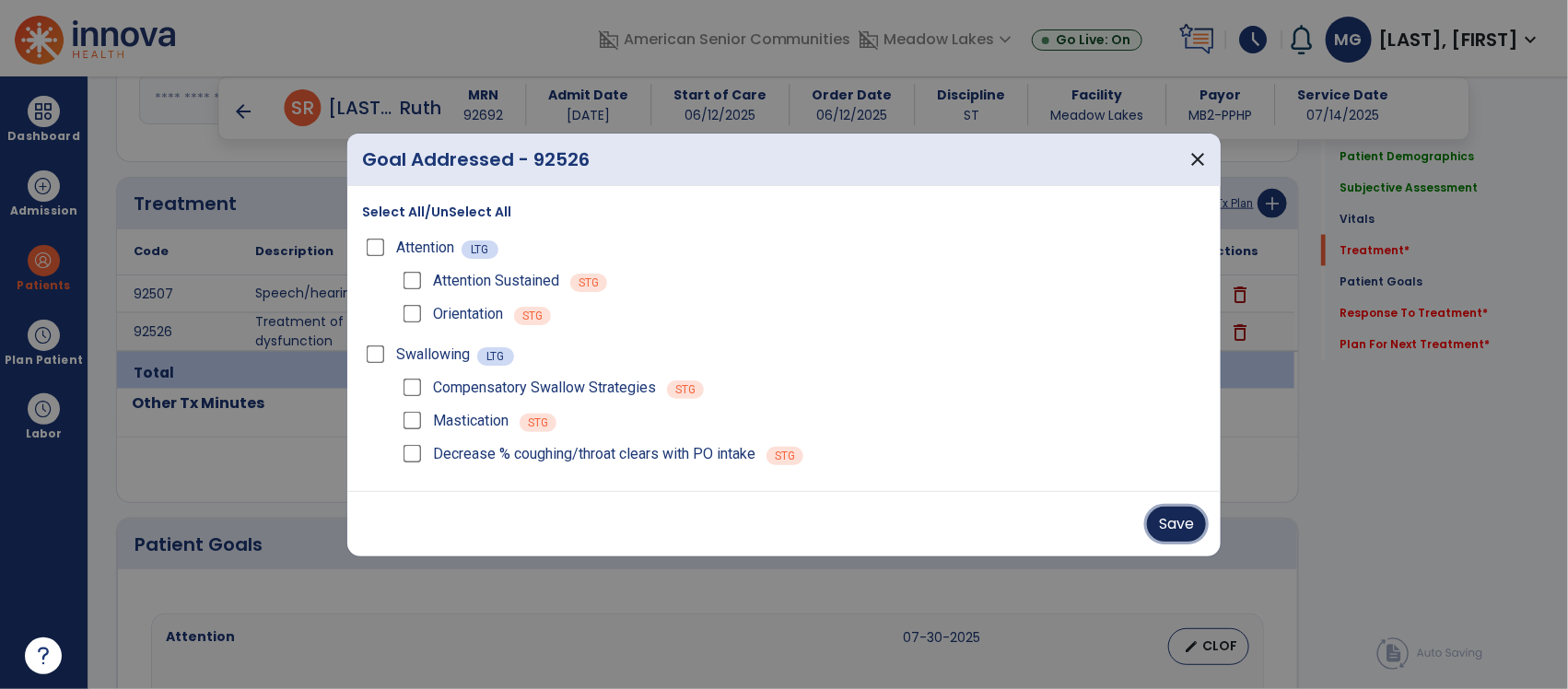 click on "Save" at bounding box center (1176, 524) 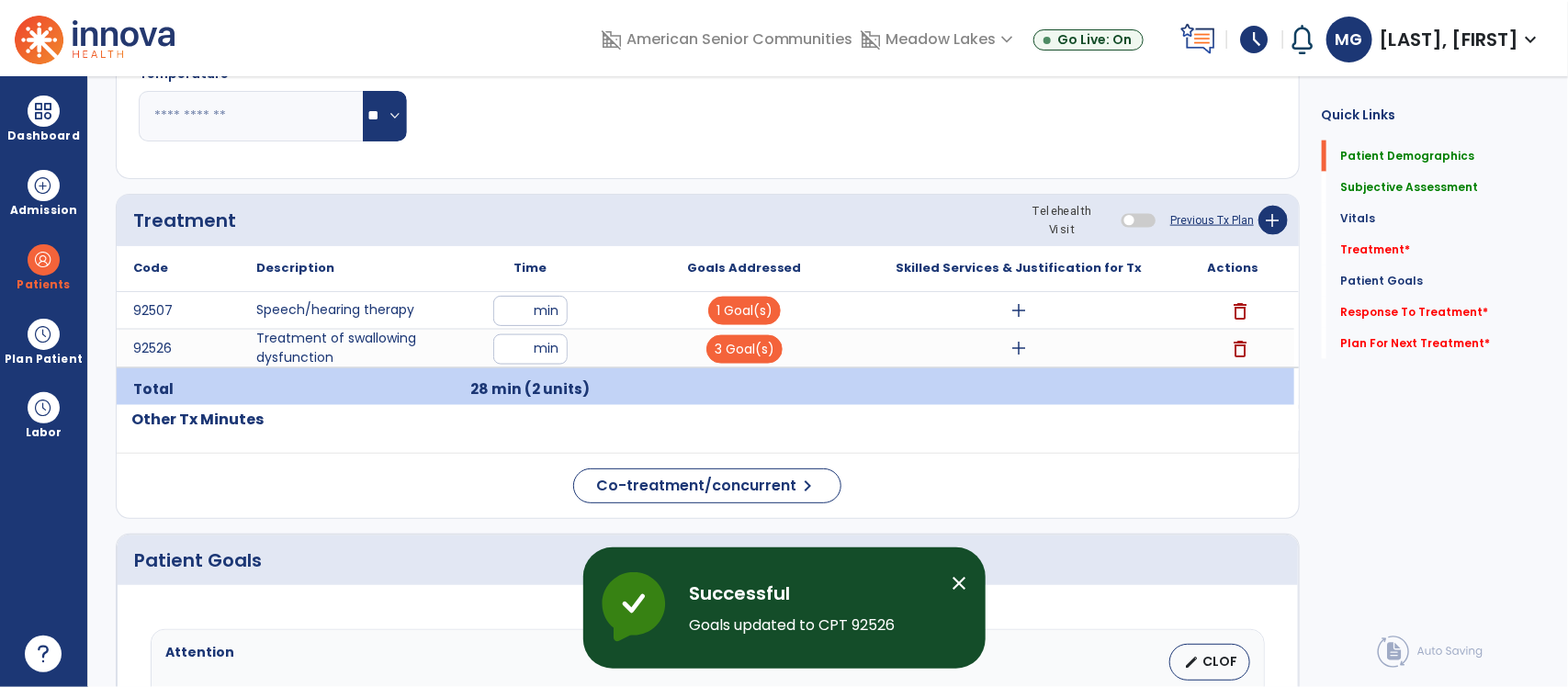 scroll, scrollTop: 1, scrollLeft: 0, axis: vertical 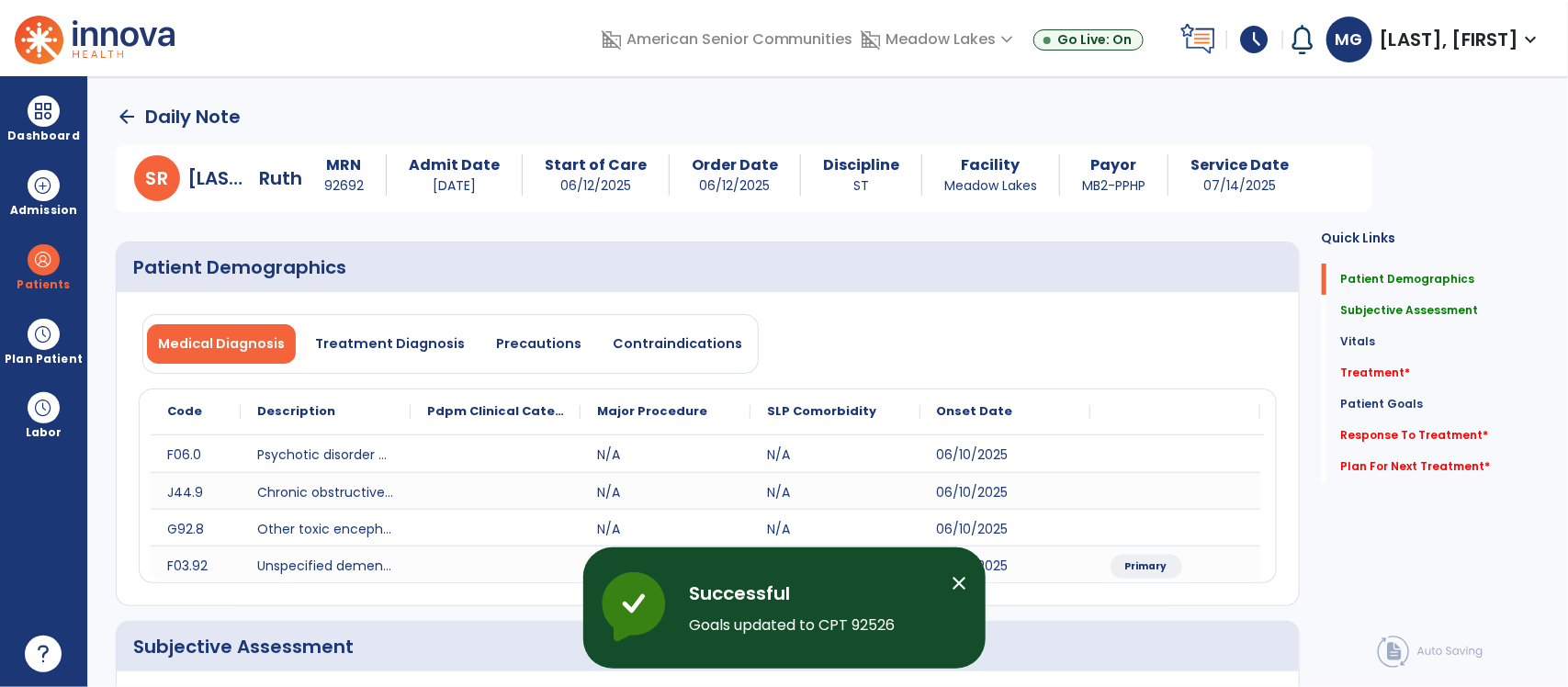 click on "arrow_back" 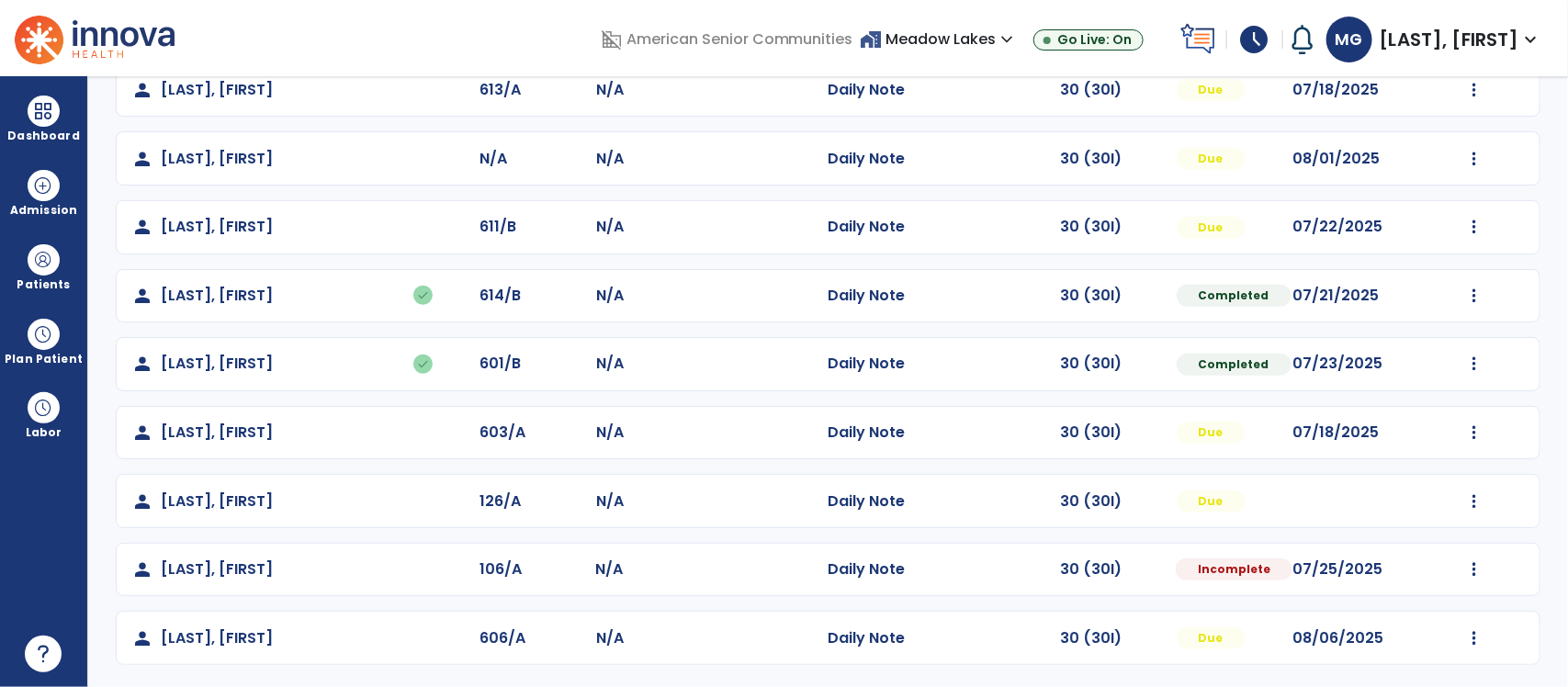 scroll, scrollTop: 0, scrollLeft: 0, axis: both 